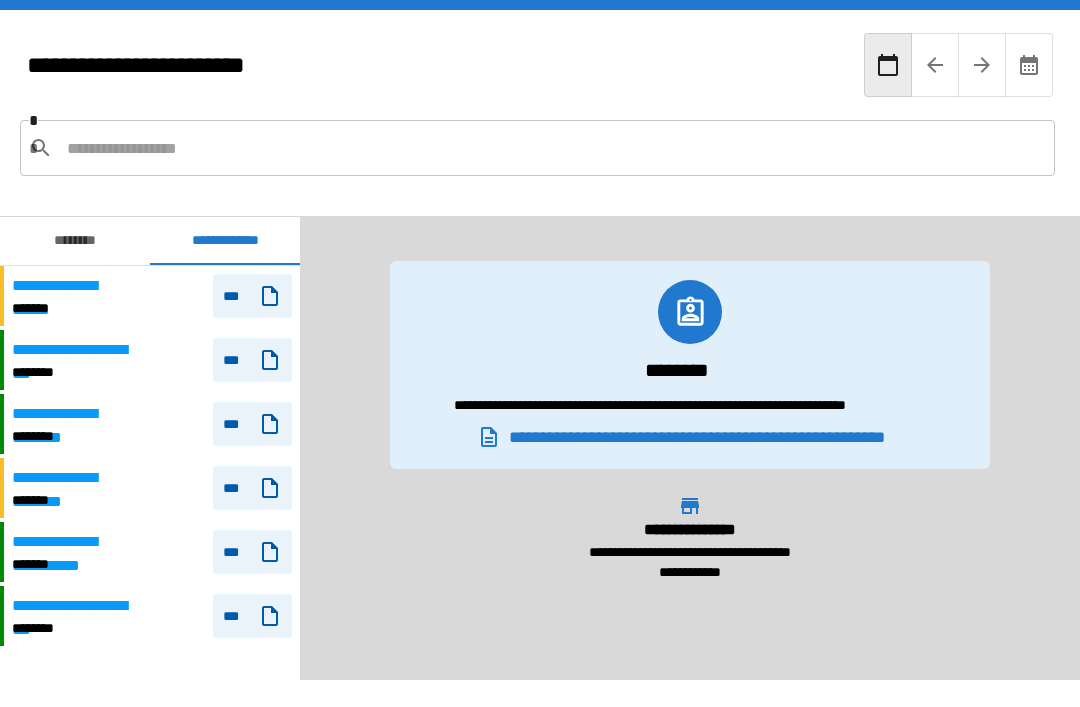 scroll, scrollTop: 64, scrollLeft: 0, axis: vertical 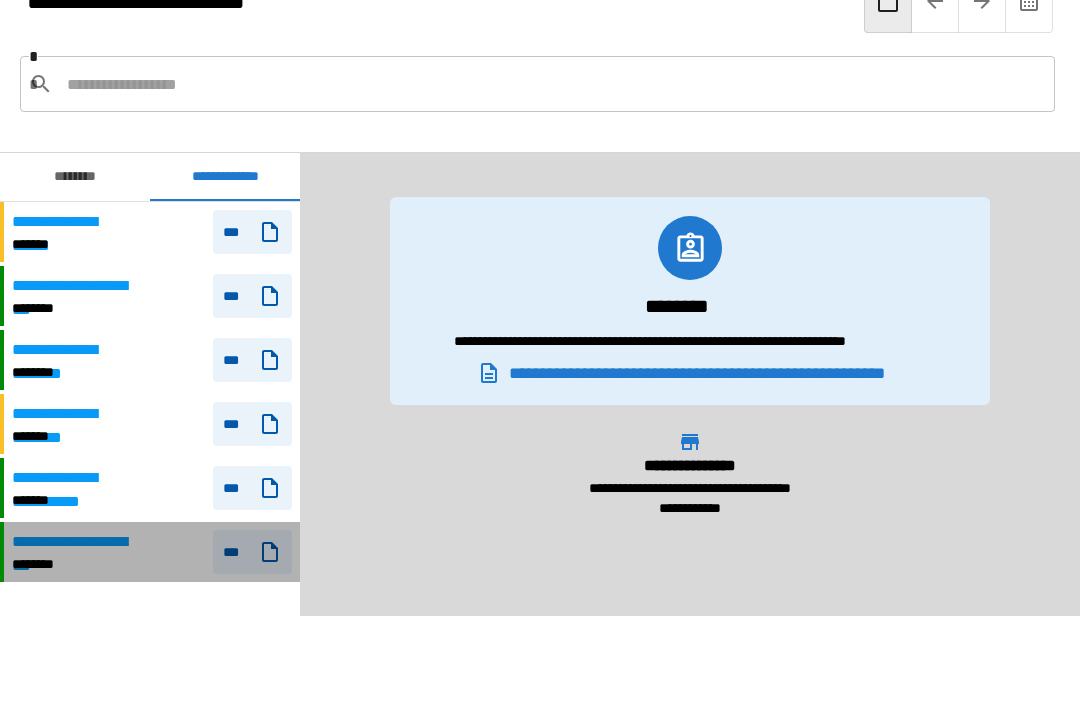 click on "***" at bounding box center (252, 552) 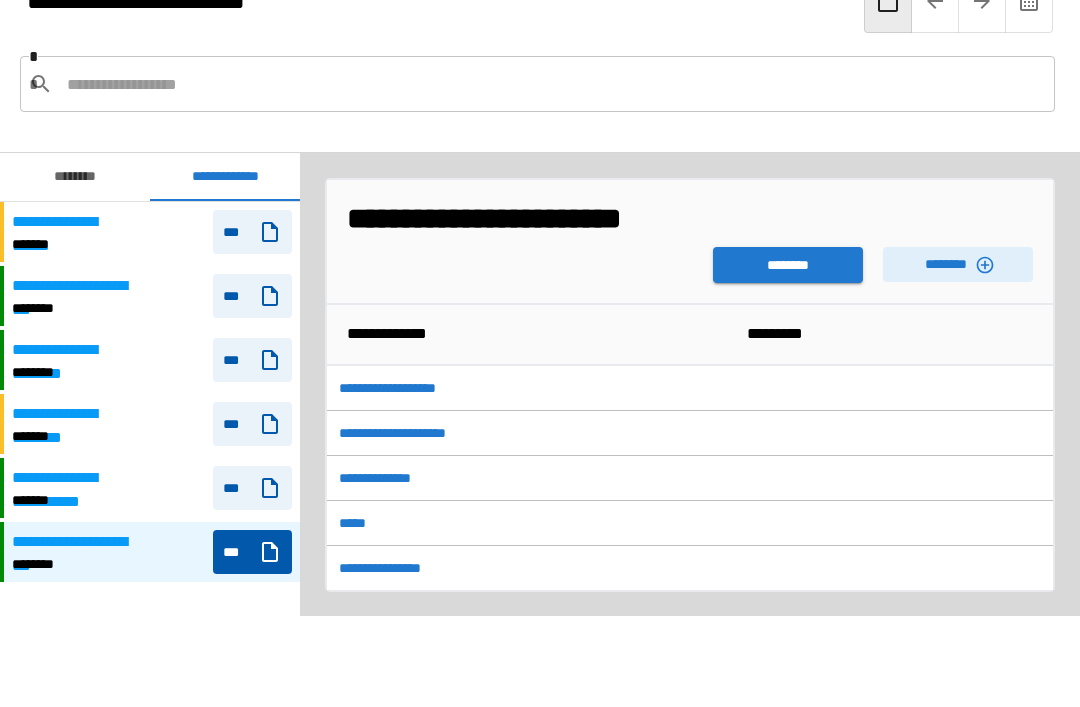 click on "********" at bounding box center [788, 265] 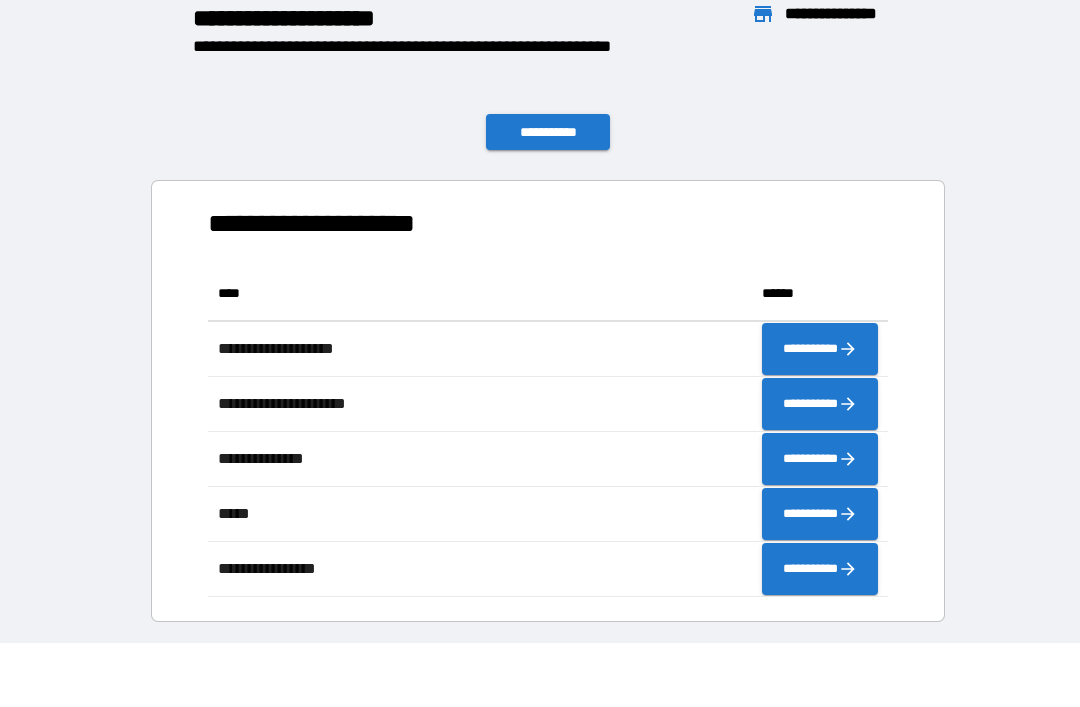 scroll, scrollTop: 331, scrollLeft: 680, axis: both 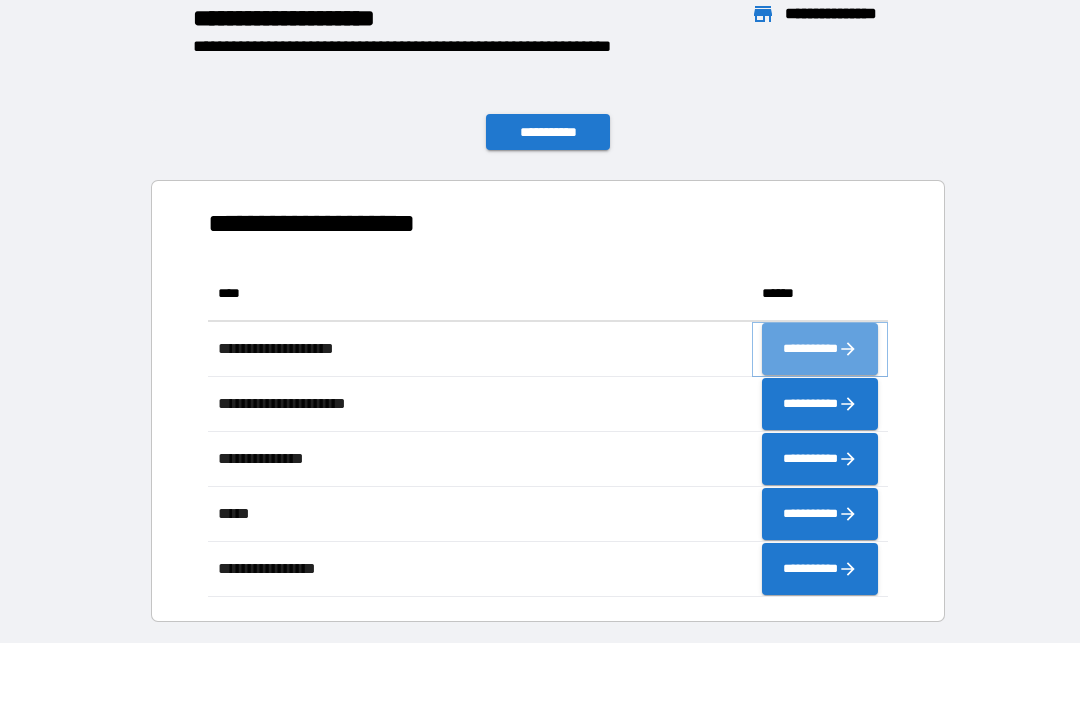 click on "**********" at bounding box center [820, 349] 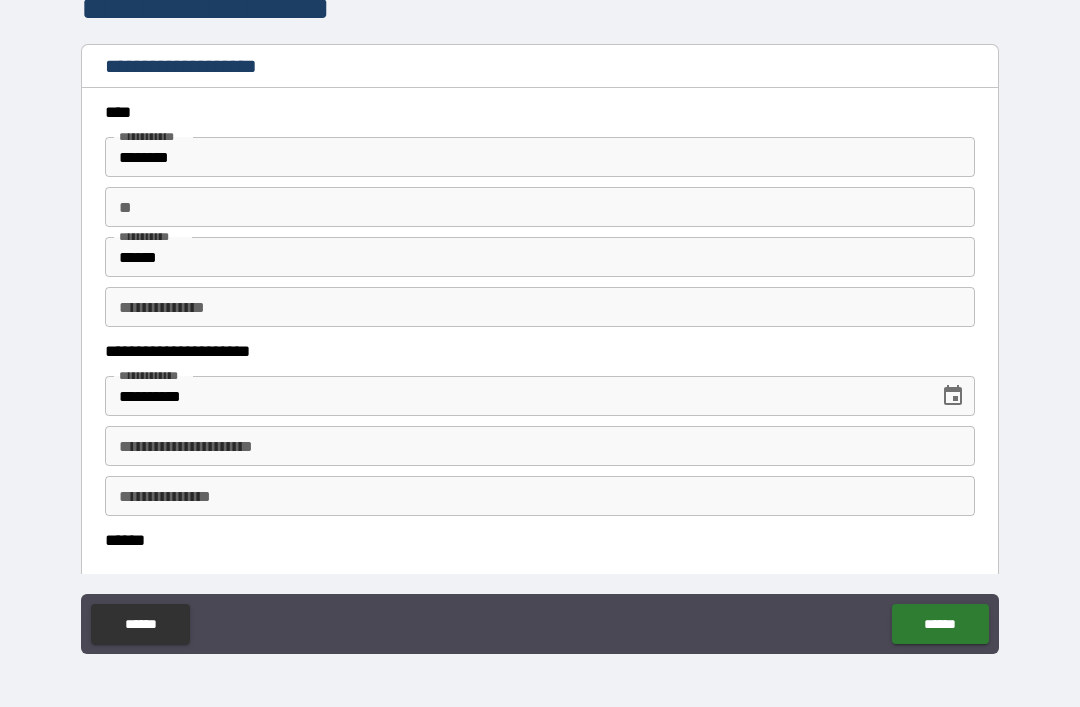 click on "**********" at bounding box center [540, 446] 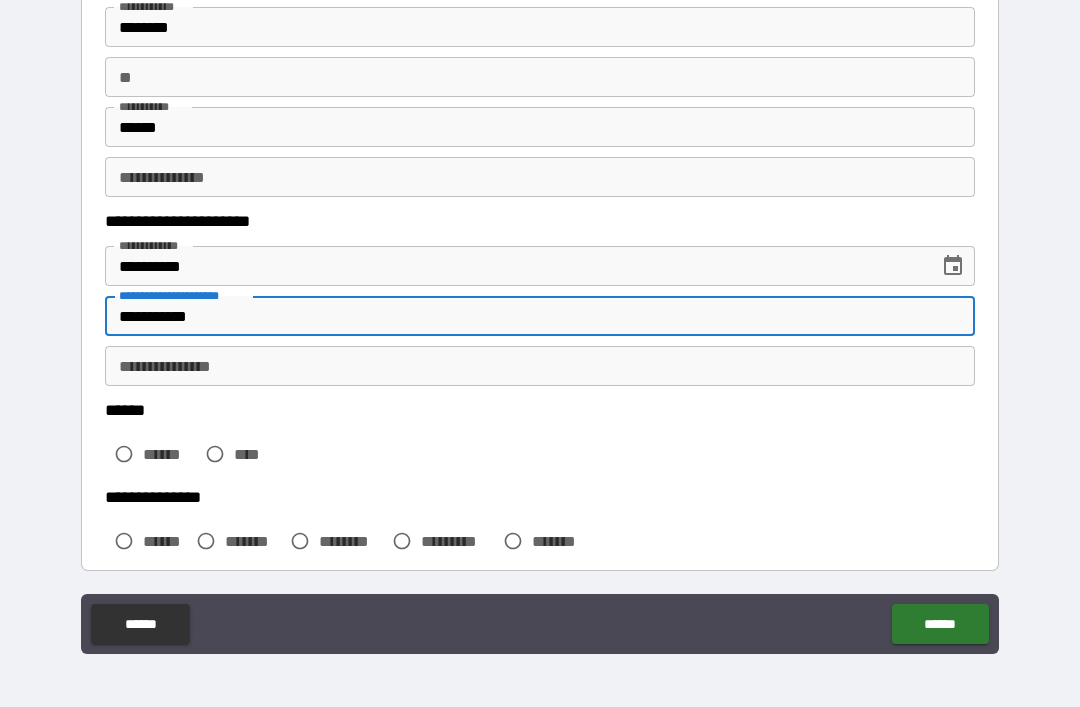 scroll, scrollTop: 128, scrollLeft: 0, axis: vertical 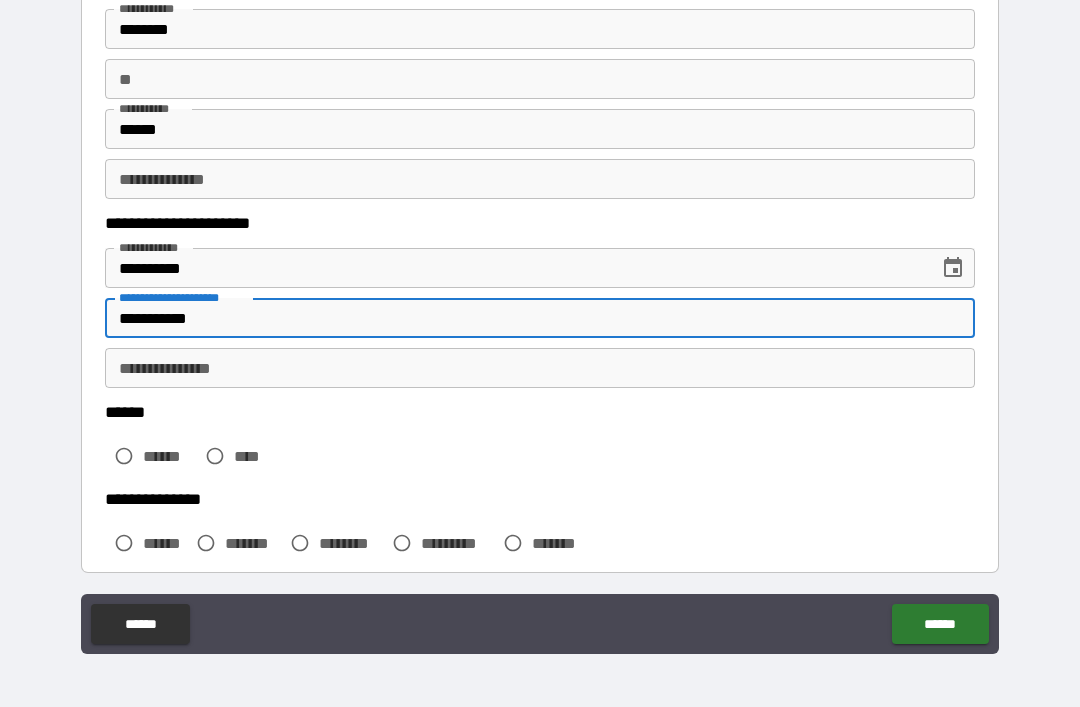 type on "**********" 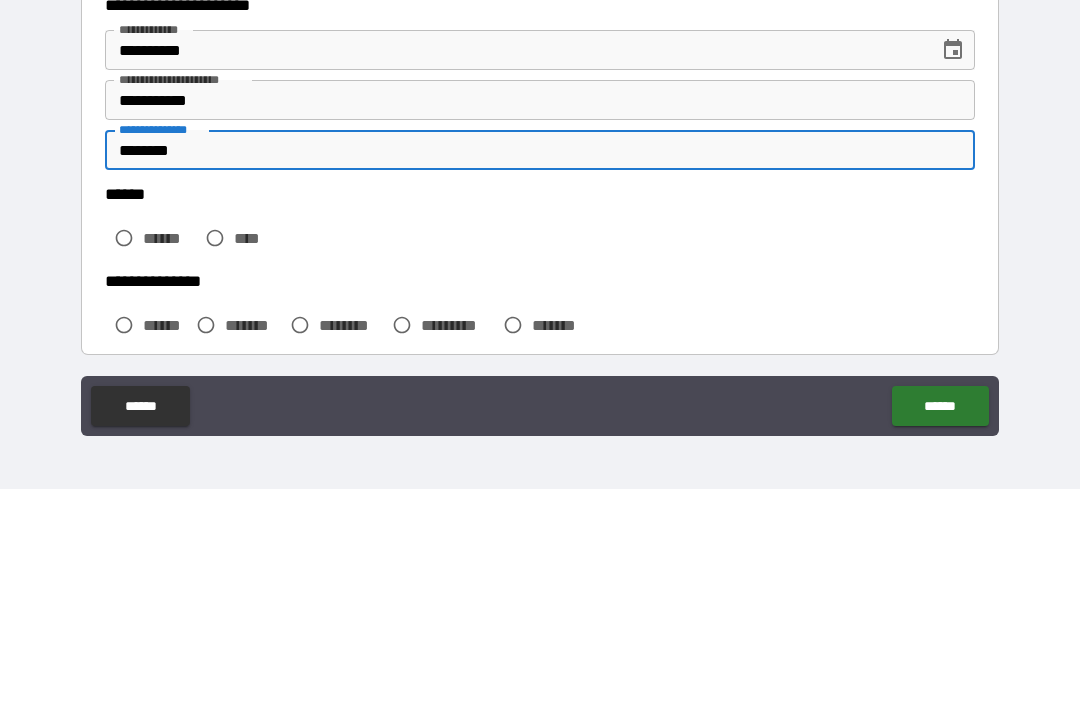 type on "********" 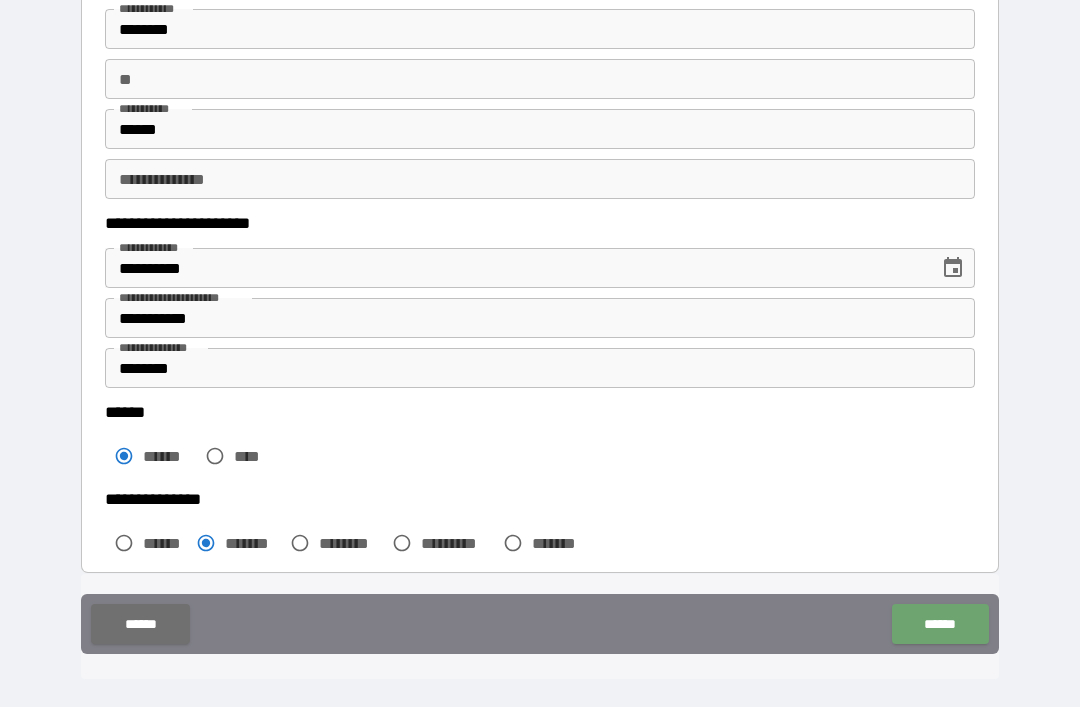 click on "******" at bounding box center [940, 624] 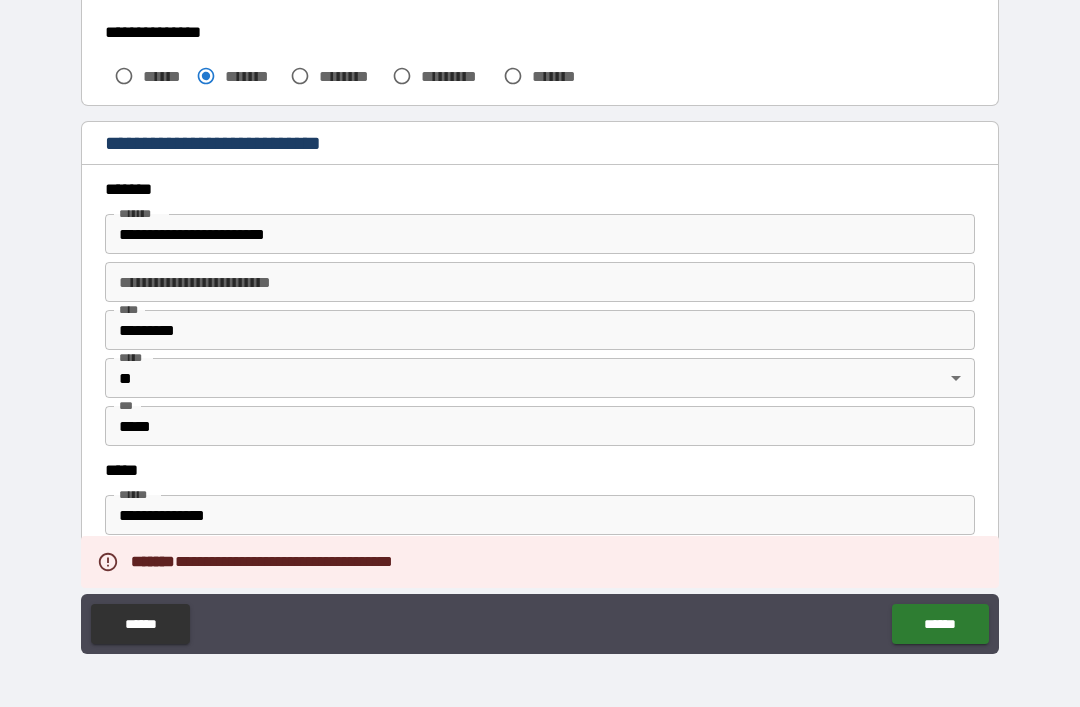 scroll, scrollTop: 611, scrollLeft: 0, axis: vertical 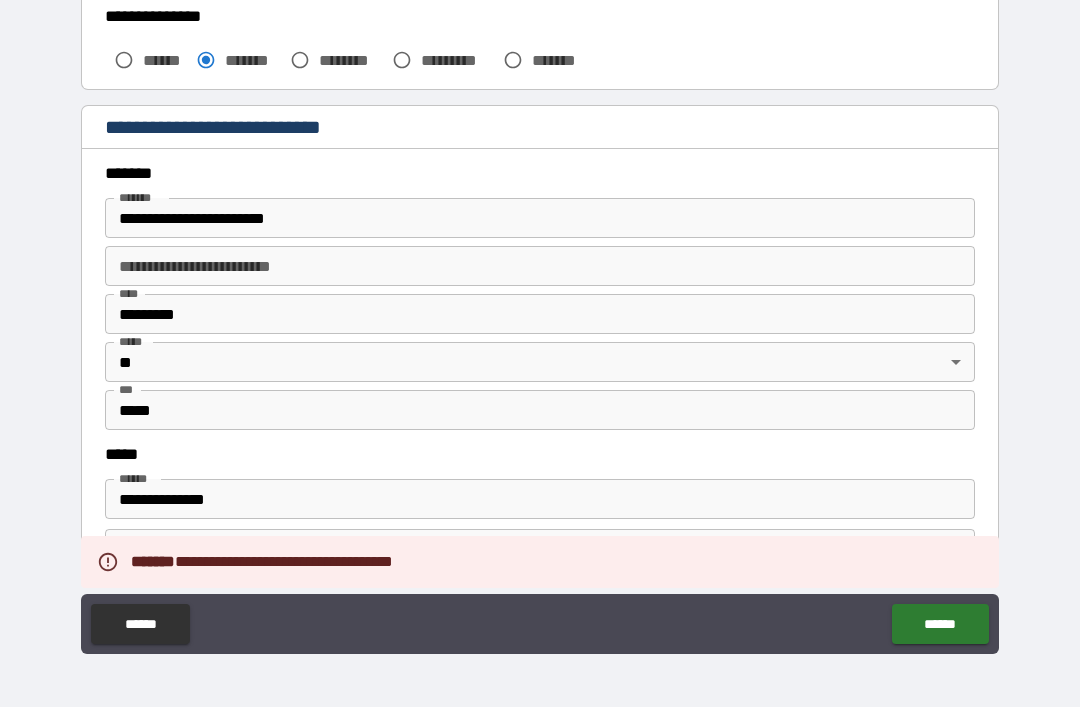 click on "**********" at bounding box center [540, 218] 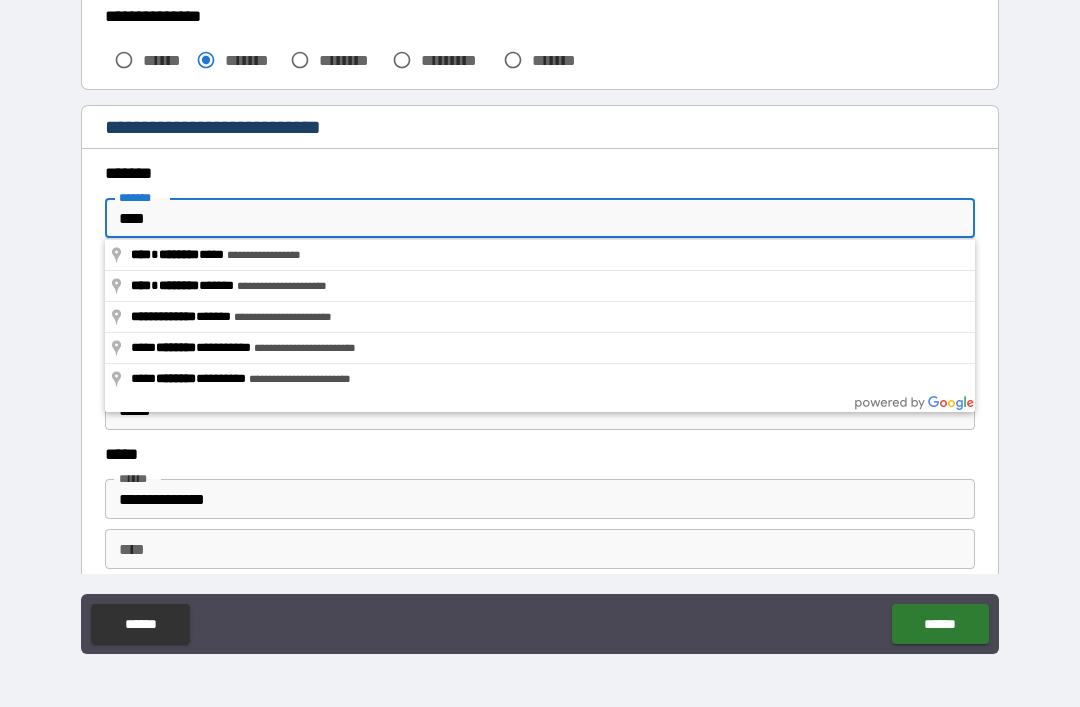type on "***" 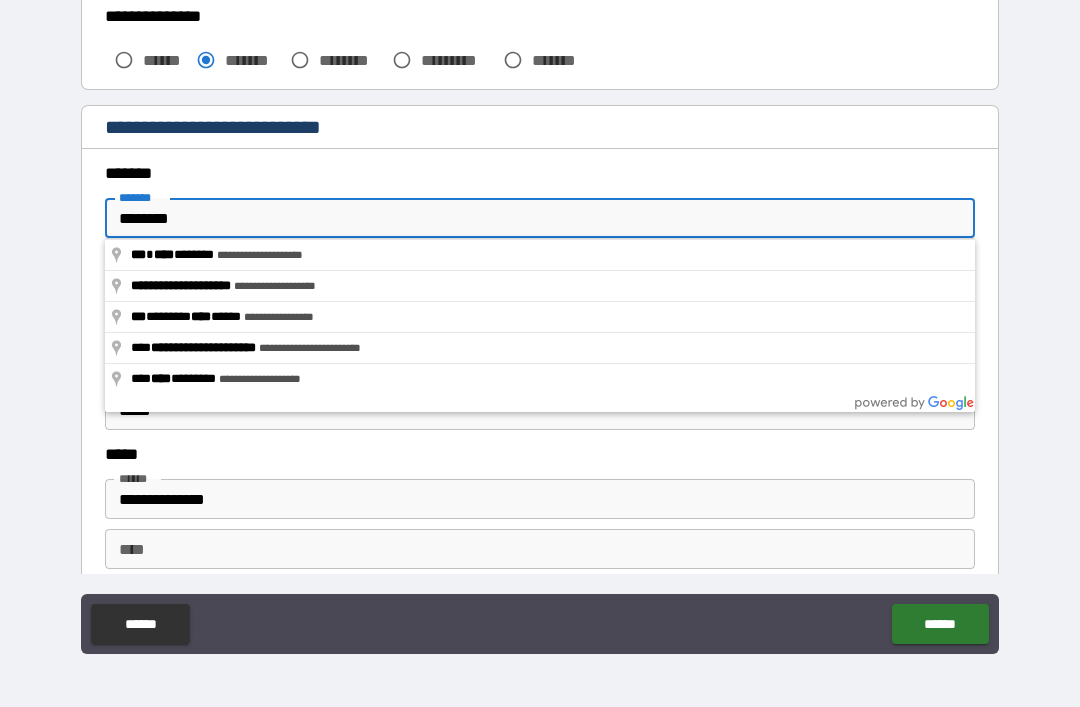 type on "**********" 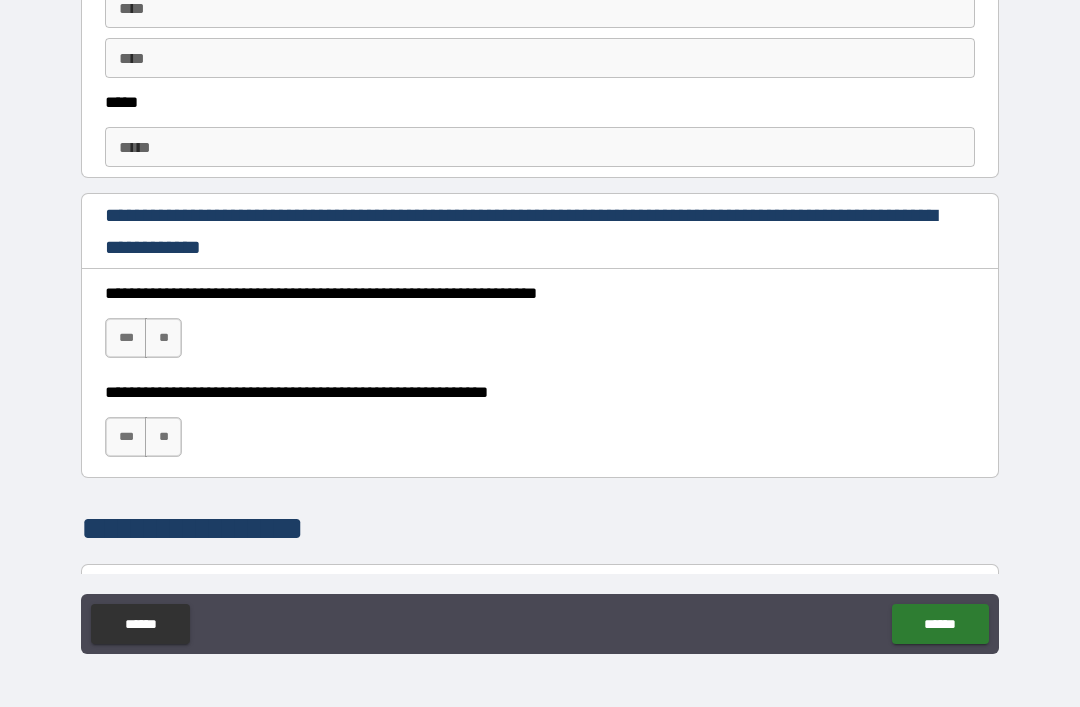 scroll, scrollTop: 1157, scrollLeft: 0, axis: vertical 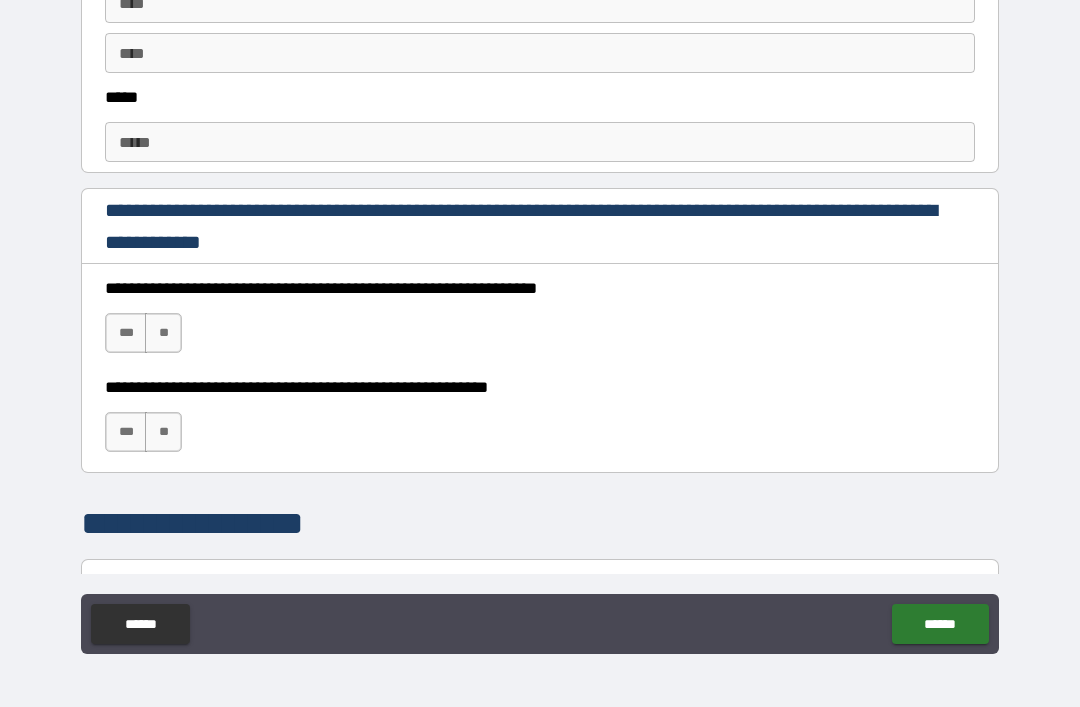 click on "***" at bounding box center [126, 333] 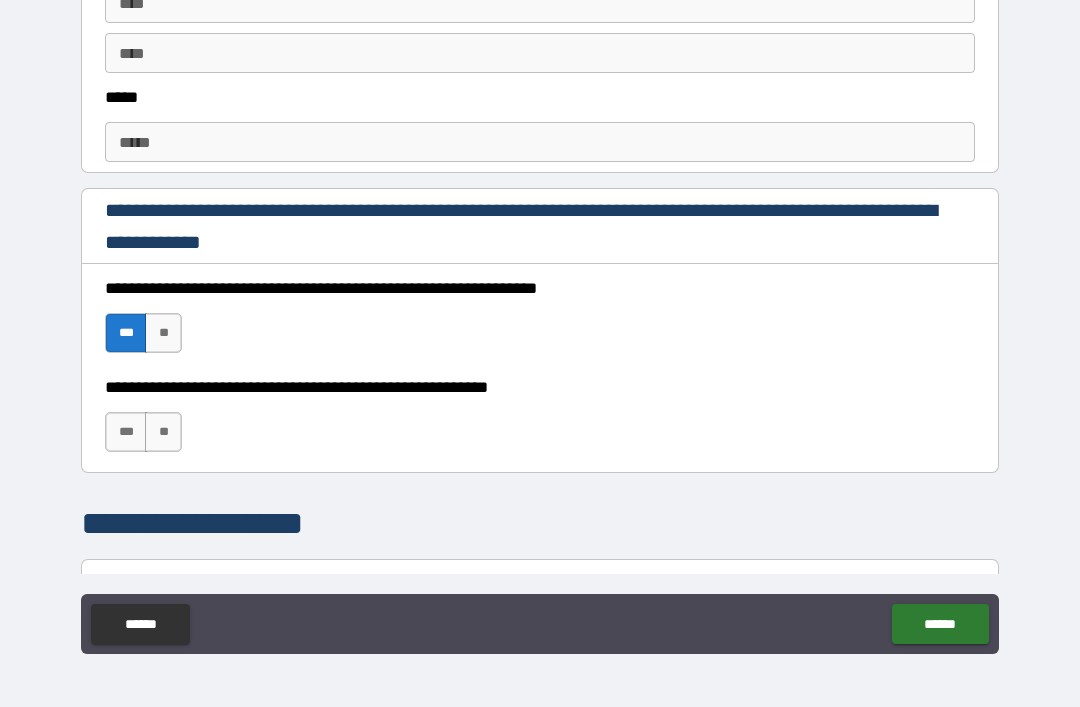 click on "***" at bounding box center [126, 432] 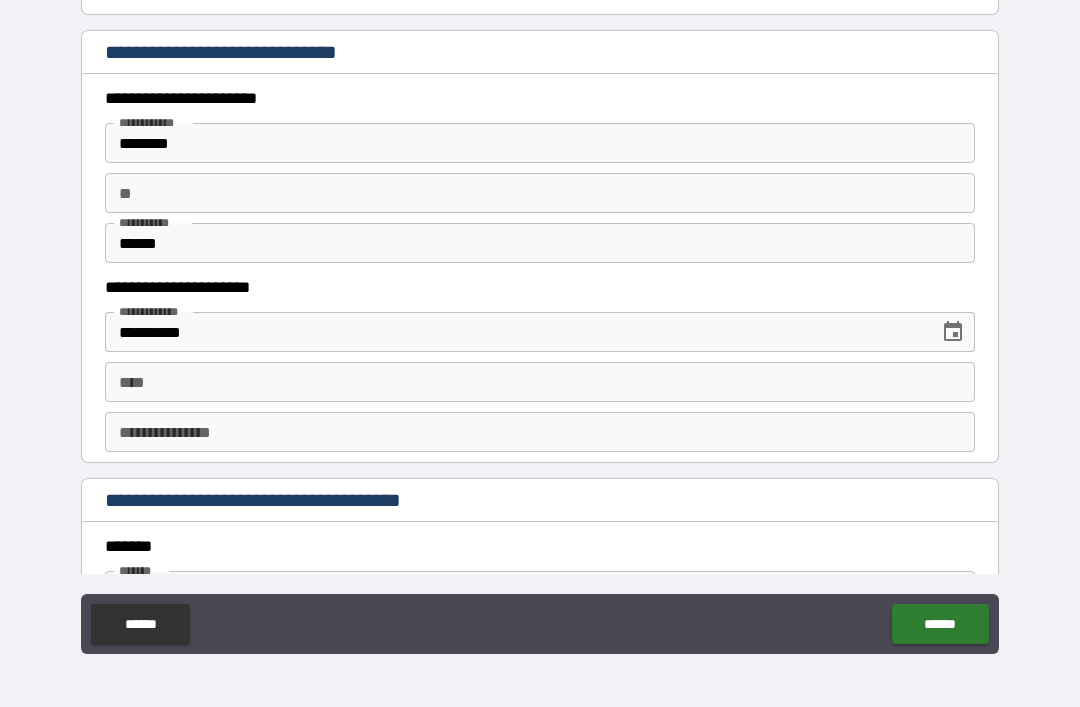 scroll, scrollTop: 1876, scrollLeft: 0, axis: vertical 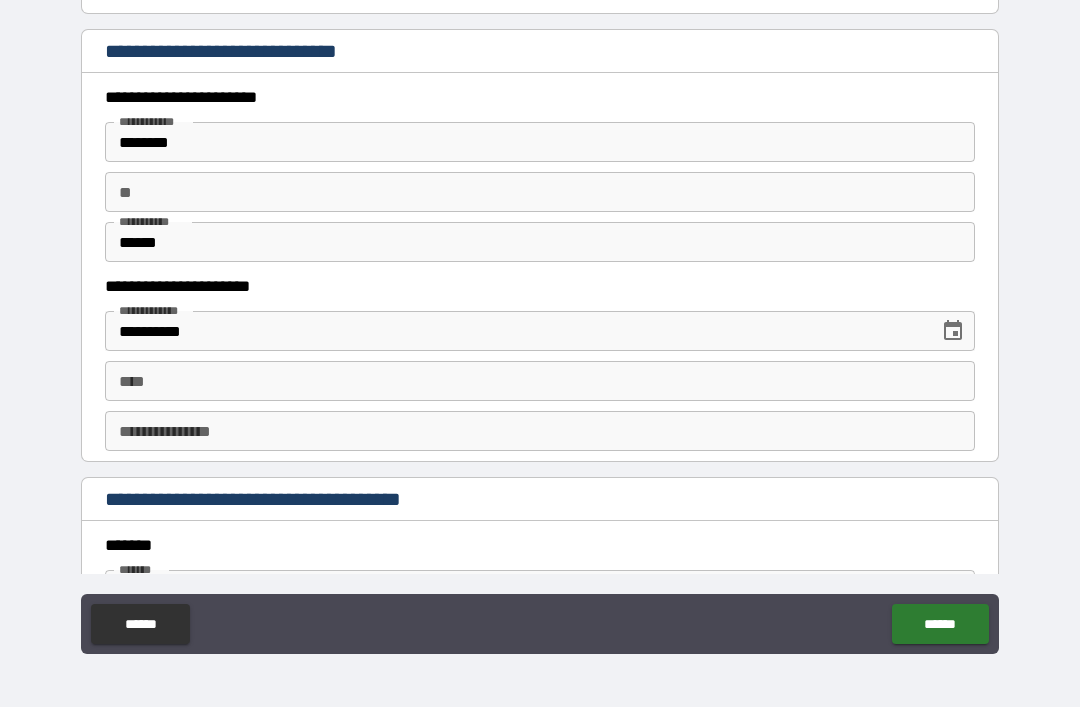 click on "****" at bounding box center [540, 381] 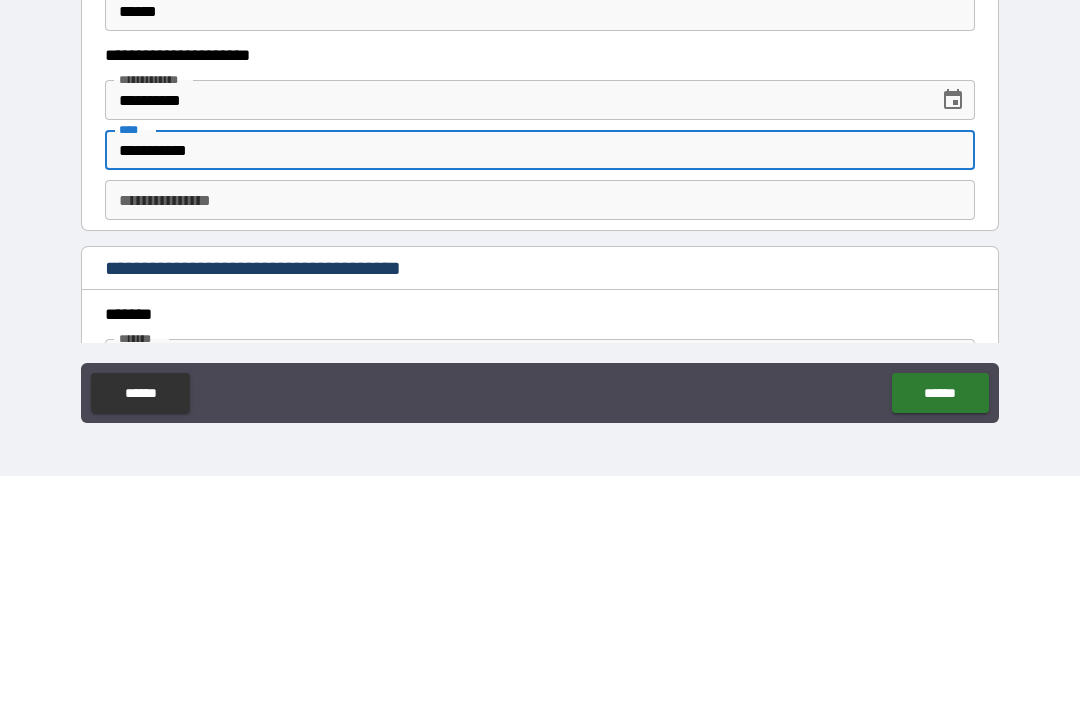 type on "**********" 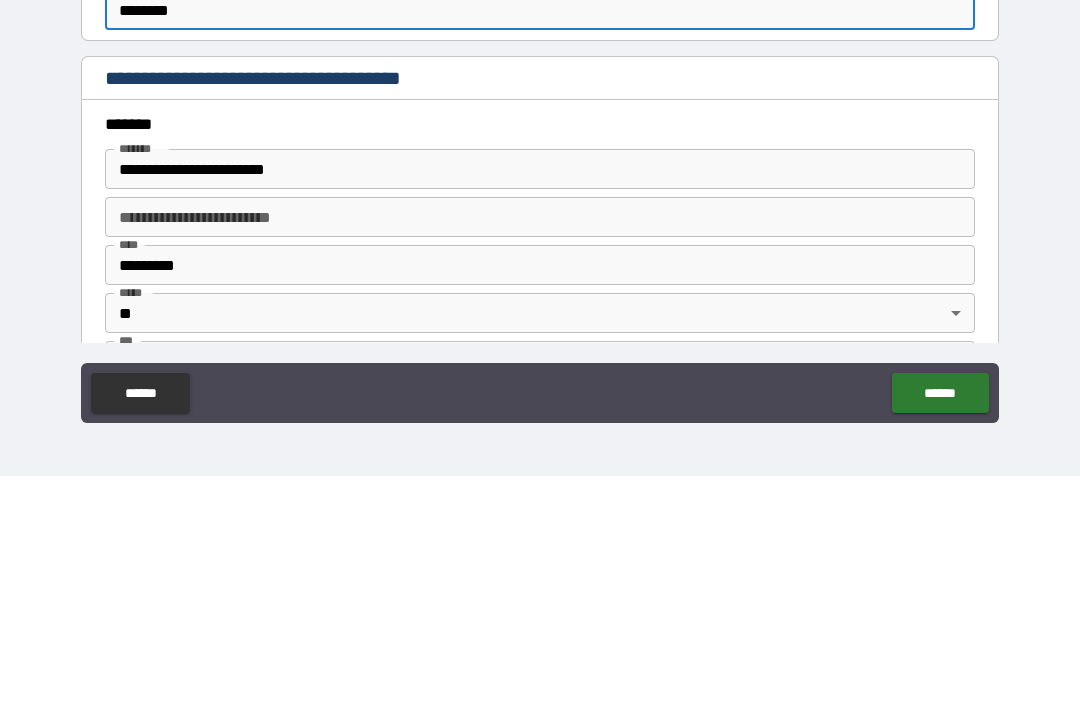 scroll, scrollTop: 2082, scrollLeft: 0, axis: vertical 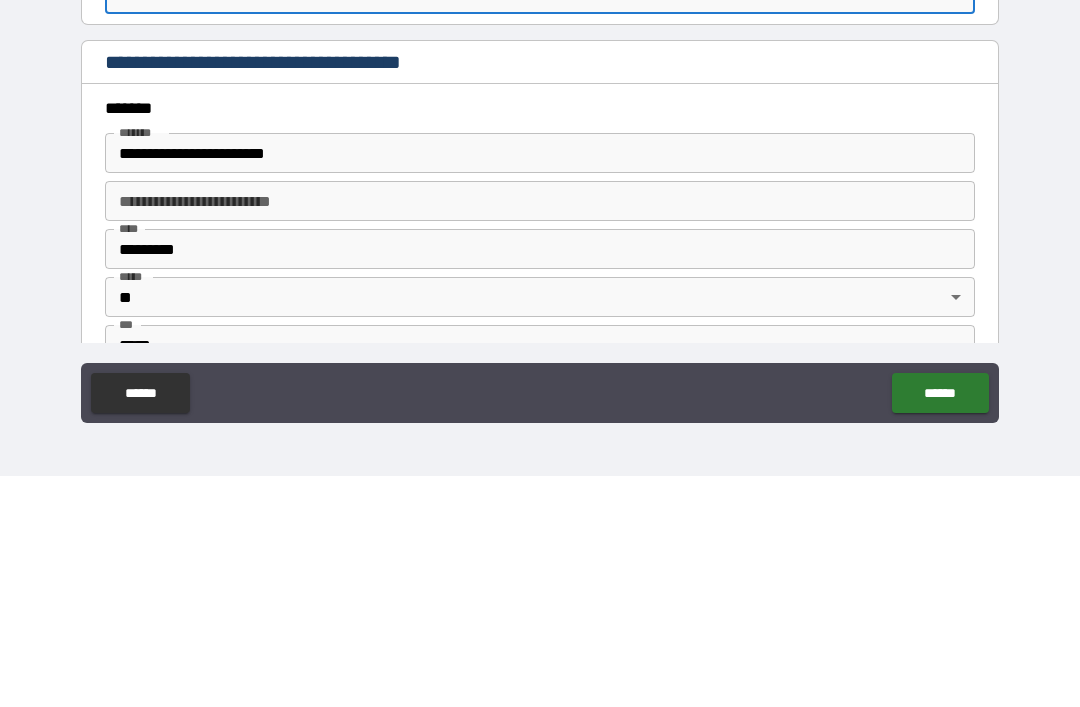 type on "********" 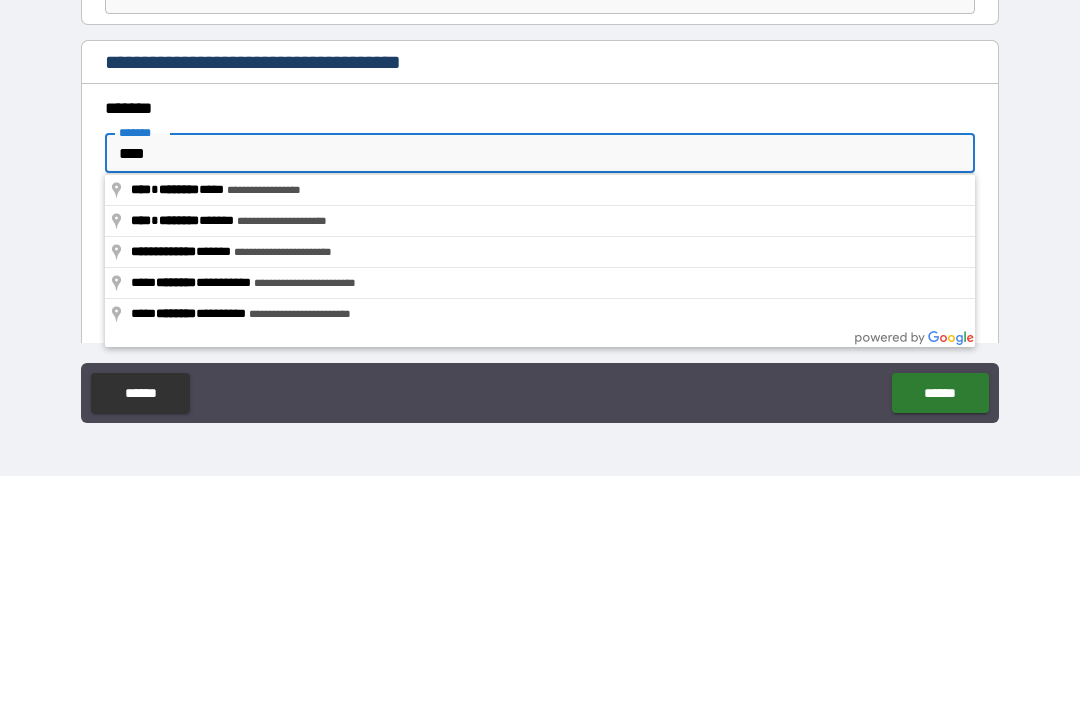 type on "***" 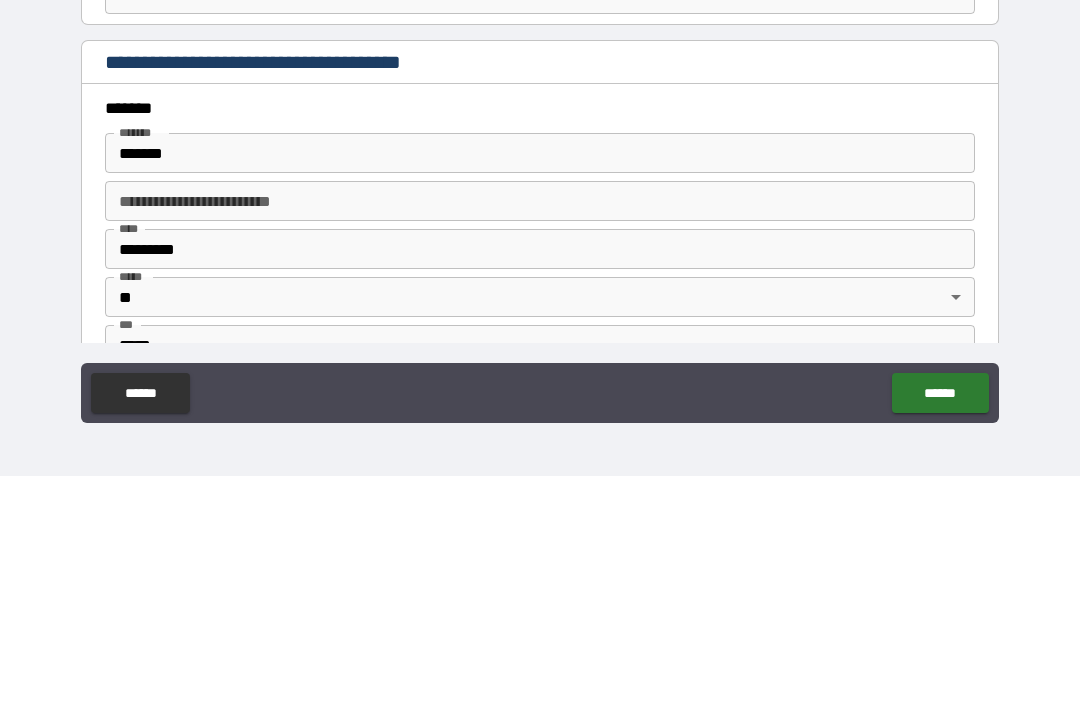 type on "**********" 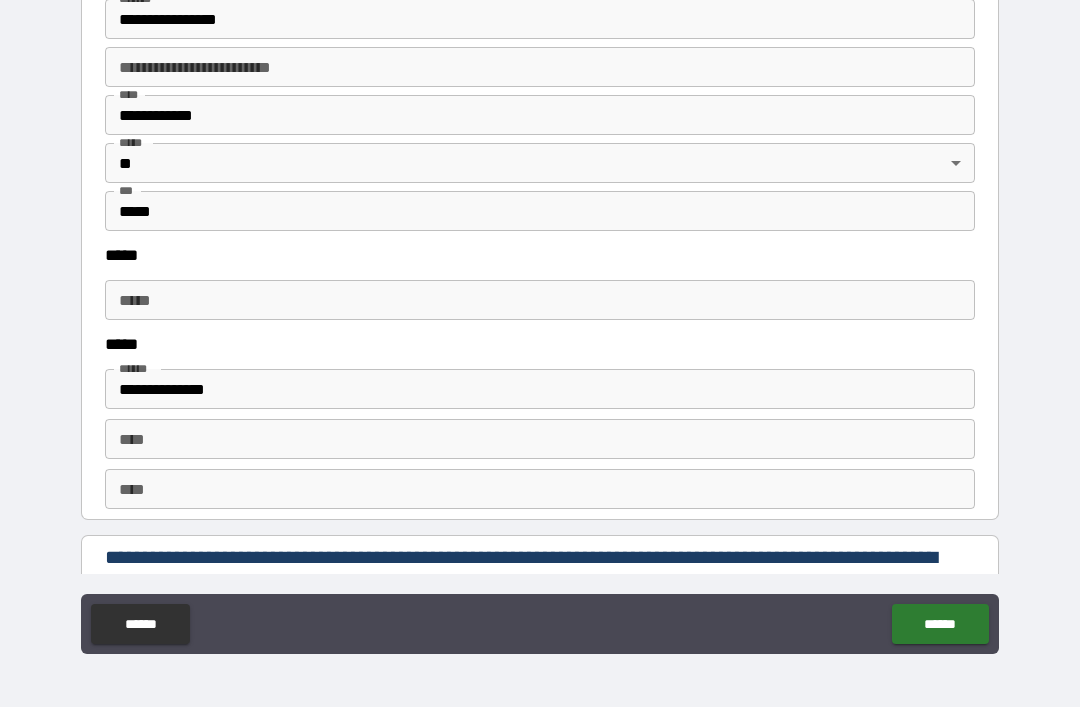 scroll, scrollTop: 2452, scrollLeft: 0, axis: vertical 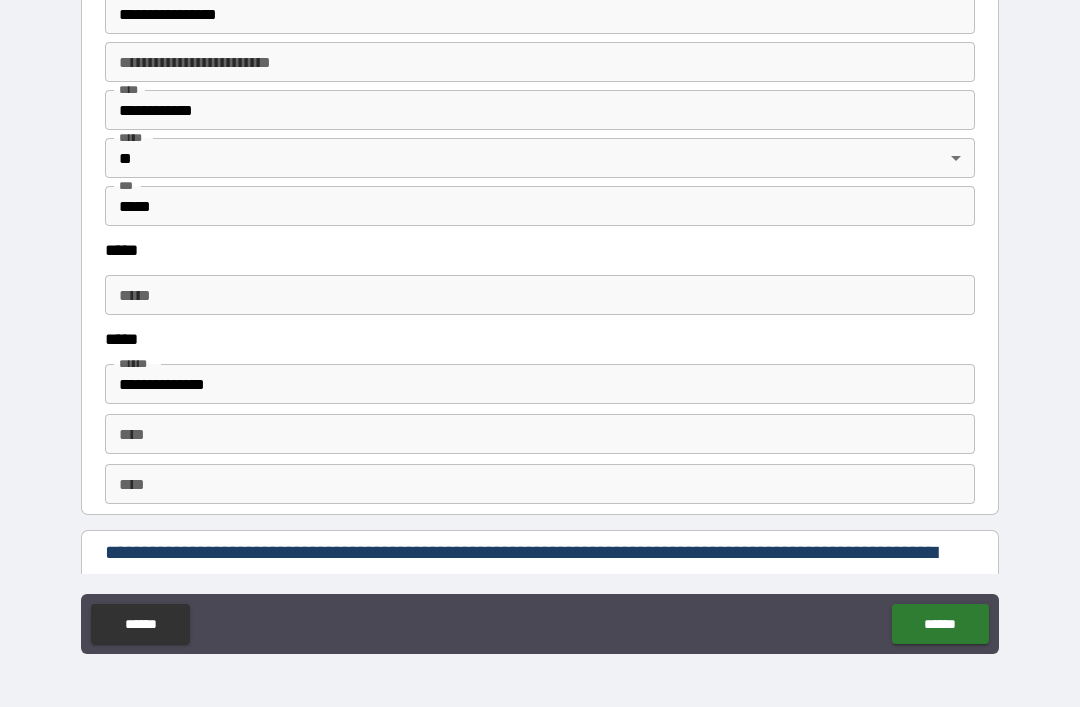 click on "*****" at bounding box center (540, 295) 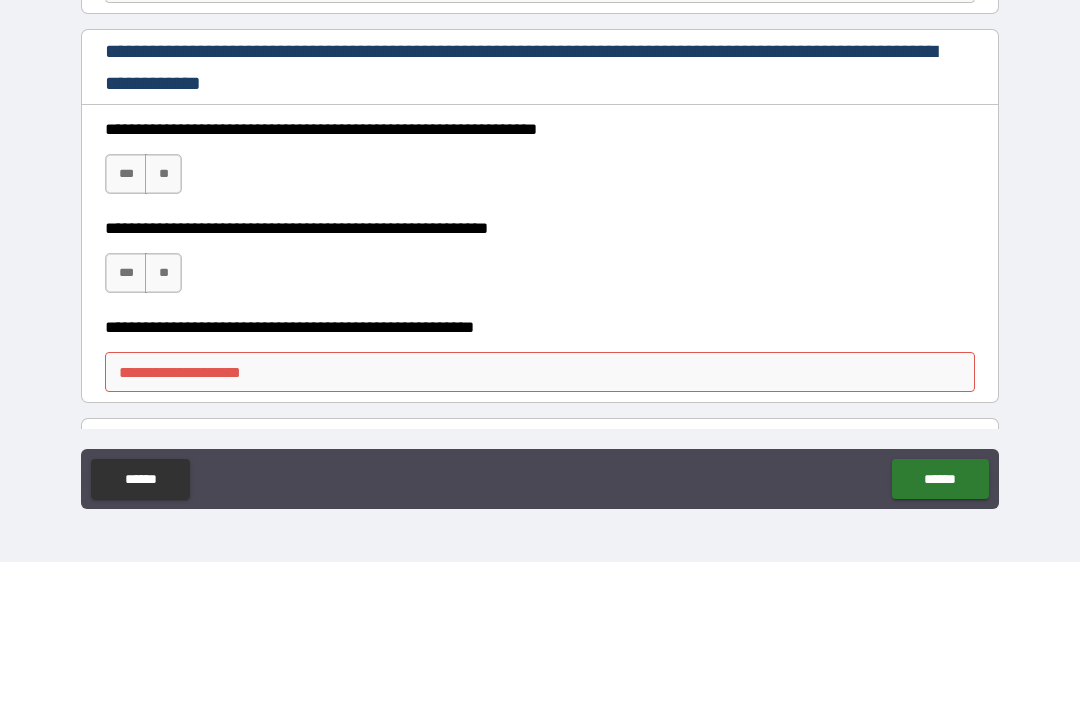 scroll, scrollTop: 2809, scrollLeft: 0, axis: vertical 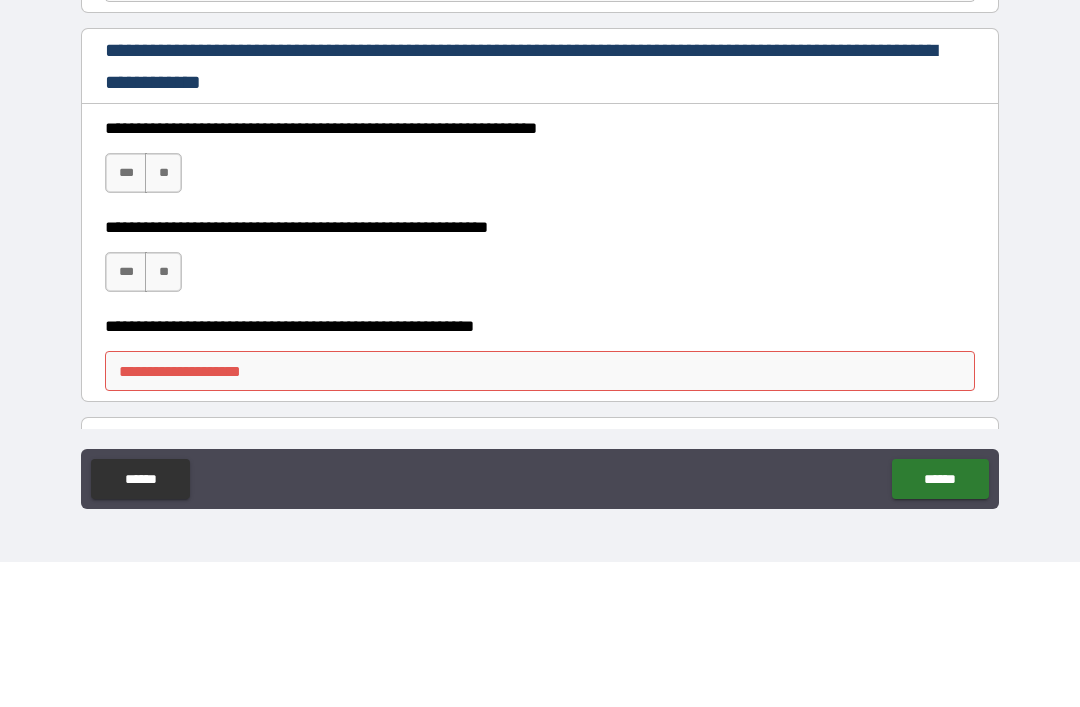 type on "**********" 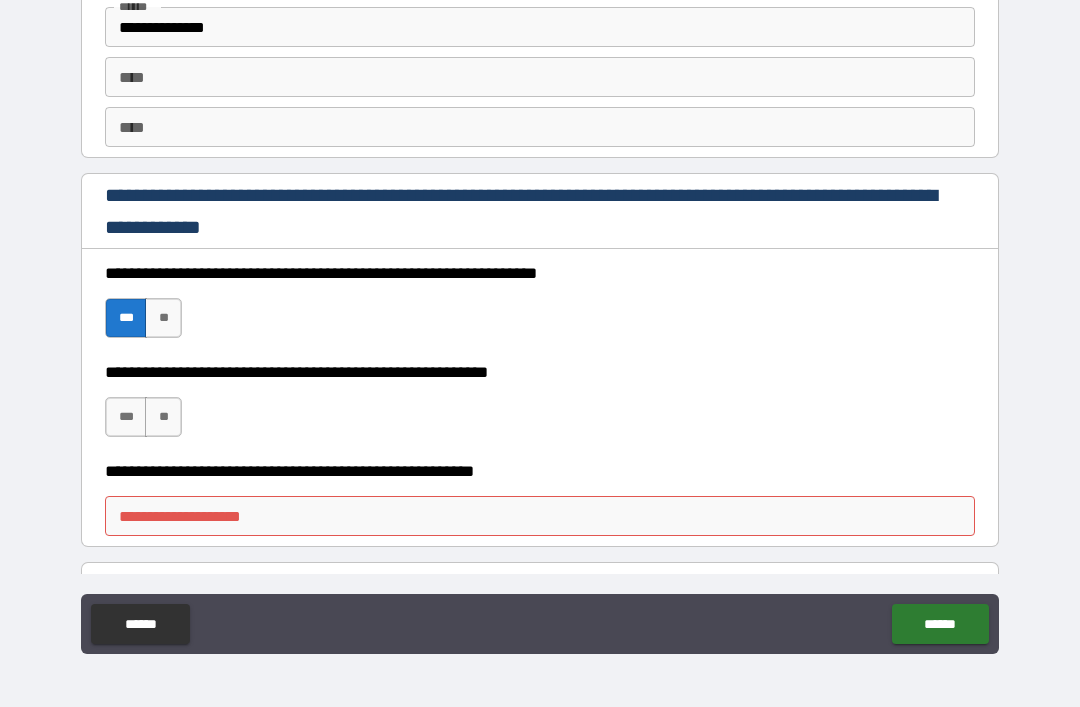 click on "***" at bounding box center [126, 417] 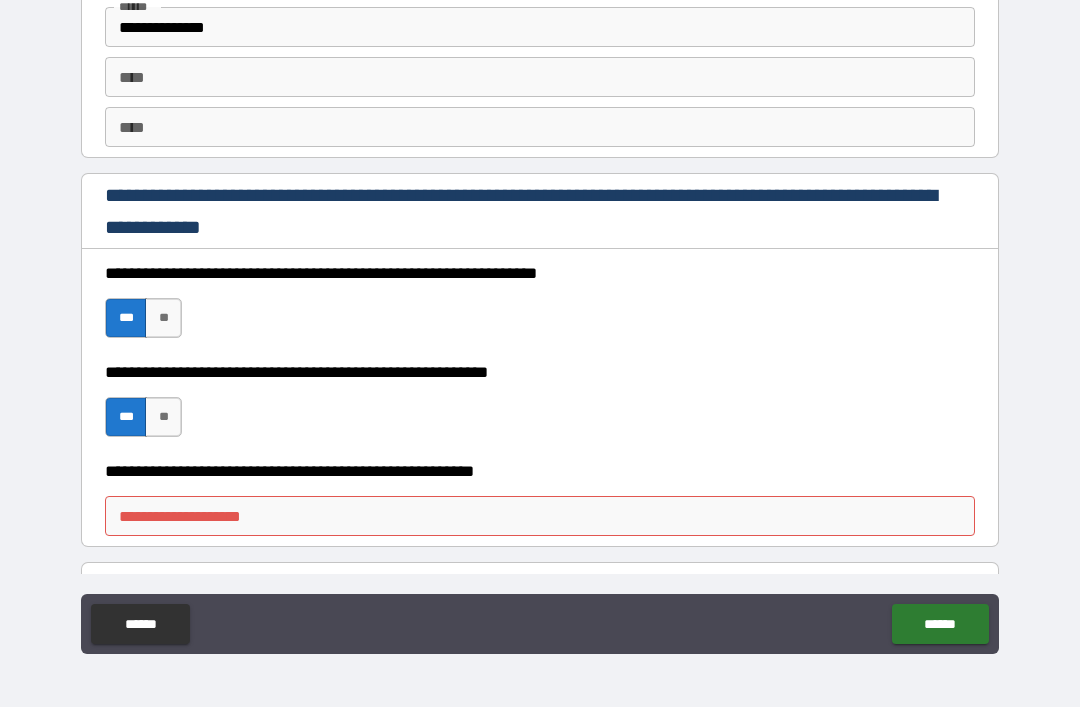 click on "**********" at bounding box center (540, 516) 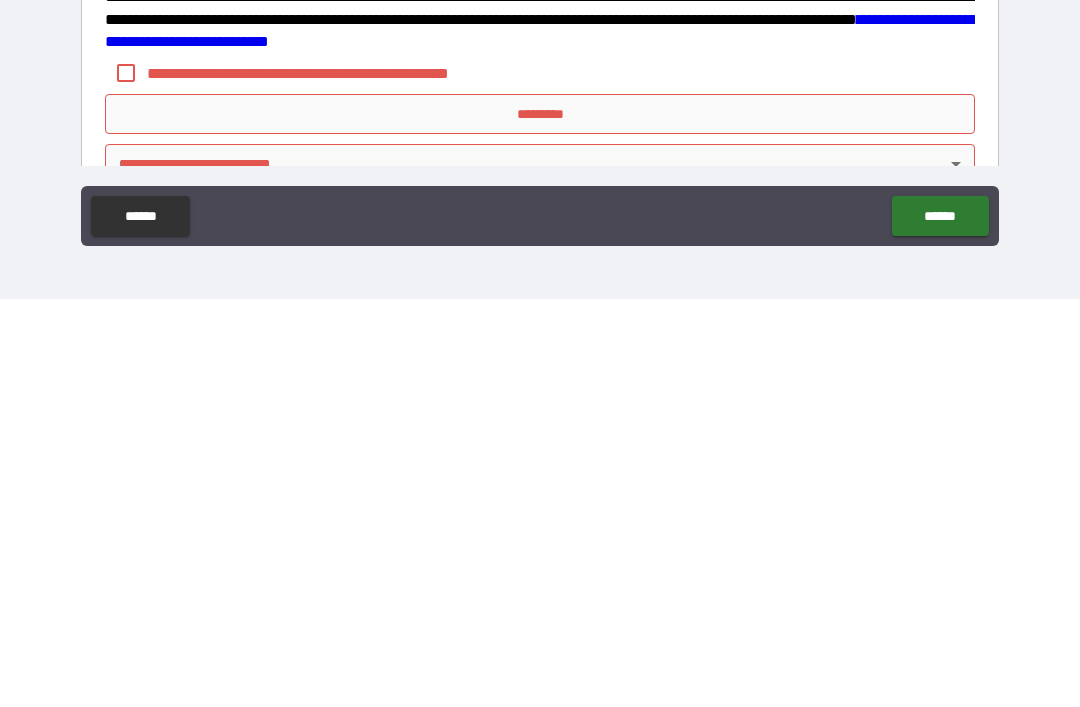 scroll, scrollTop: 3040, scrollLeft: 0, axis: vertical 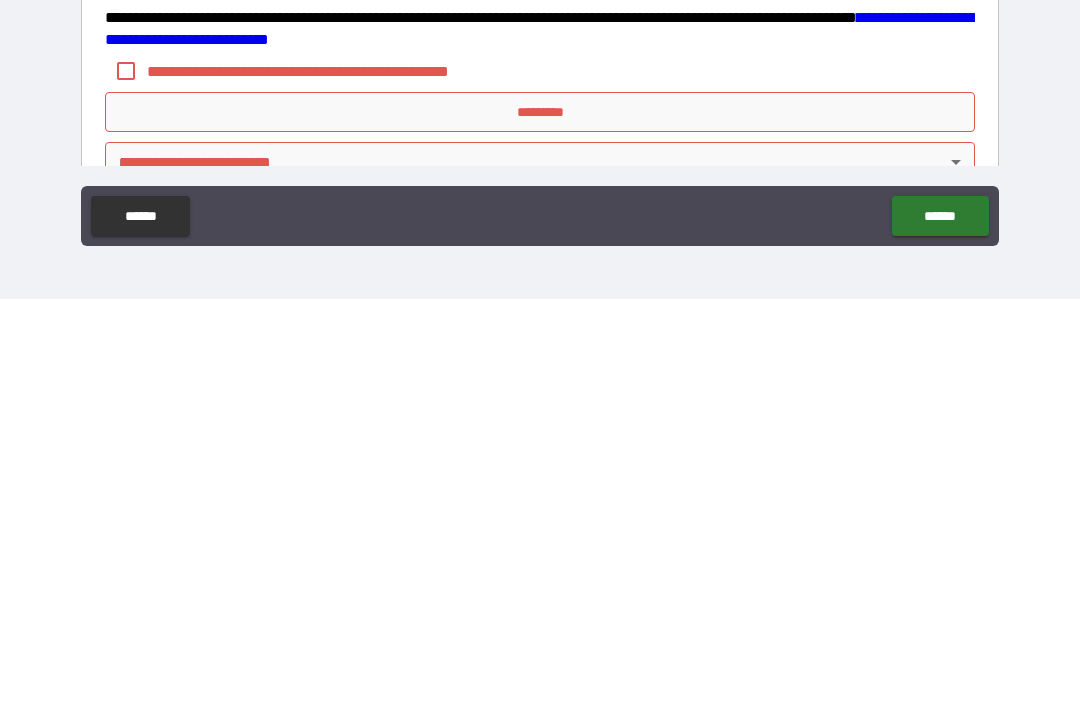 type on "******" 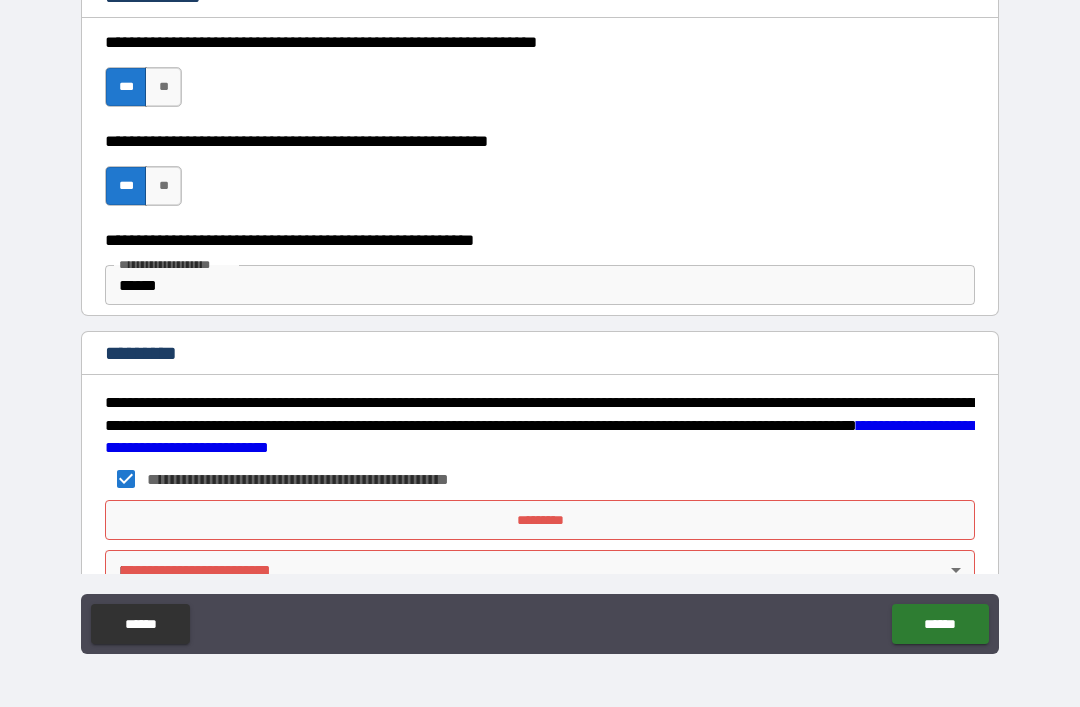 click on "*********" at bounding box center [540, 520] 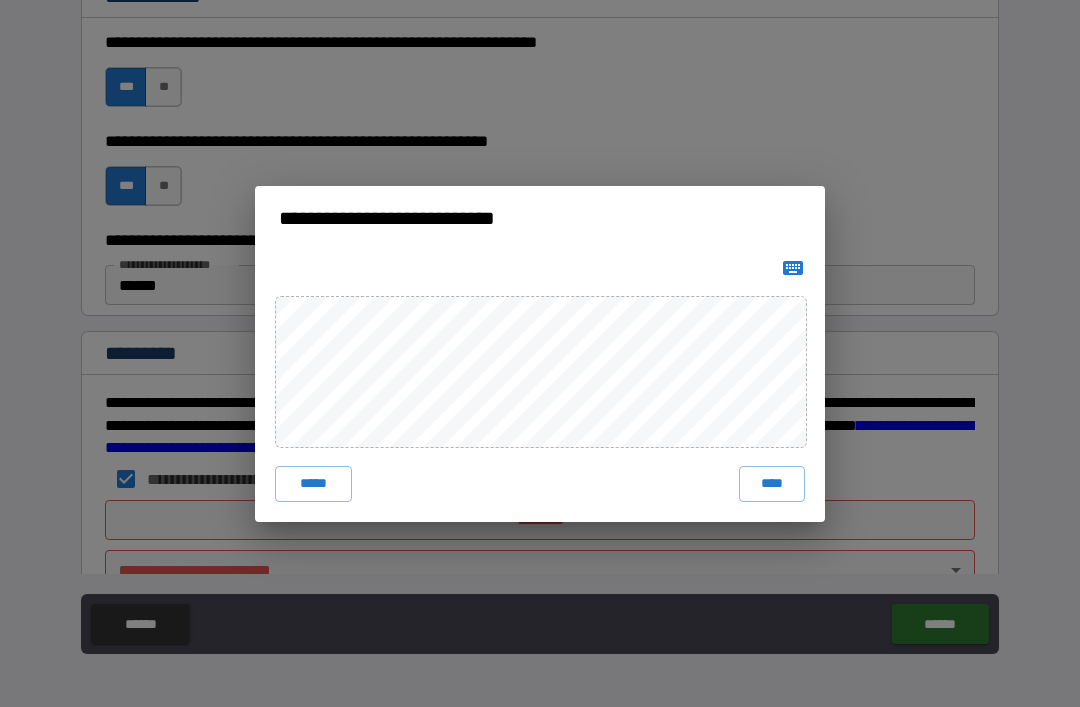click on "****" at bounding box center (772, 484) 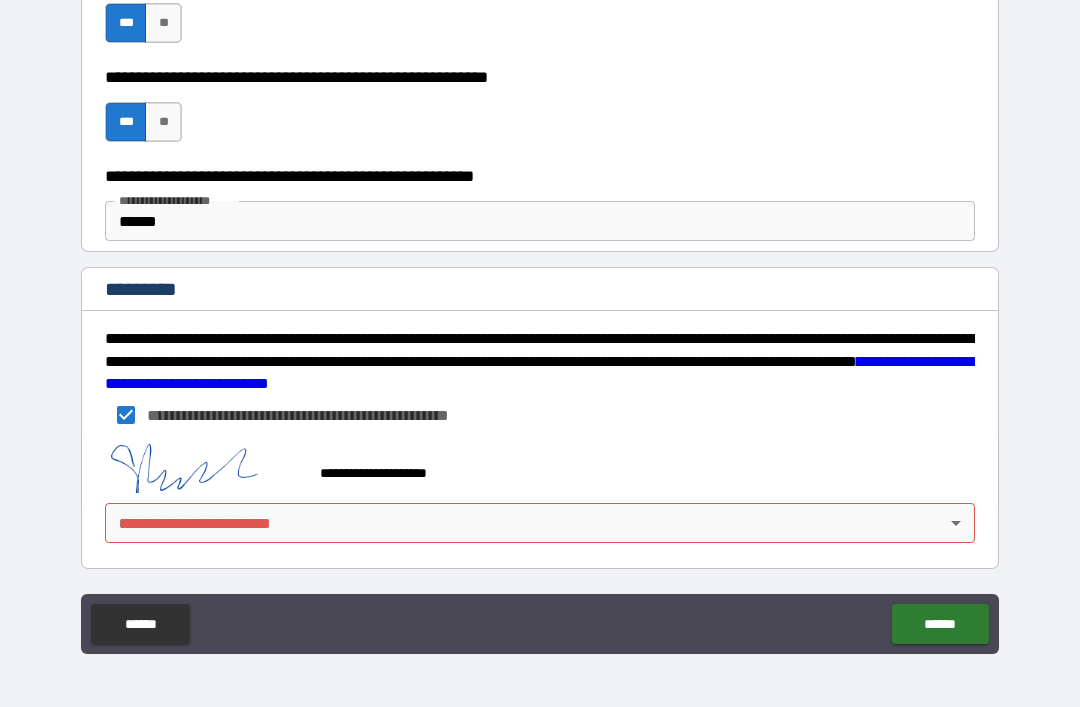 scroll, scrollTop: 3104, scrollLeft: 0, axis: vertical 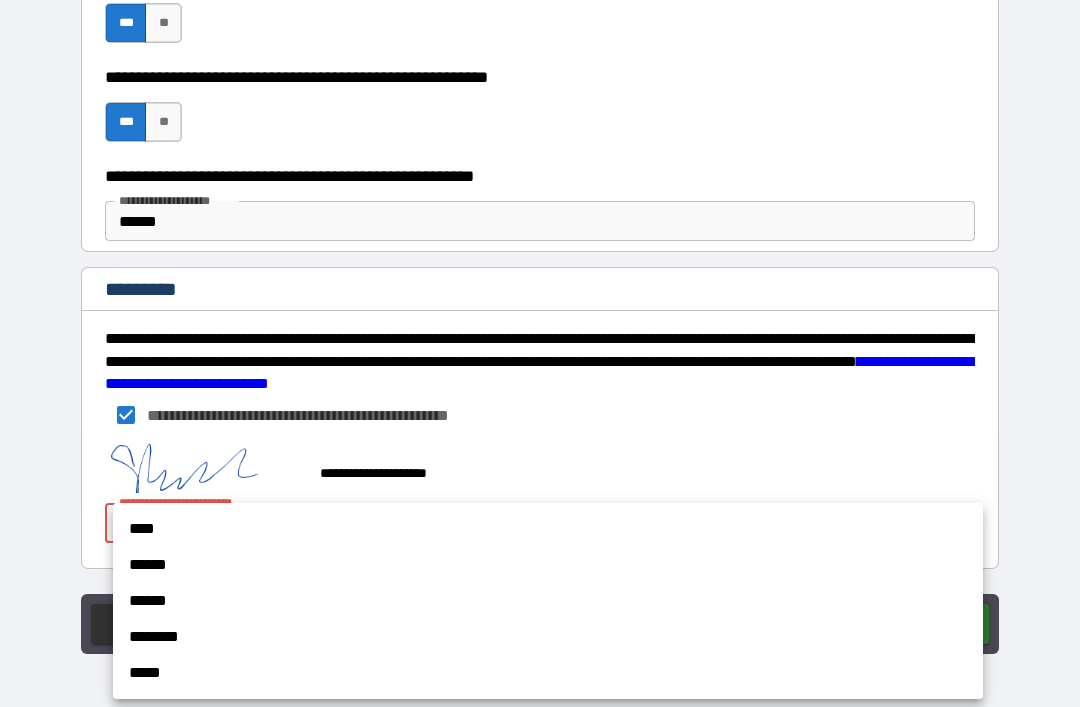 click on "****" at bounding box center (548, 529) 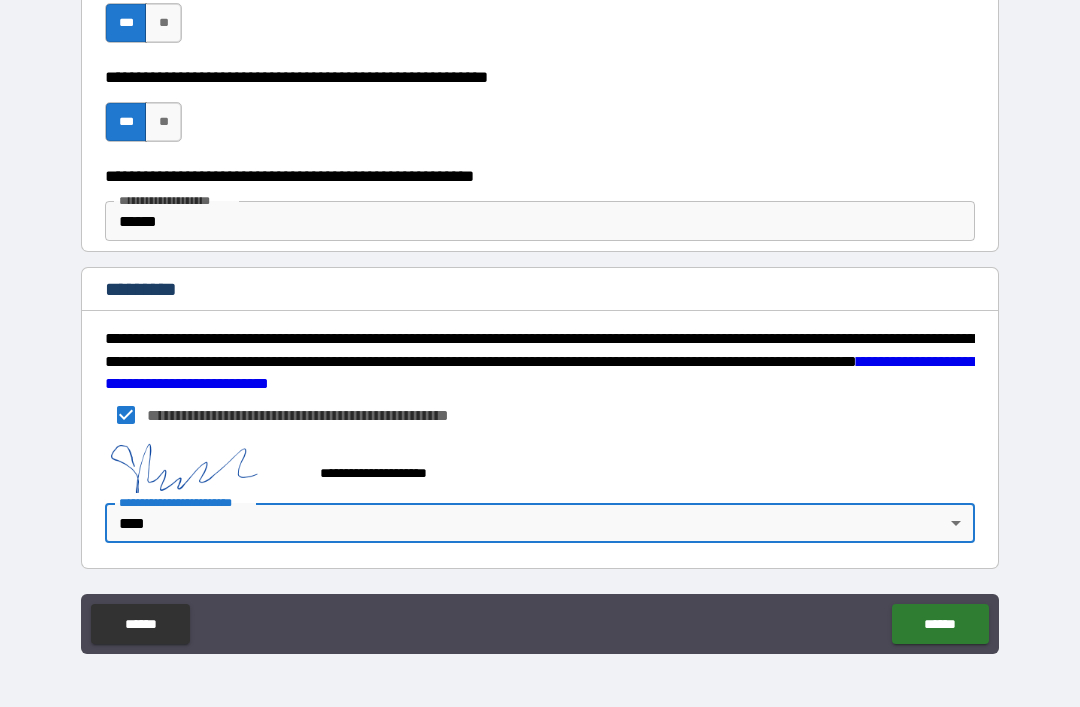 type on "*" 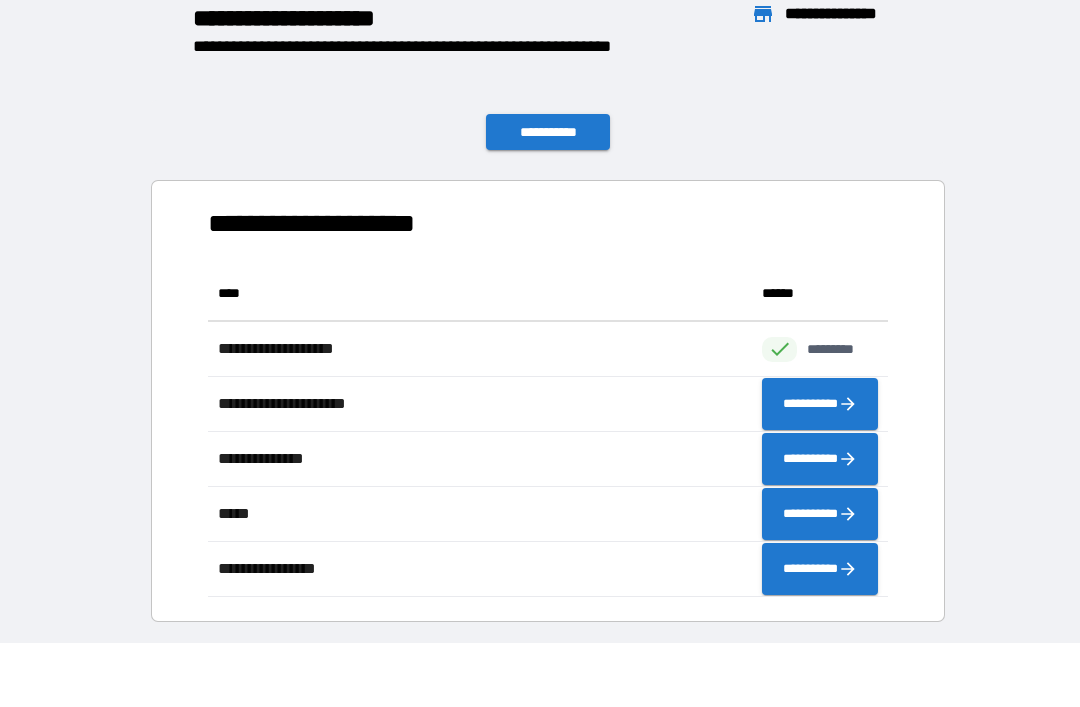 scroll, scrollTop: 331, scrollLeft: 680, axis: both 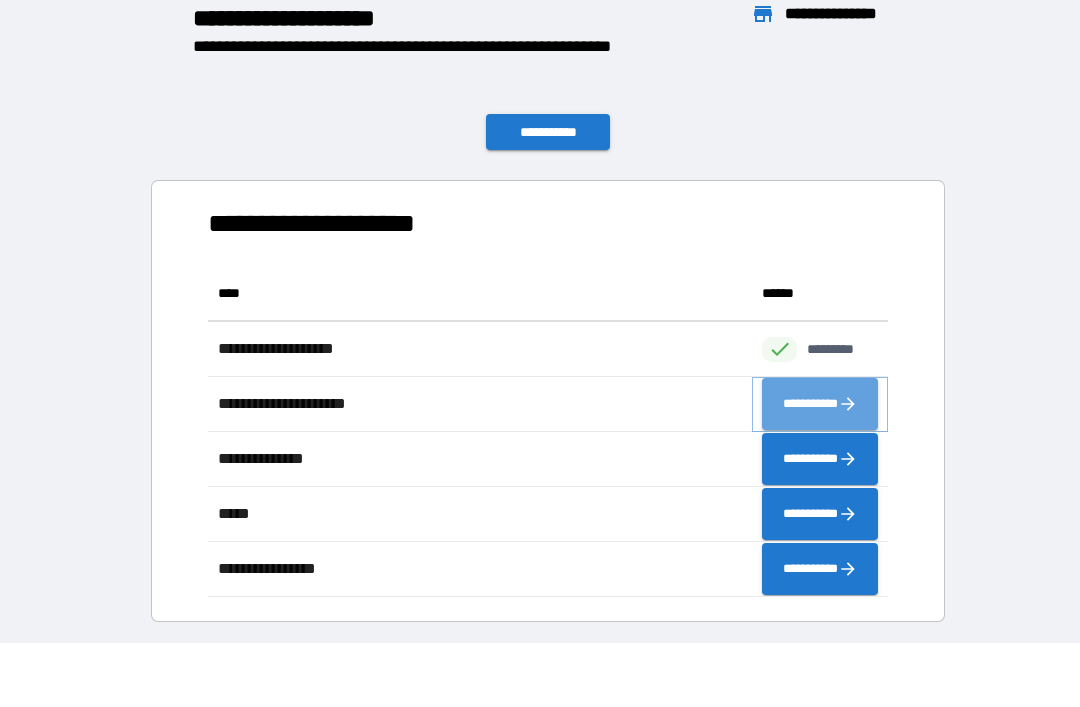 click on "**********" at bounding box center [820, 404] 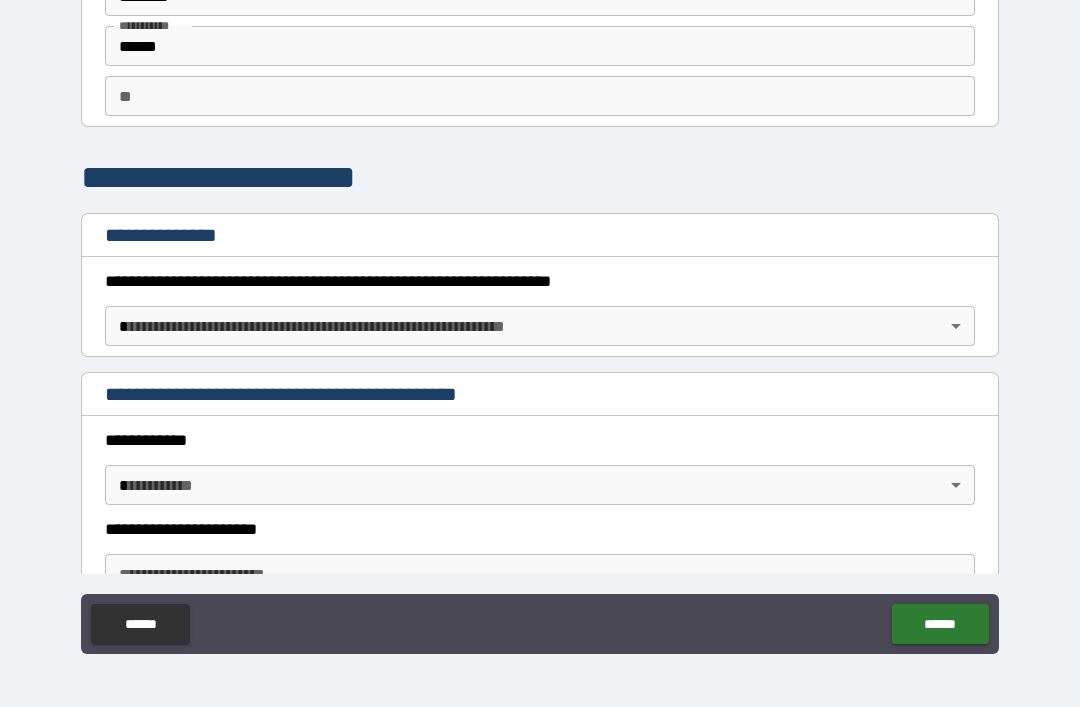 scroll, scrollTop: 111, scrollLeft: 0, axis: vertical 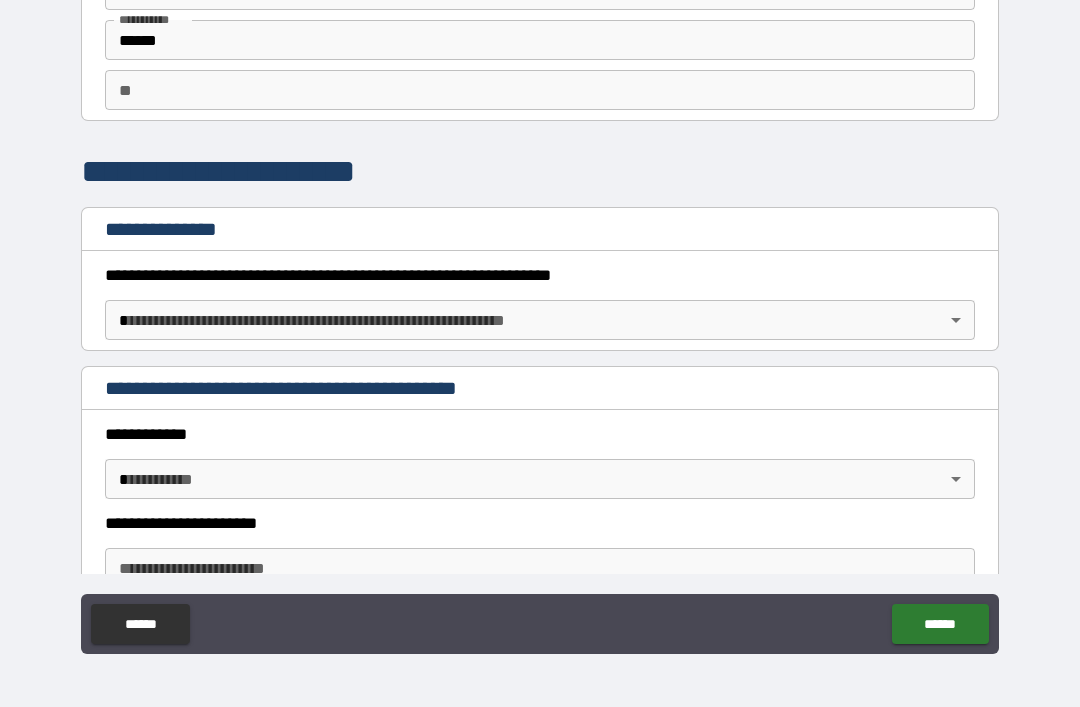 click on "**********" at bounding box center [540, 321] 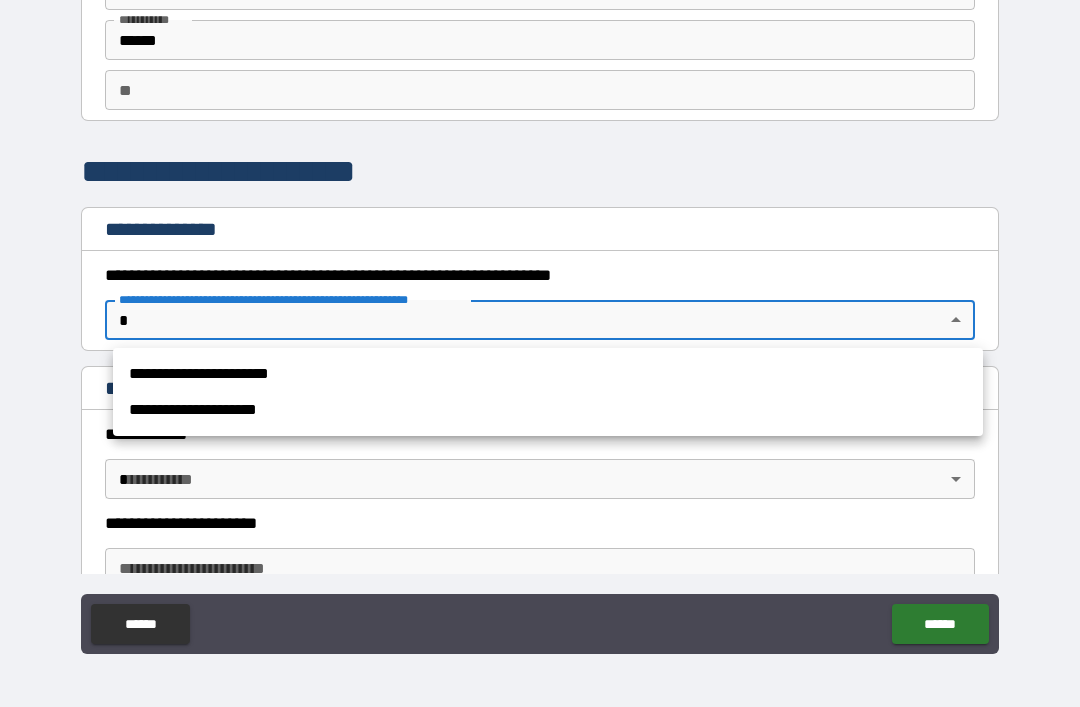 click on "**********" at bounding box center [548, 374] 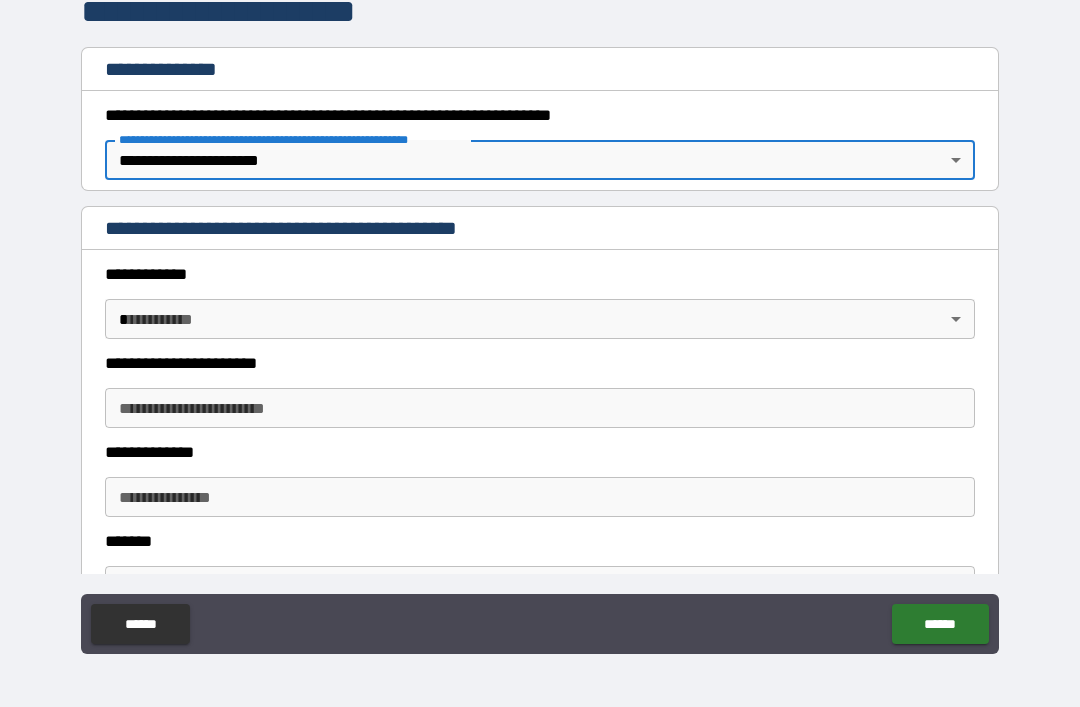 scroll, scrollTop: 344, scrollLeft: 0, axis: vertical 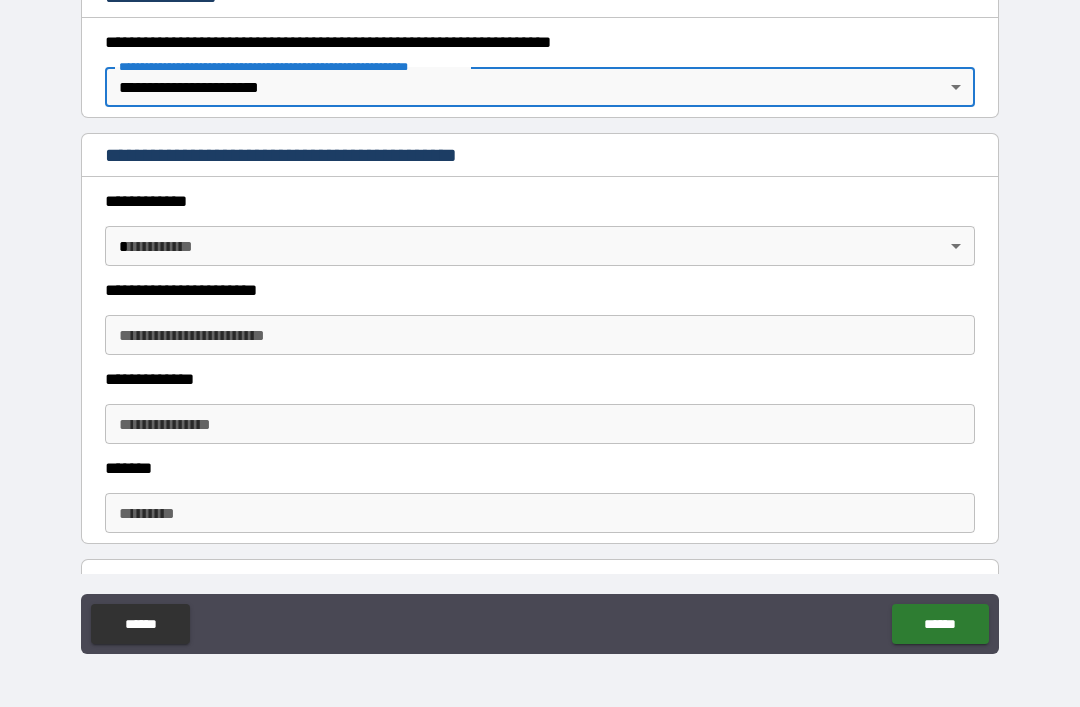 click on "**********" at bounding box center (540, 321) 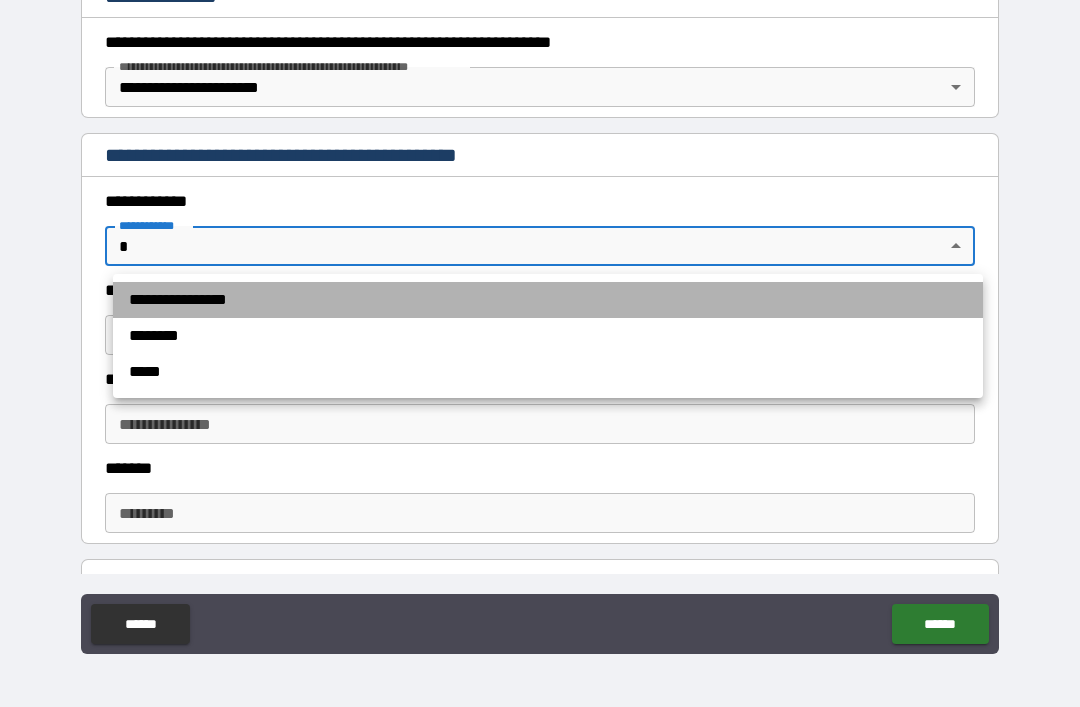 click on "**********" at bounding box center (548, 300) 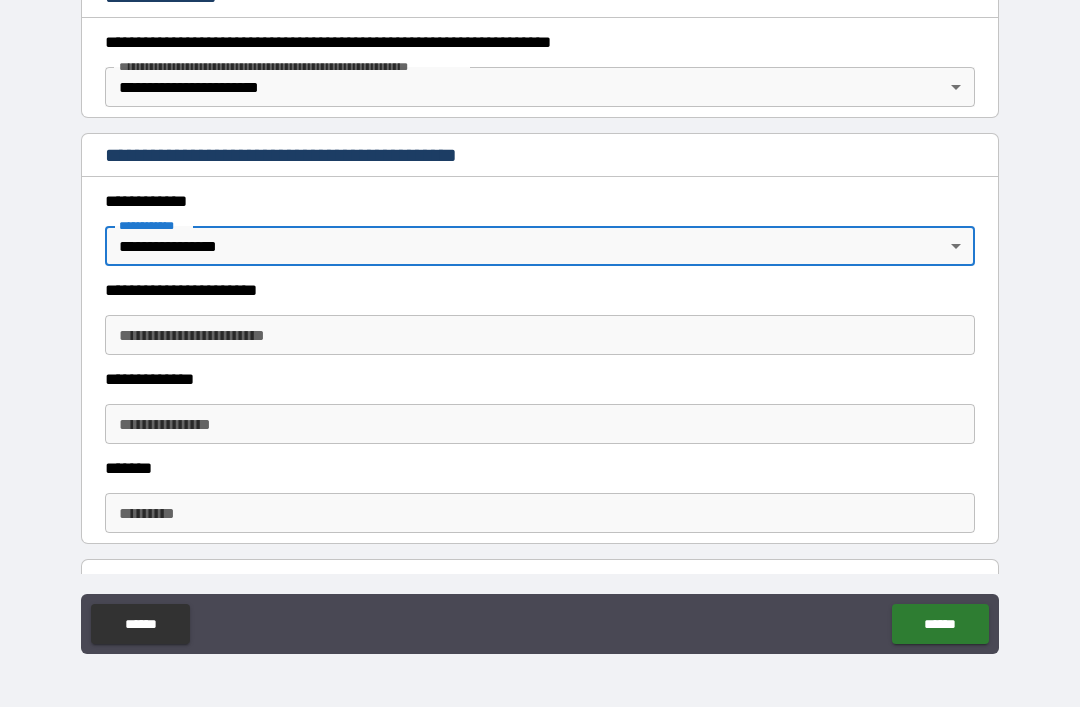 click on "**********" at bounding box center [540, 335] 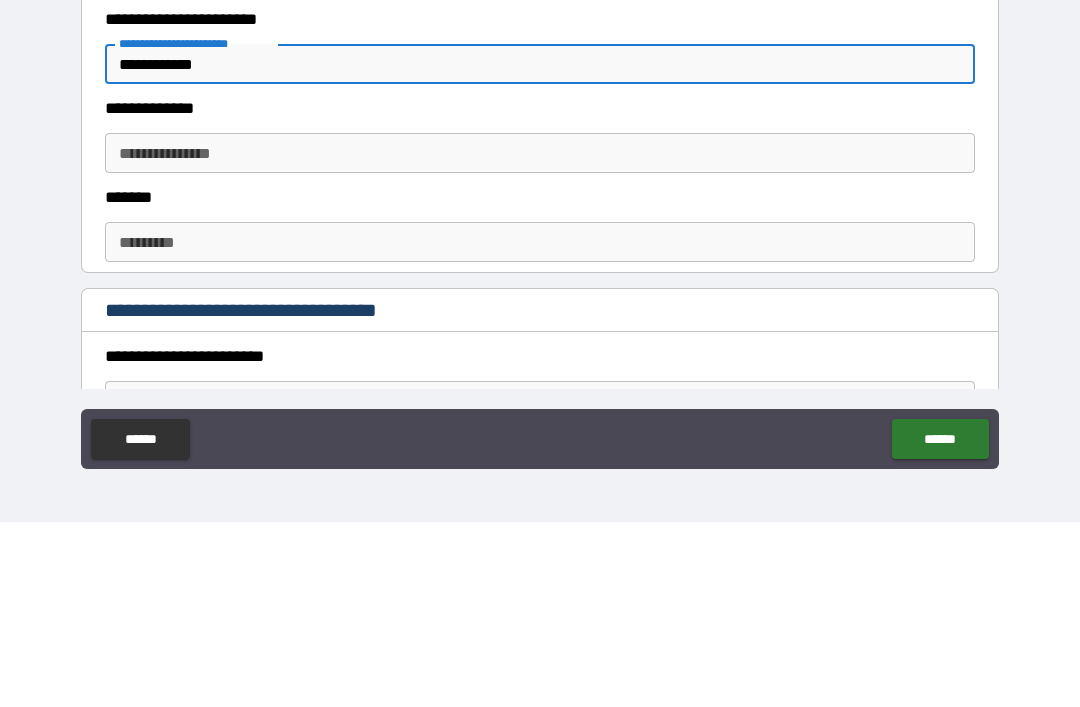 scroll, scrollTop: 439, scrollLeft: 0, axis: vertical 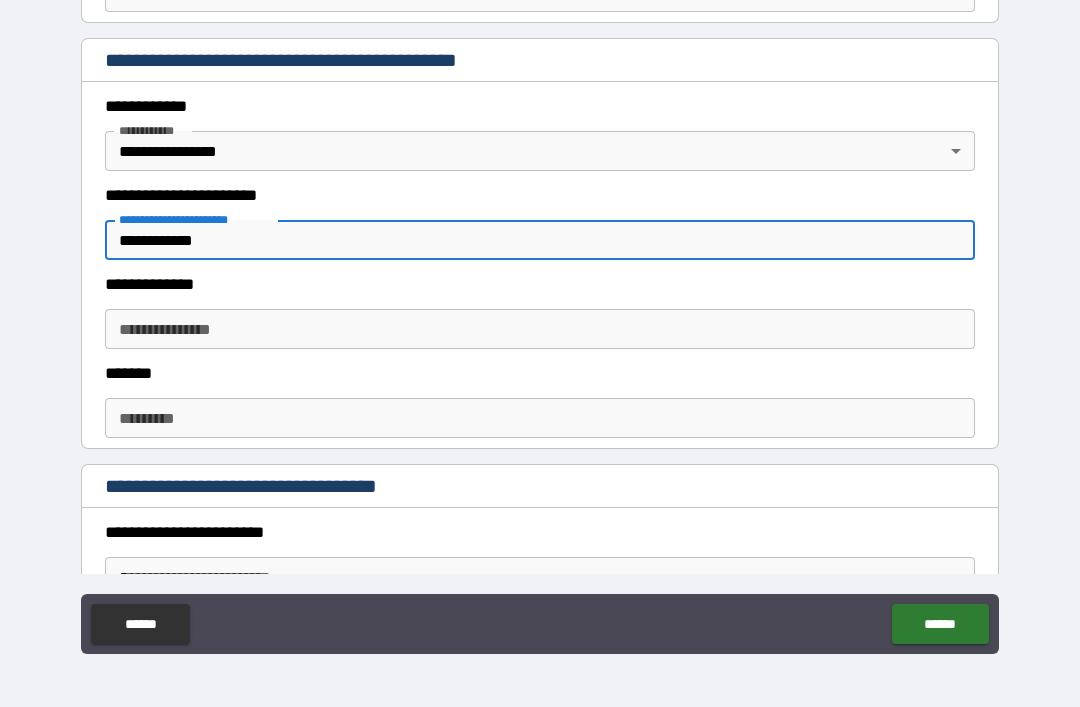 type on "**********" 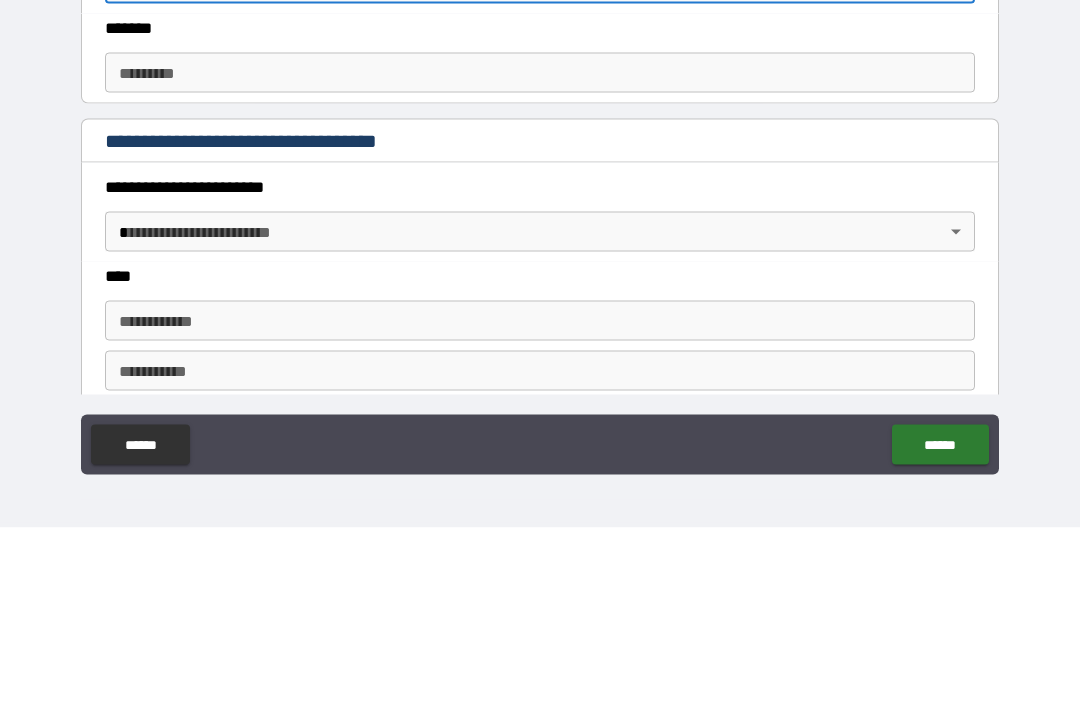 scroll, scrollTop: 605, scrollLeft: 0, axis: vertical 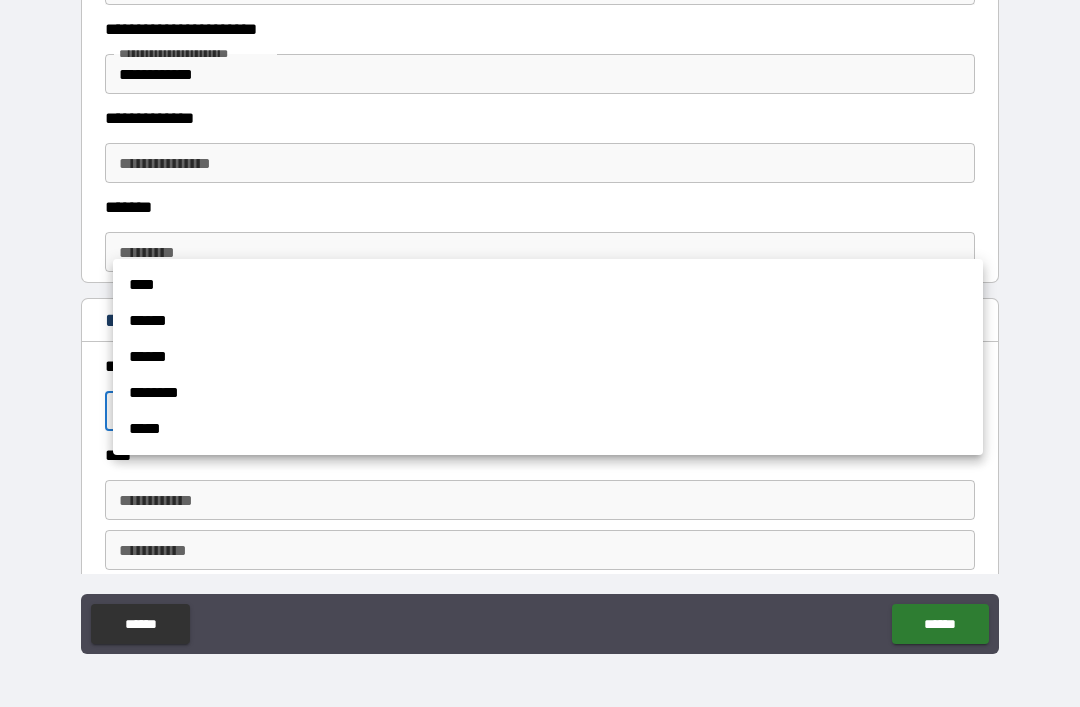 click on "****" at bounding box center [548, 285] 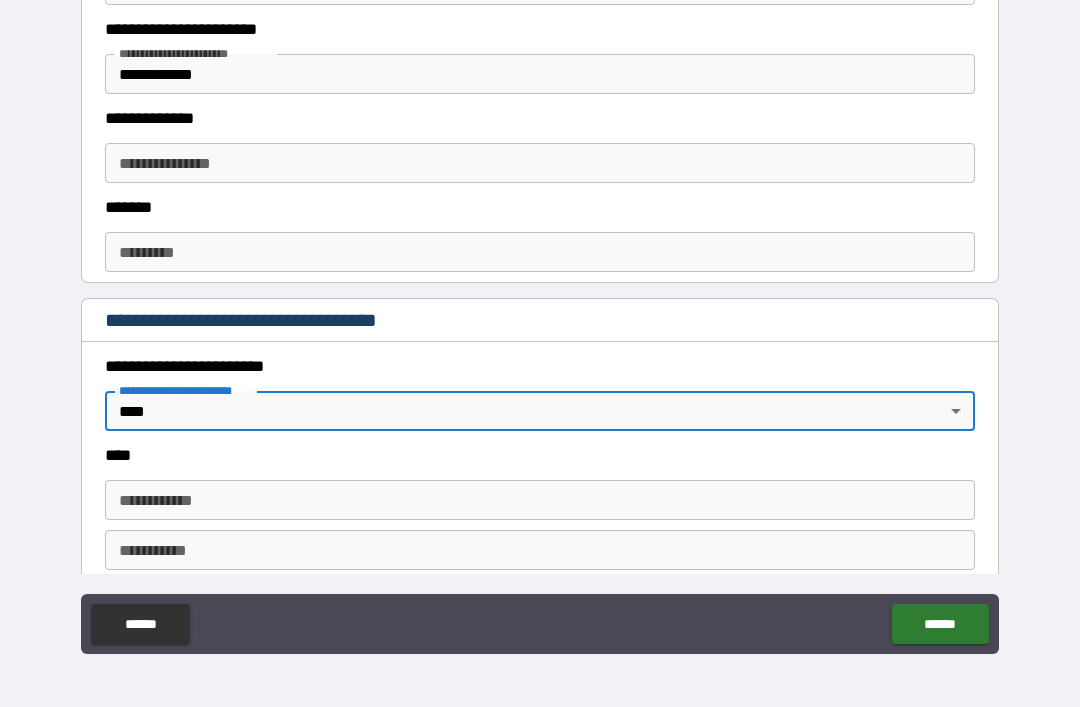 click on "**********" at bounding box center (540, 500) 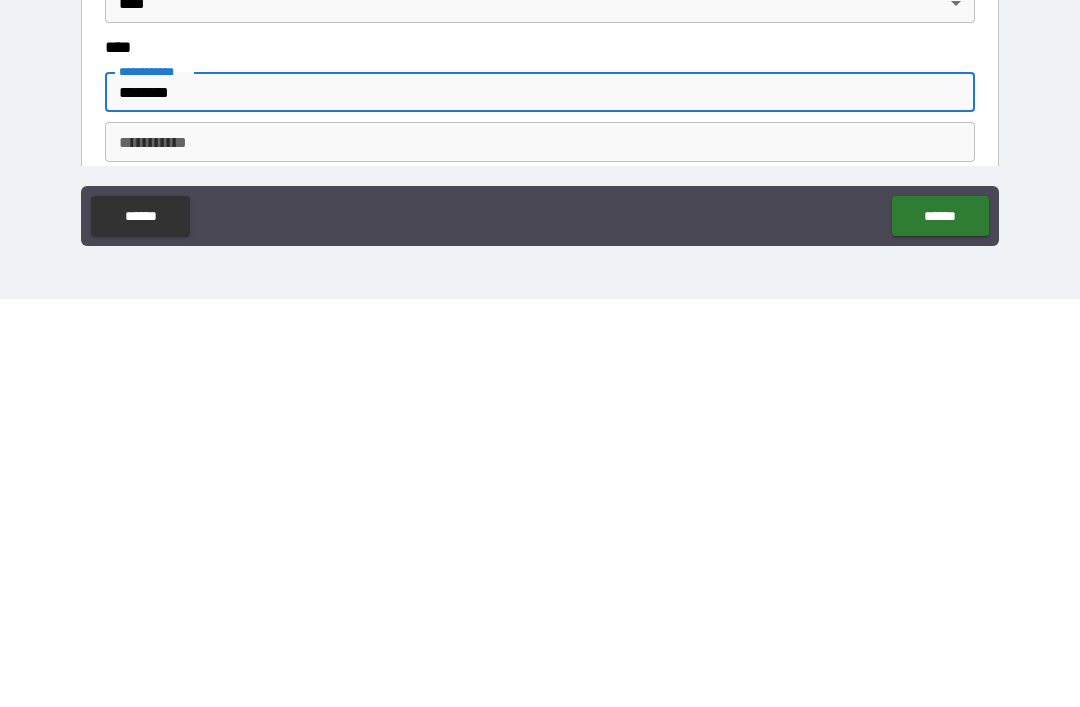 type on "********" 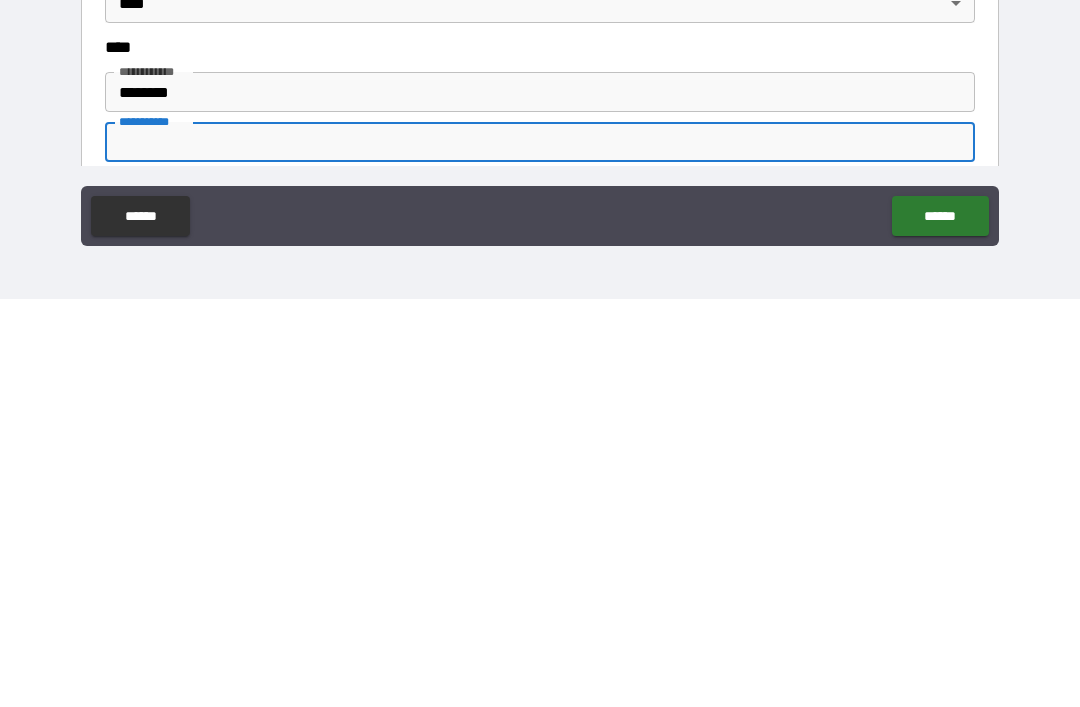click on "*********   *" at bounding box center (540, 550) 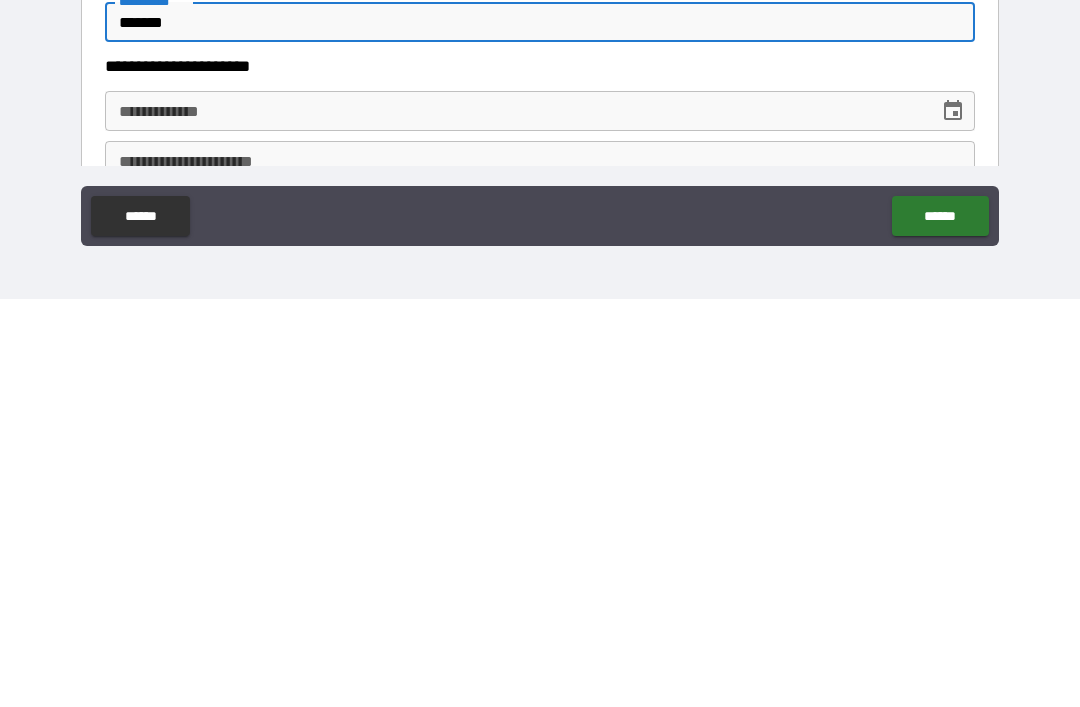 scroll, scrollTop: 731, scrollLeft: 0, axis: vertical 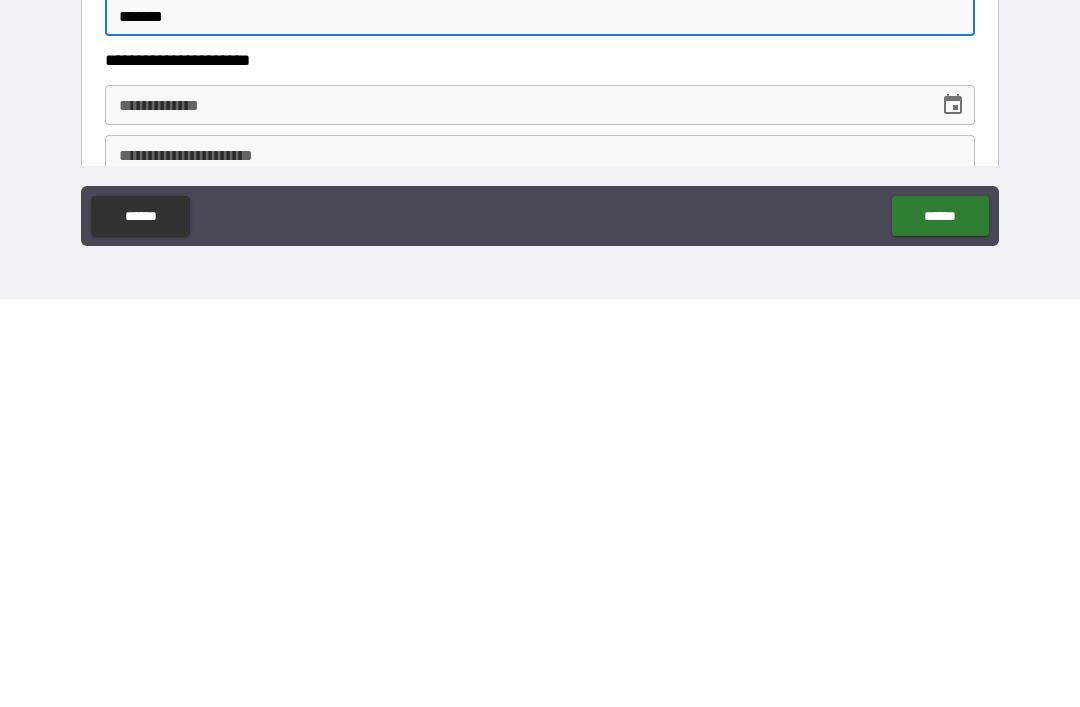 type on "*******" 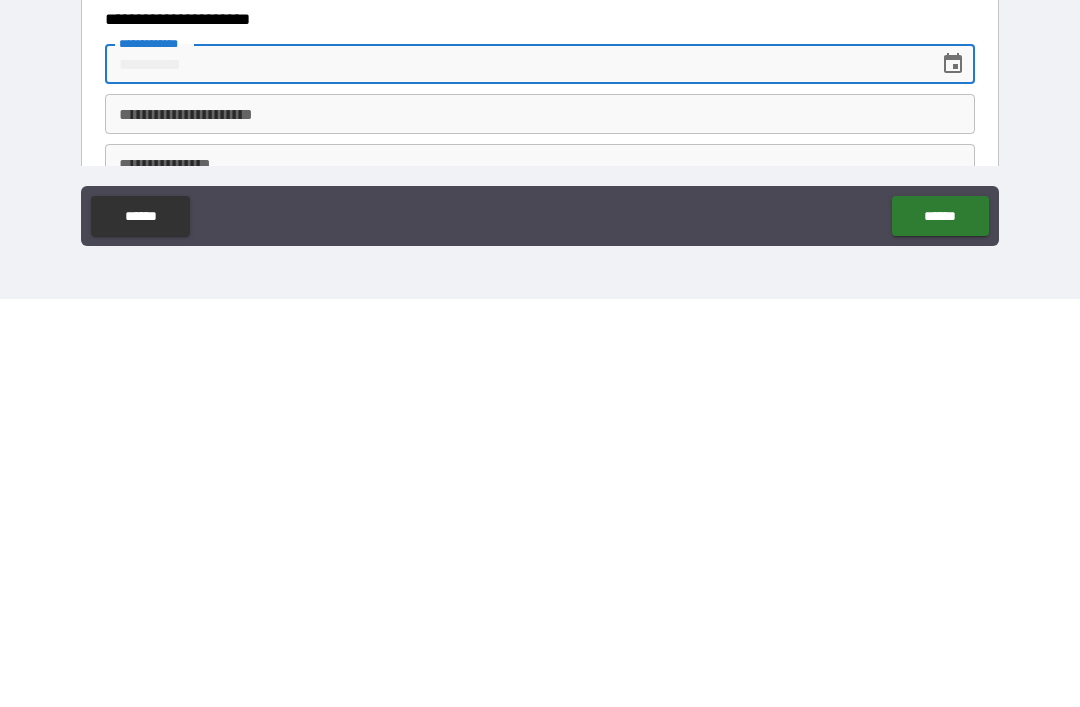 scroll, scrollTop: 774, scrollLeft: 0, axis: vertical 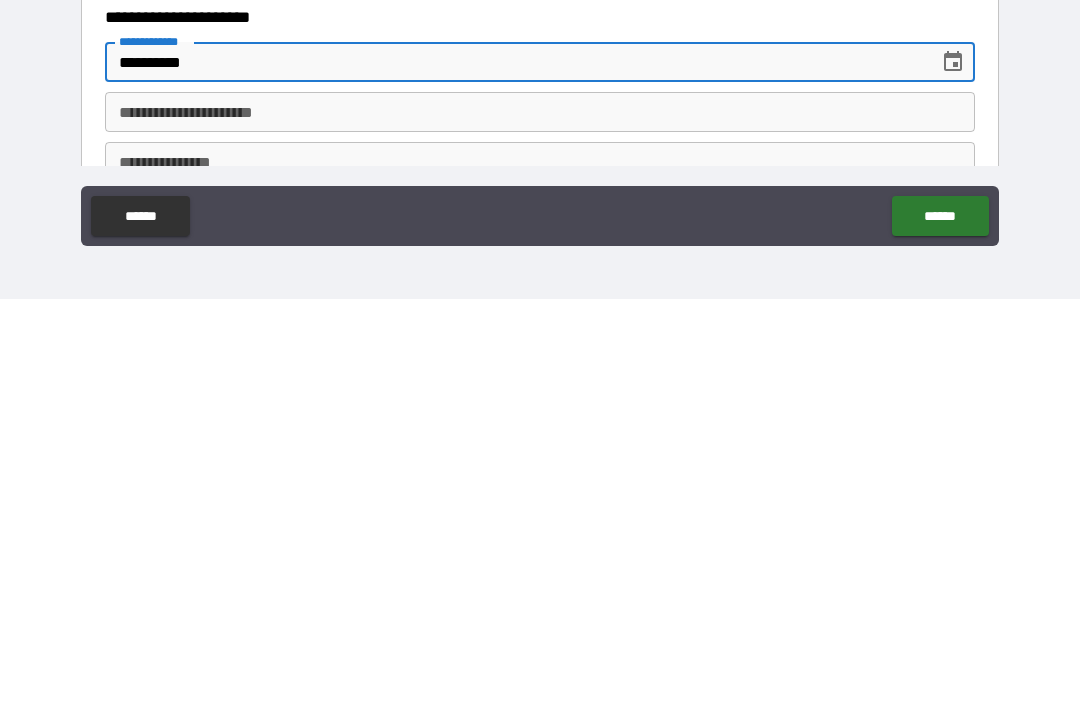 type on "**********" 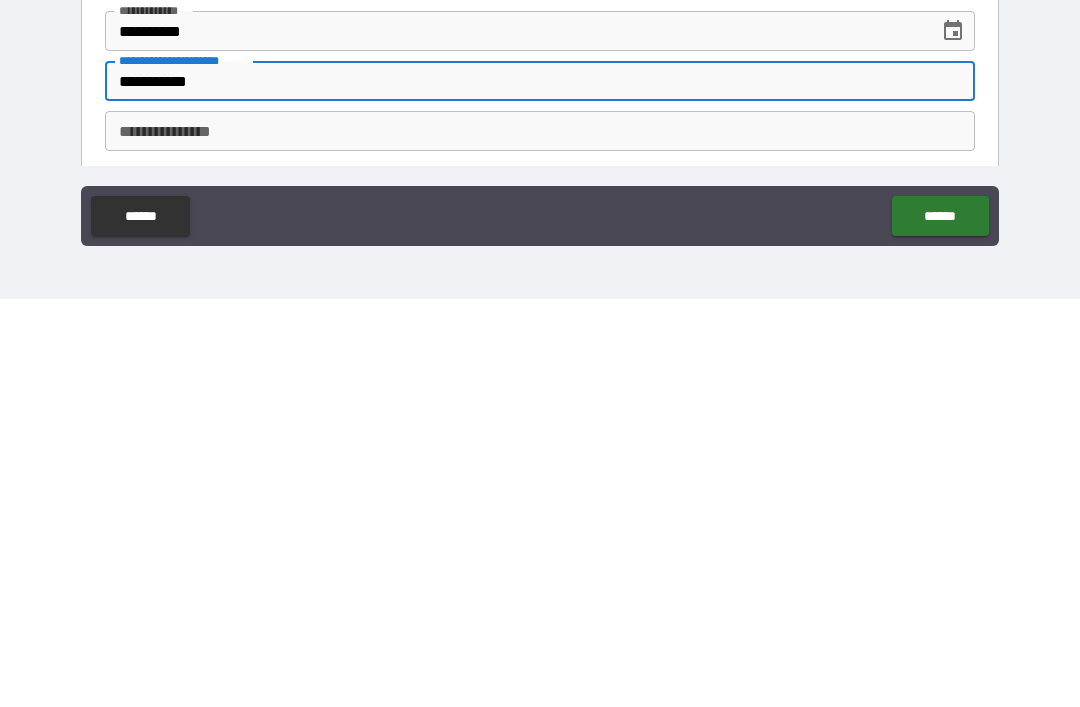scroll, scrollTop: 824, scrollLeft: 0, axis: vertical 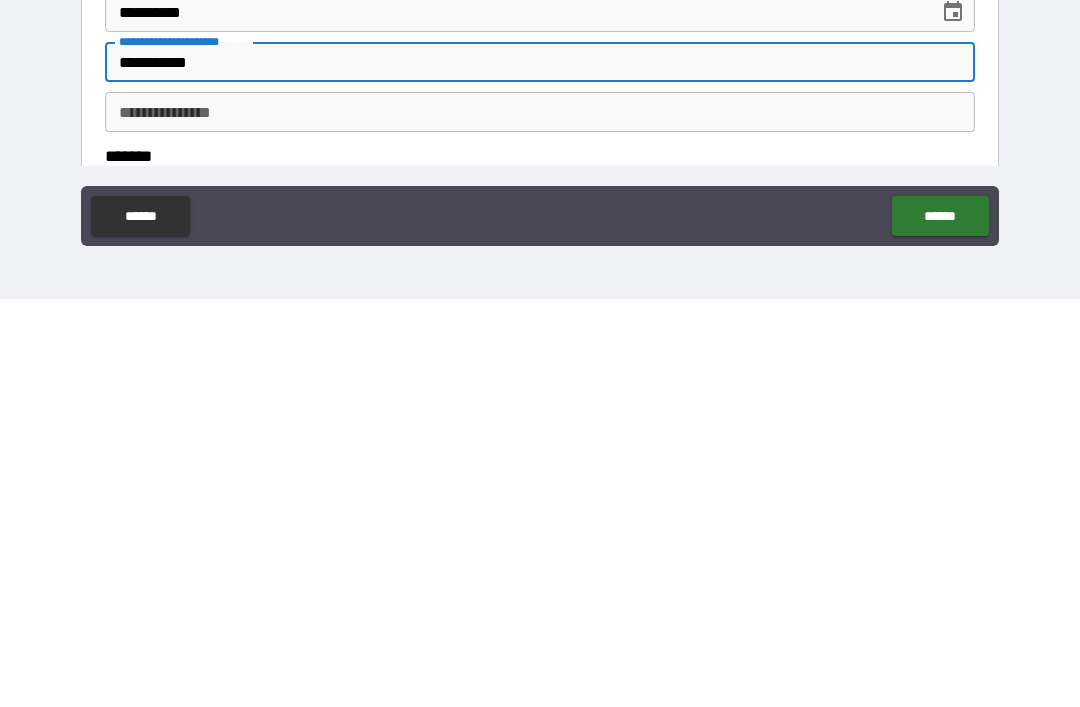 type on "**********" 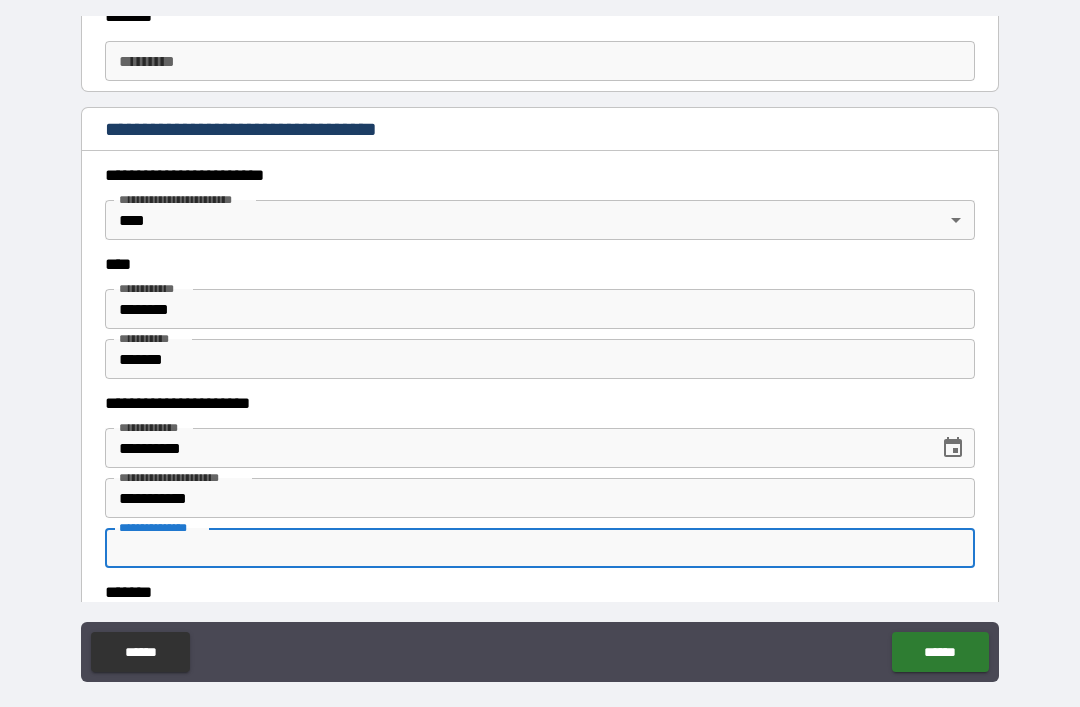 scroll, scrollTop: 0, scrollLeft: 0, axis: both 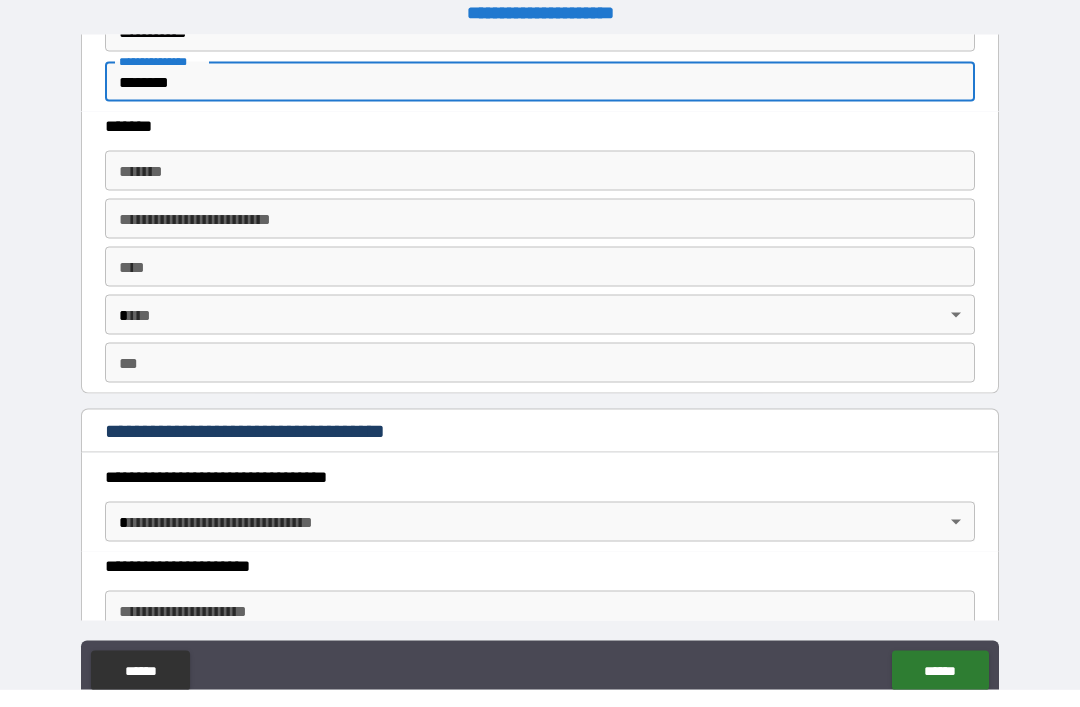 type on "********" 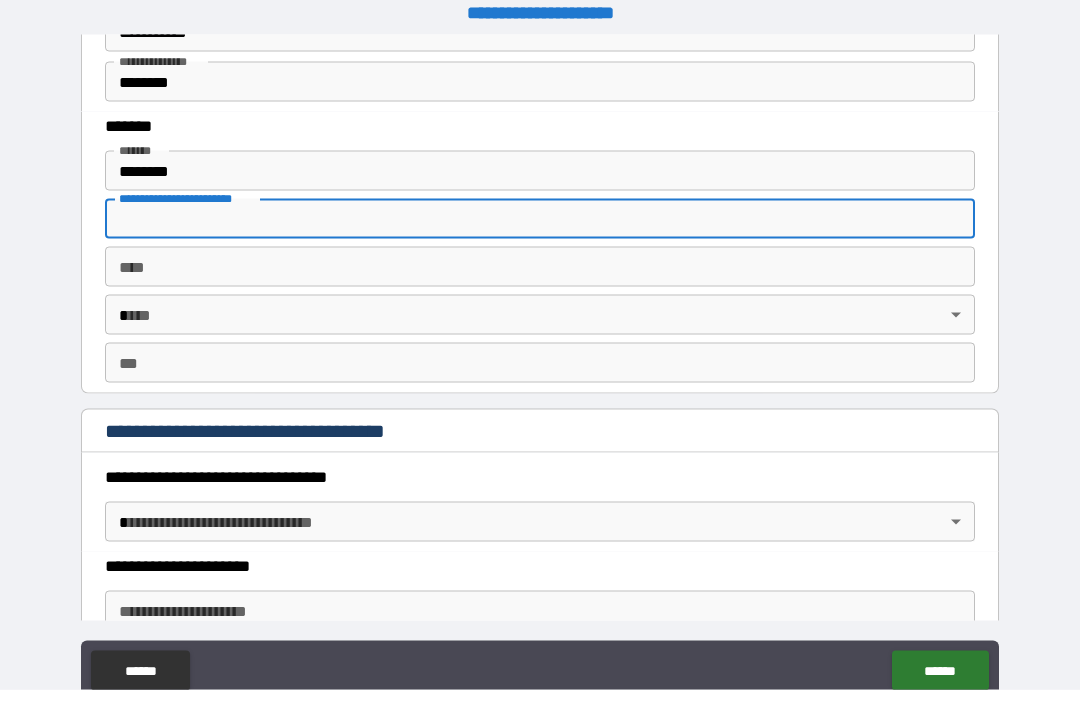 type on "**********" 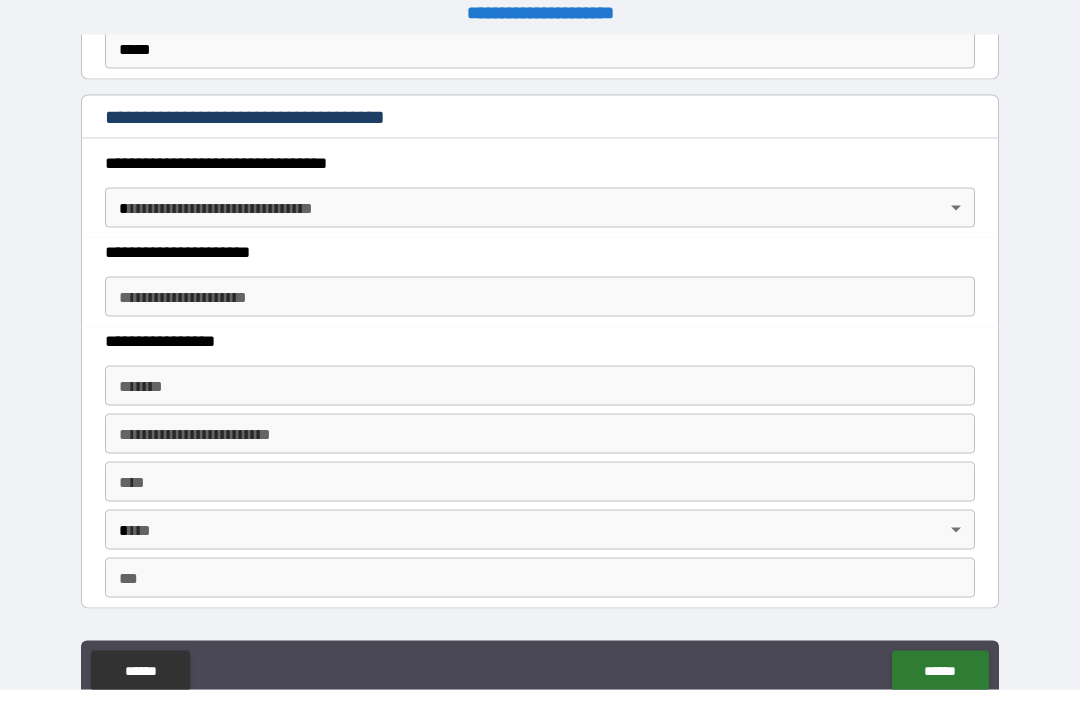 scroll, scrollTop: 1634, scrollLeft: 0, axis: vertical 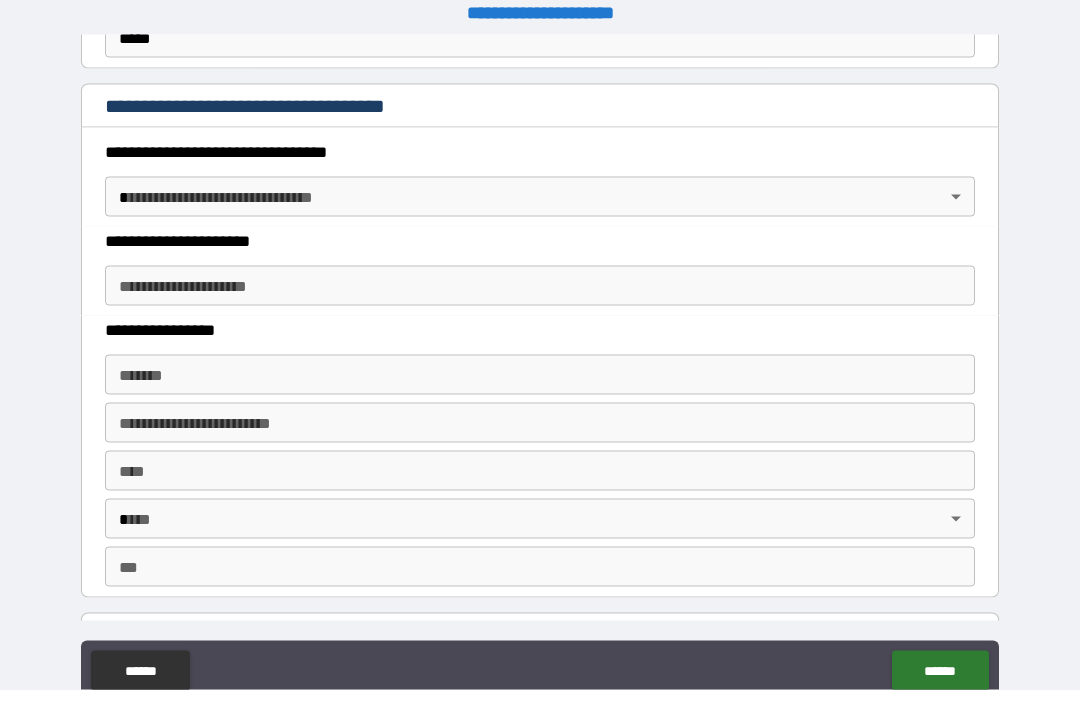 click on "**********" at bounding box center (540, 385) 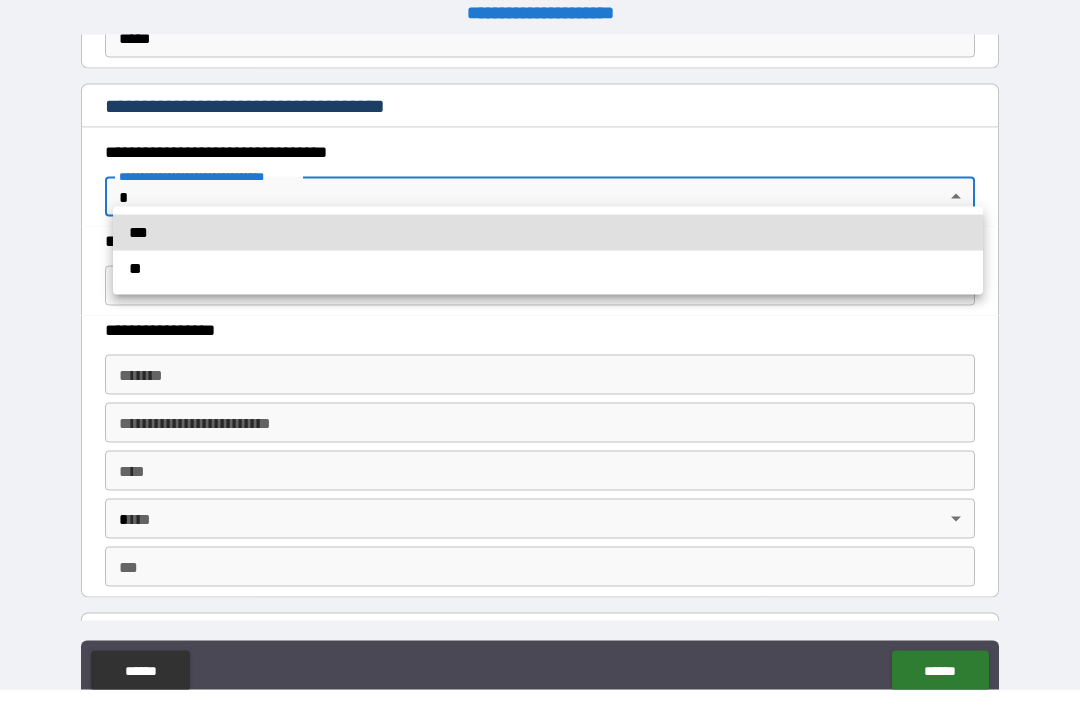 scroll, scrollTop: 18, scrollLeft: 0, axis: vertical 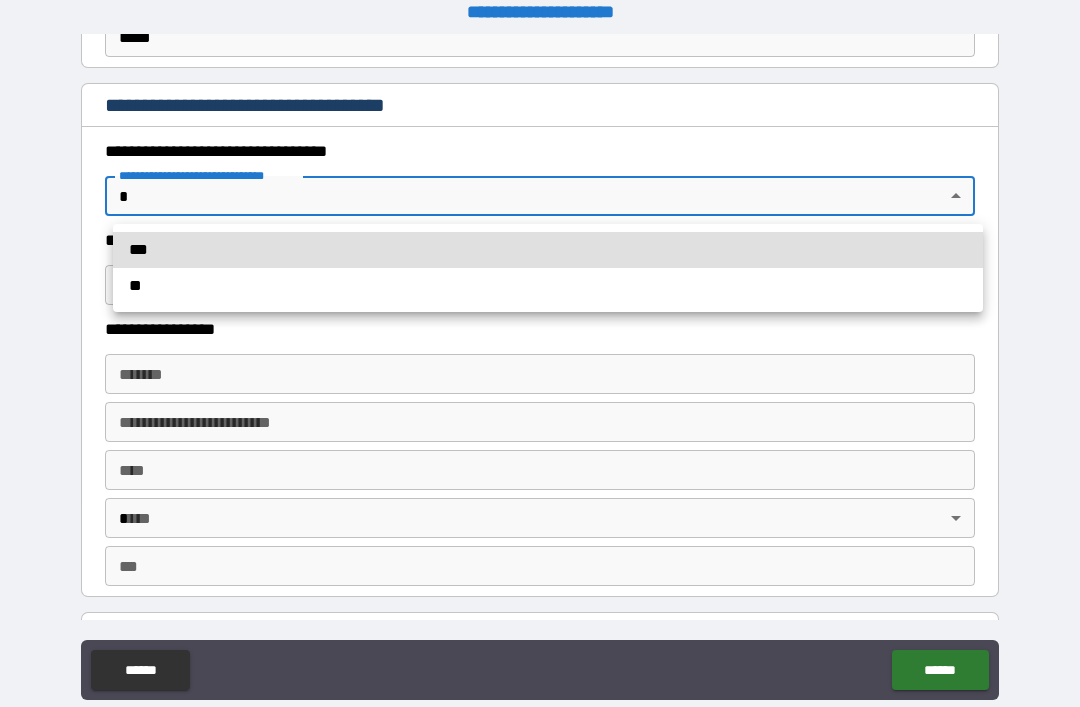 click on "***" at bounding box center (548, 250) 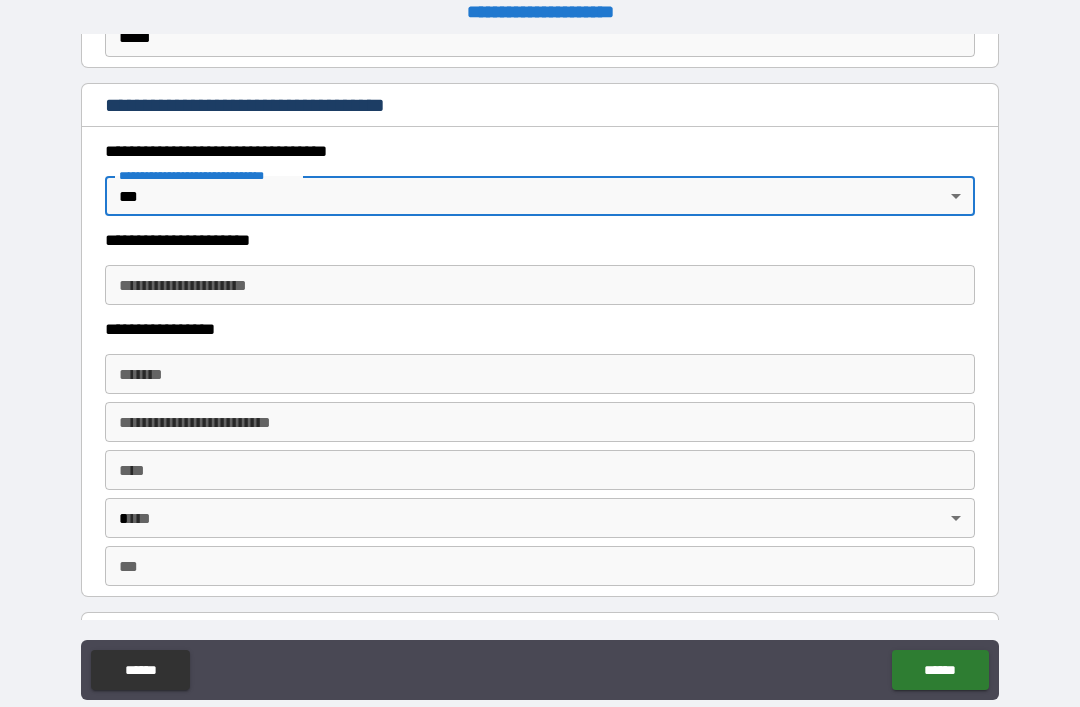 click on "**********" at bounding box center (540, 285) 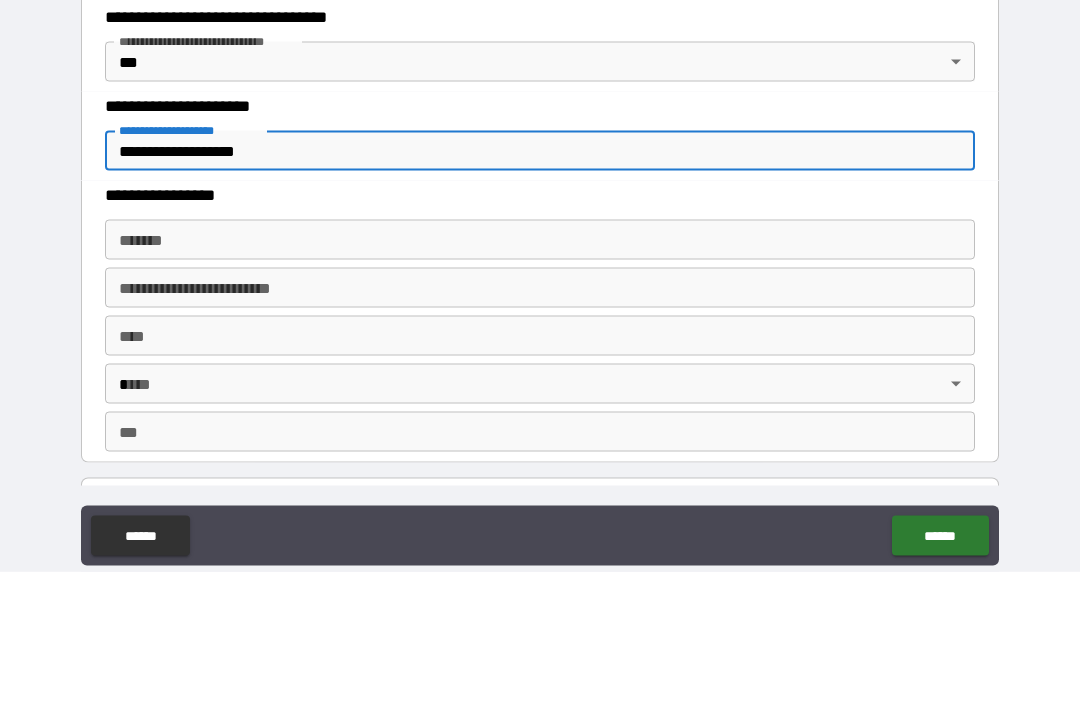 type on "**********" 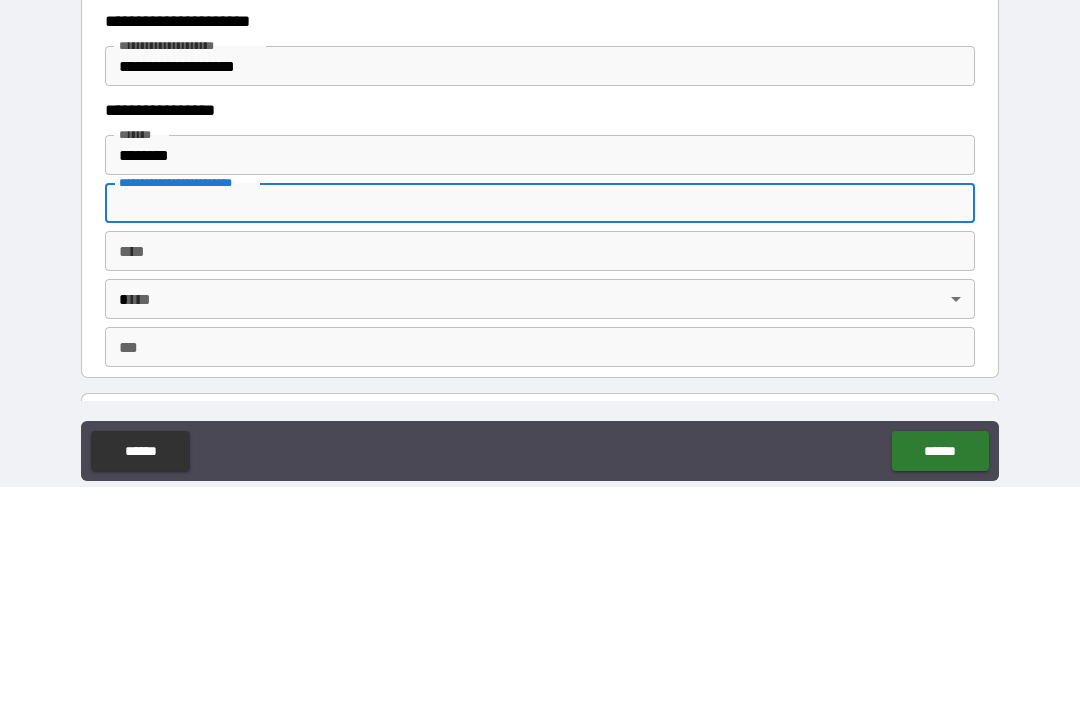 type on "**********" 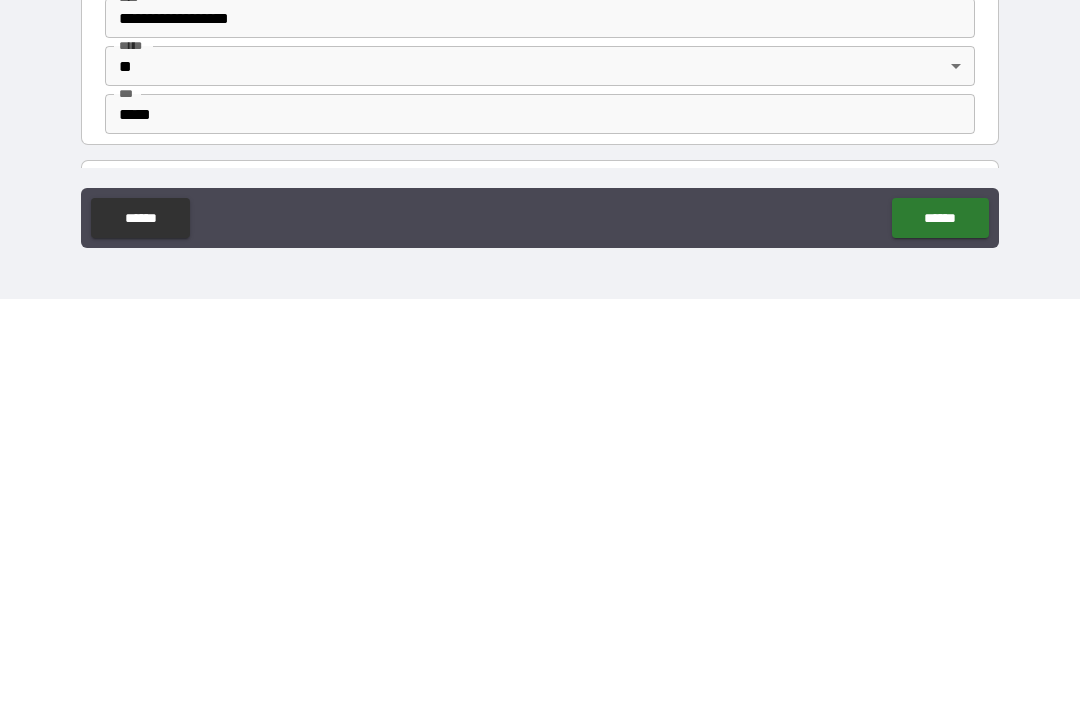 scroll, scrollTop: 64, scrollLeft: 0, axis: vertical 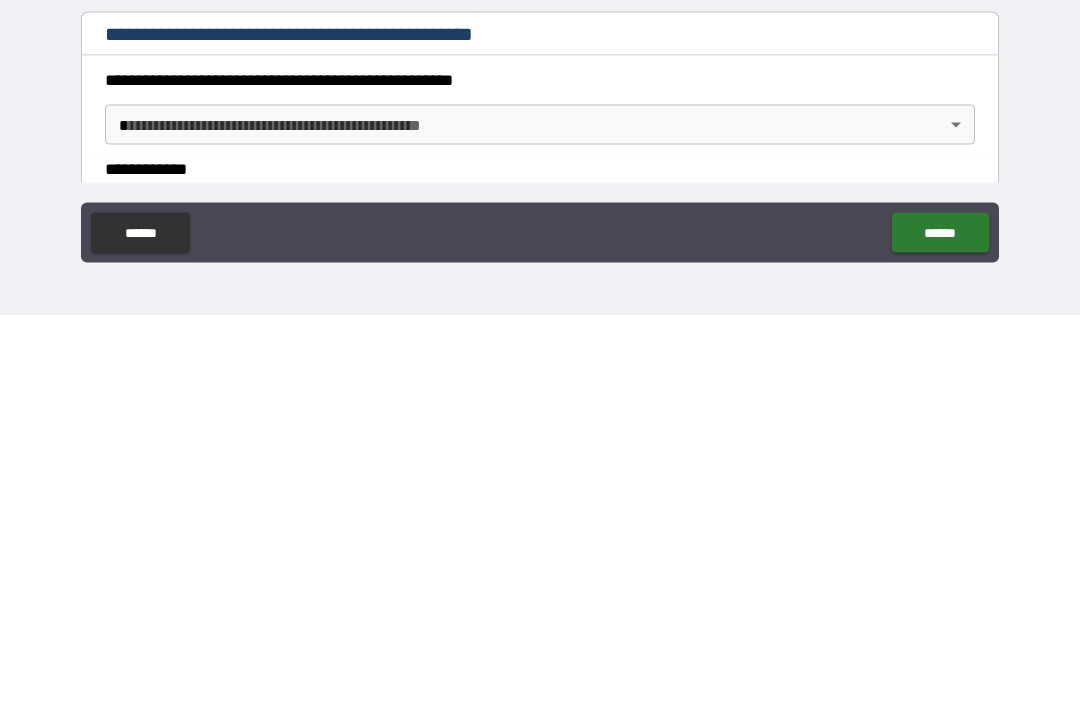 click on "**********" at bounding box center [540, 321] 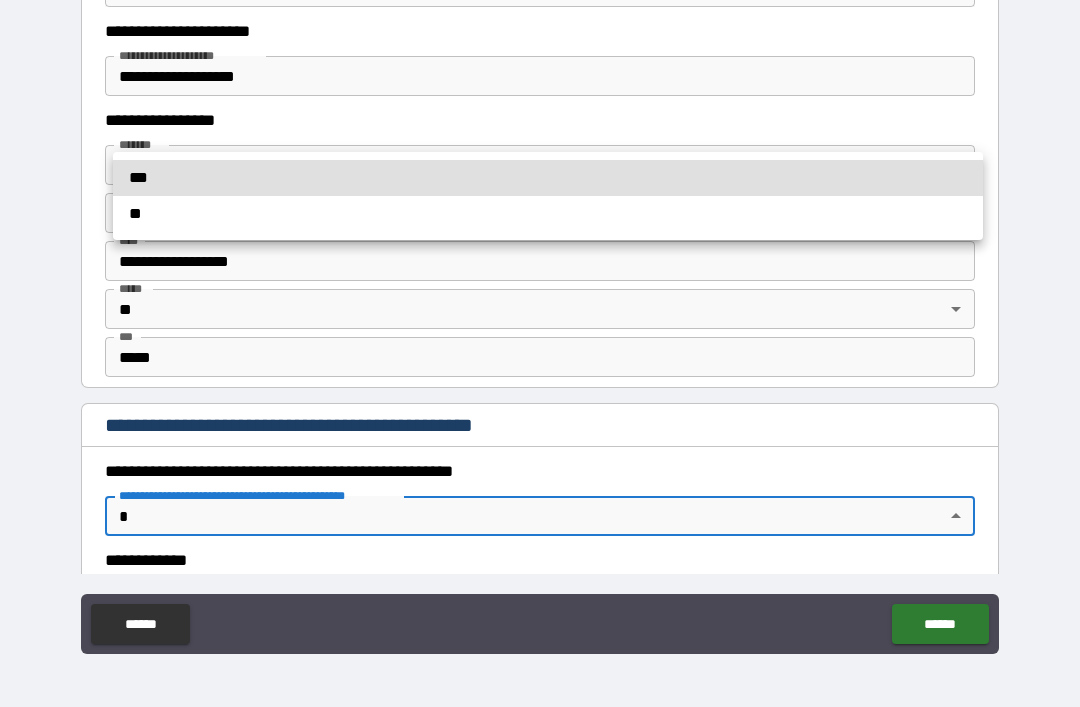 click on "**" at bounding box center (548, 214) 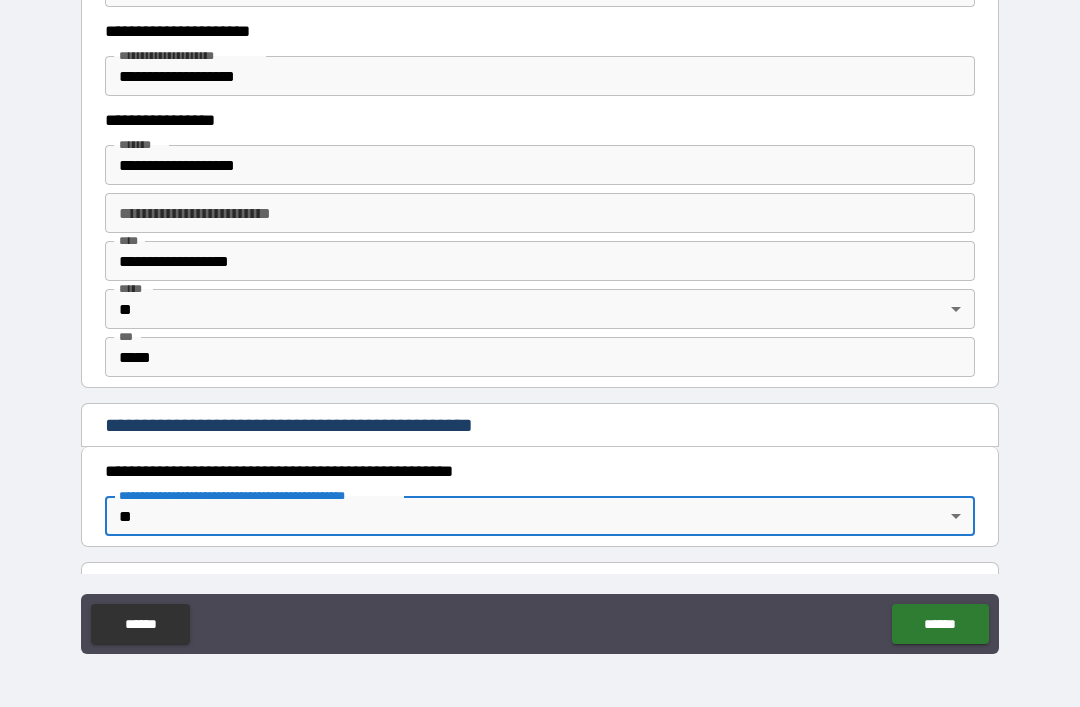 type on "*" 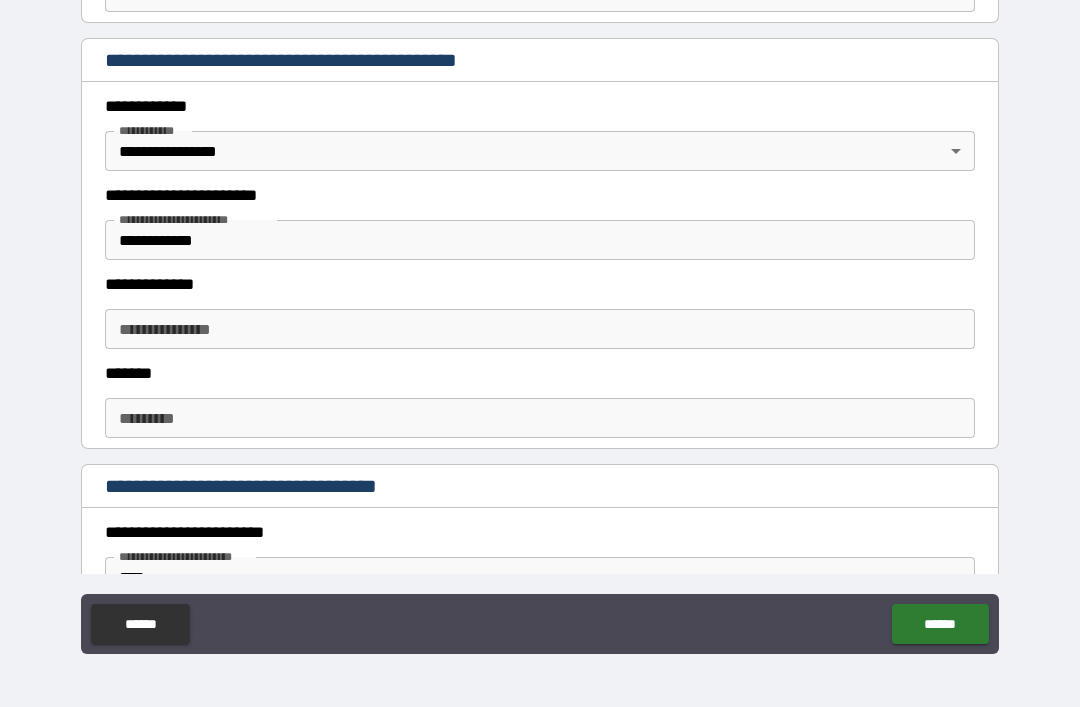 scroll, scrollTop: 441, scrollLeft: 0, axis: vertical 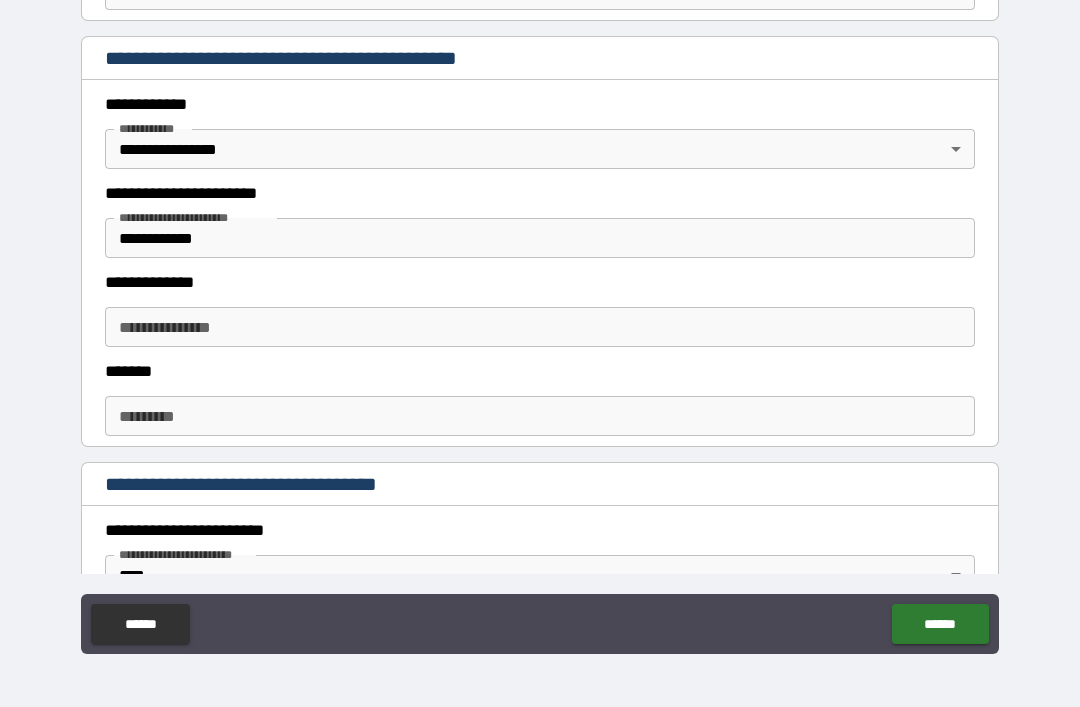 click on "**********" at bounding box center (540, 327) 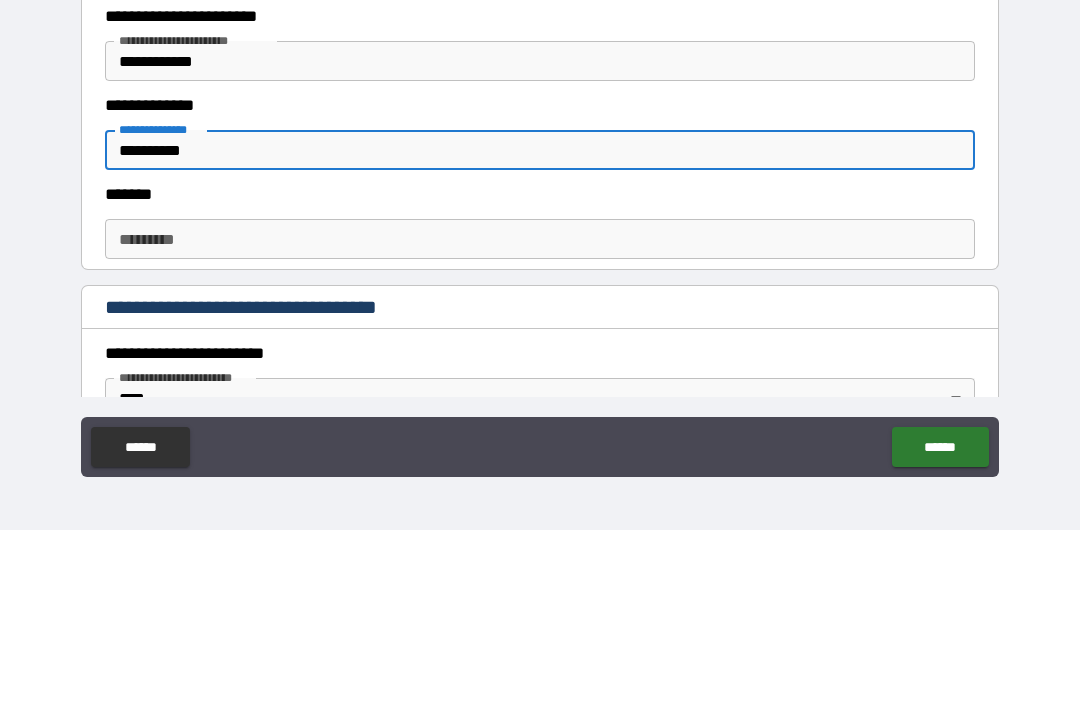 click on "*******   *" at bounding box center [540, 416] 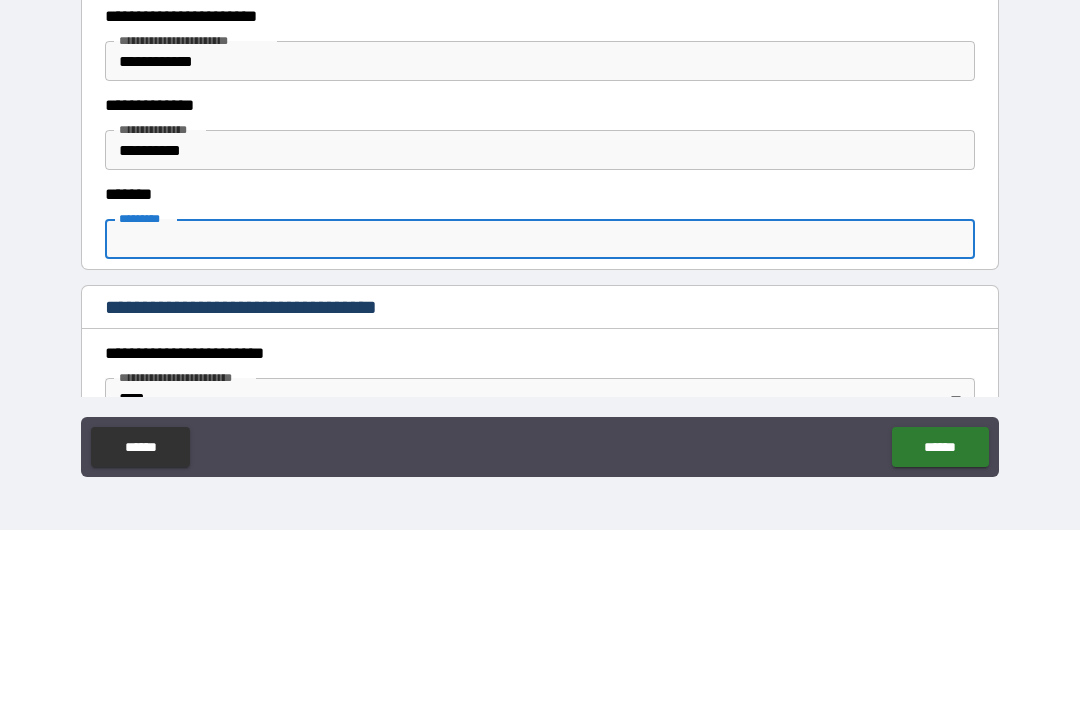 click on "**********" at bounding box center (540, 327) 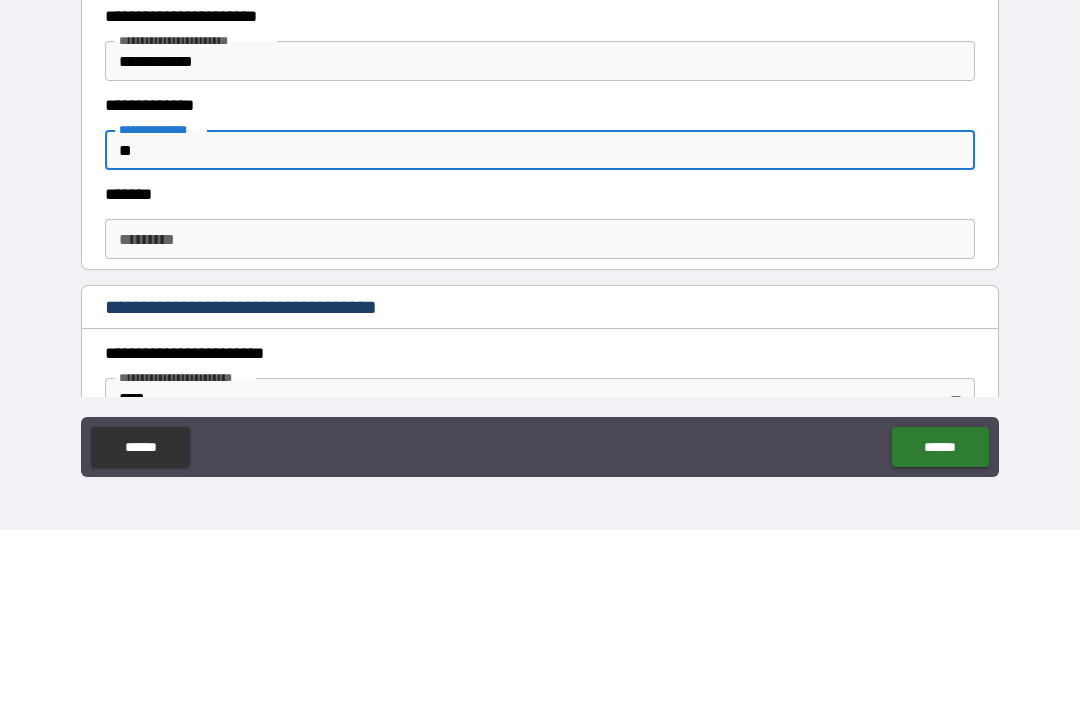 type on "*" 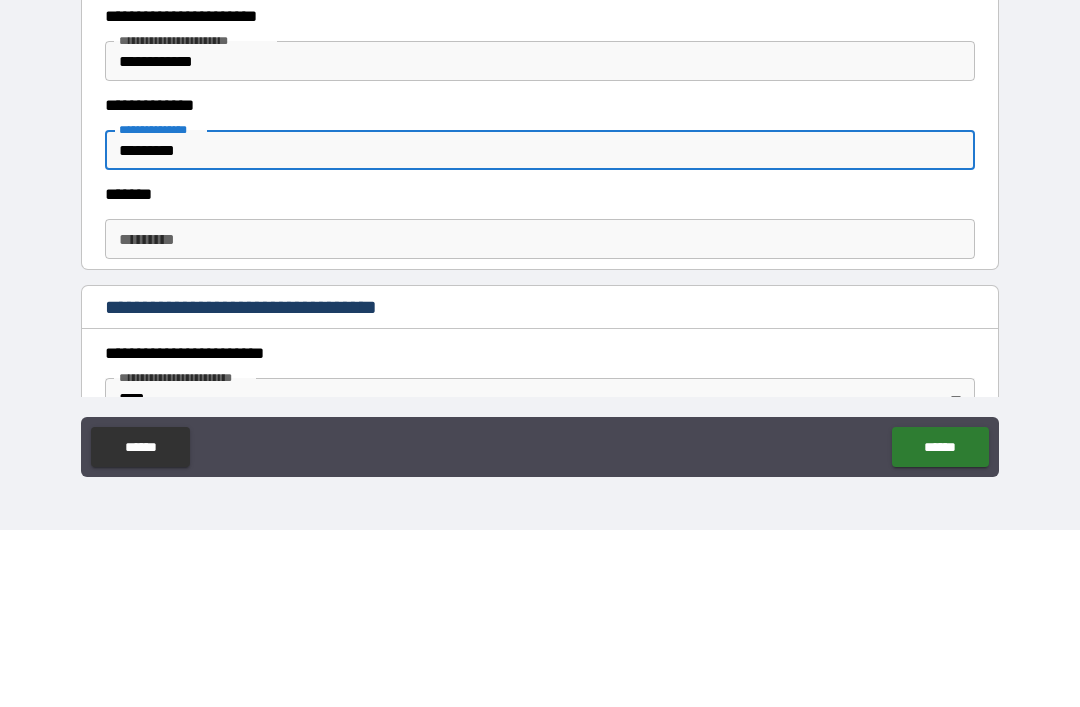 type on "*********" 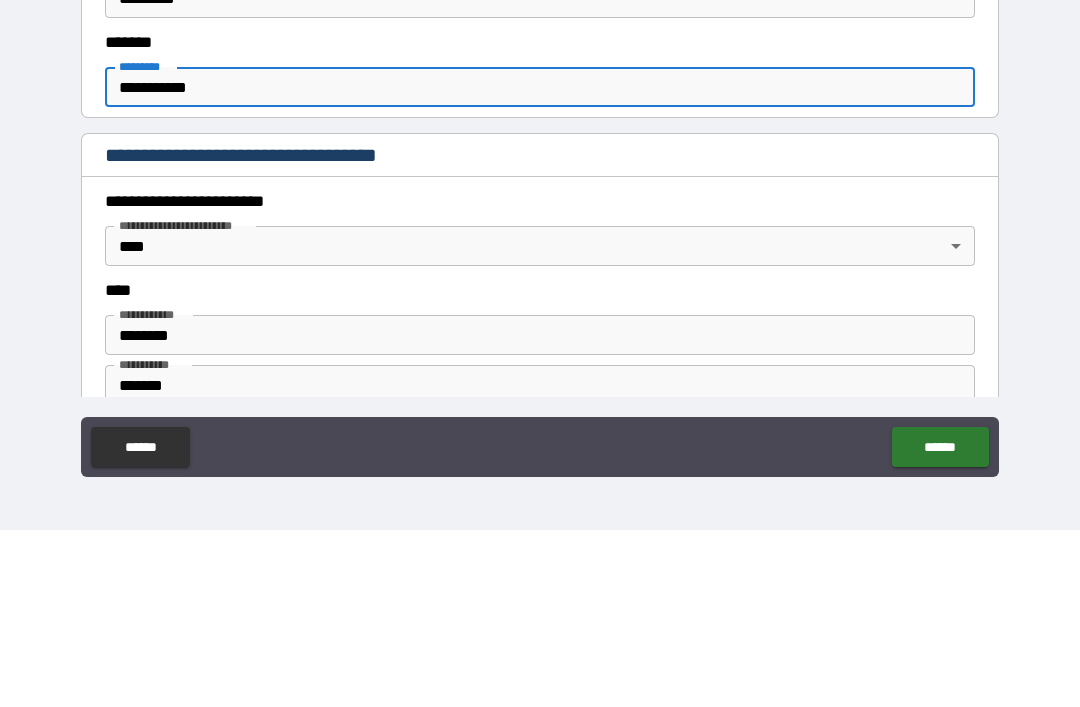 scroll, scrollTop: 600, scrollLeft: 0, axis: vertical 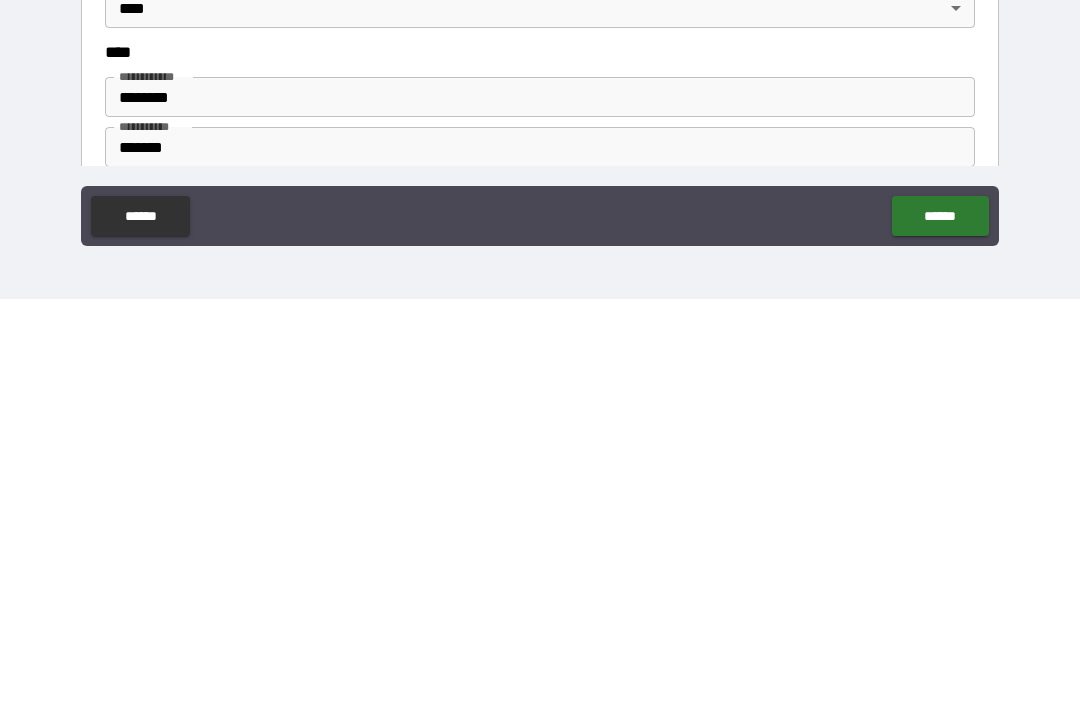 type on "**********" 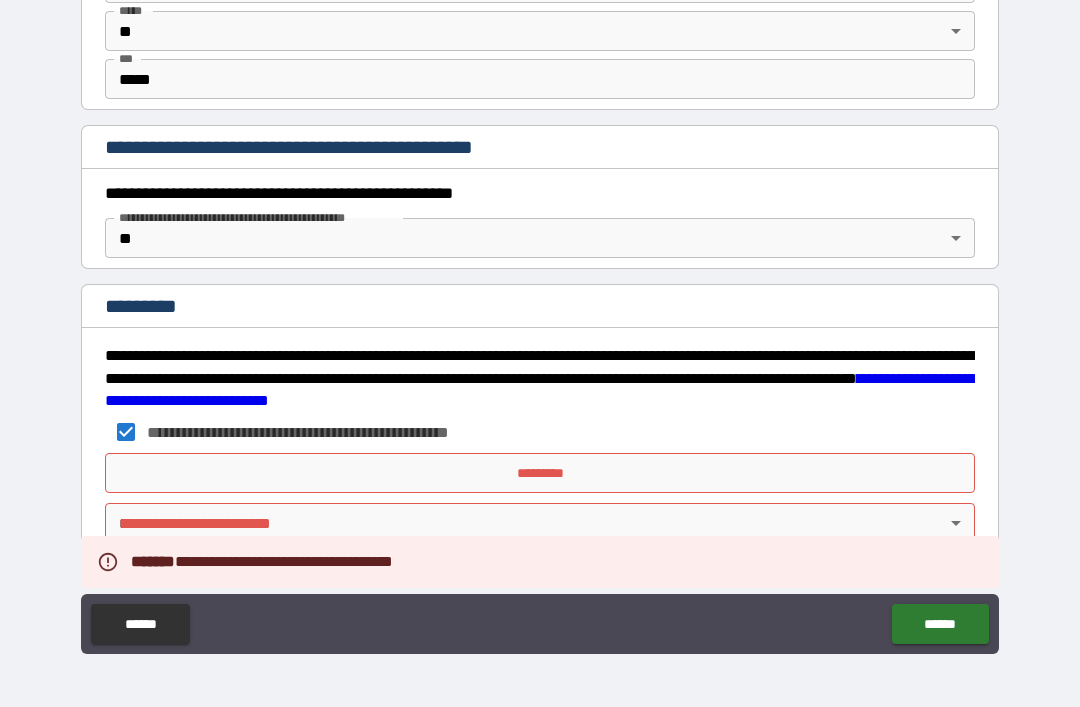scroll, scrollTop: 2075, scrollLeft: 0, axis: vertical 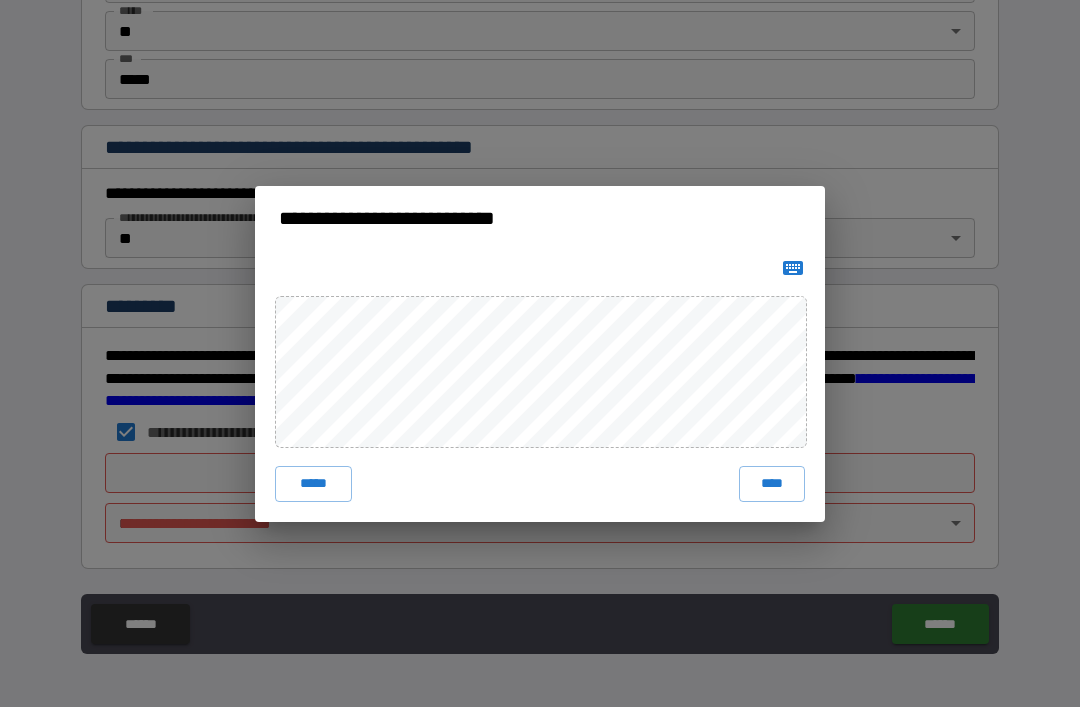 click on "****" at bounding box center (772, 484) 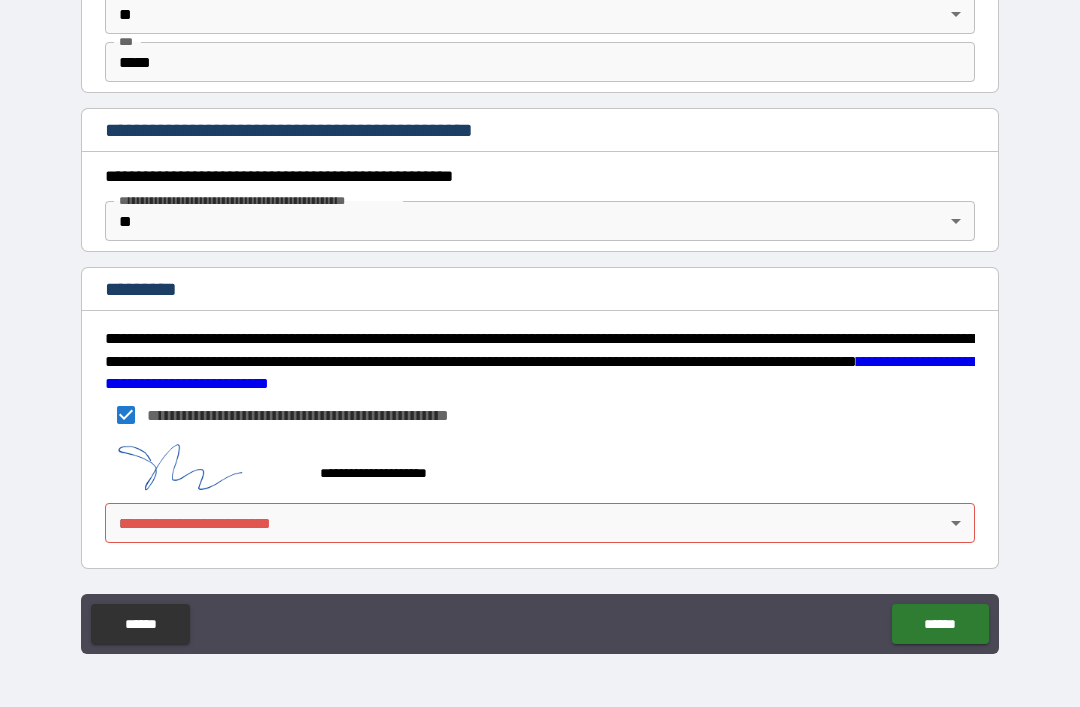 click on "**********" at bounding box center [540, 321] 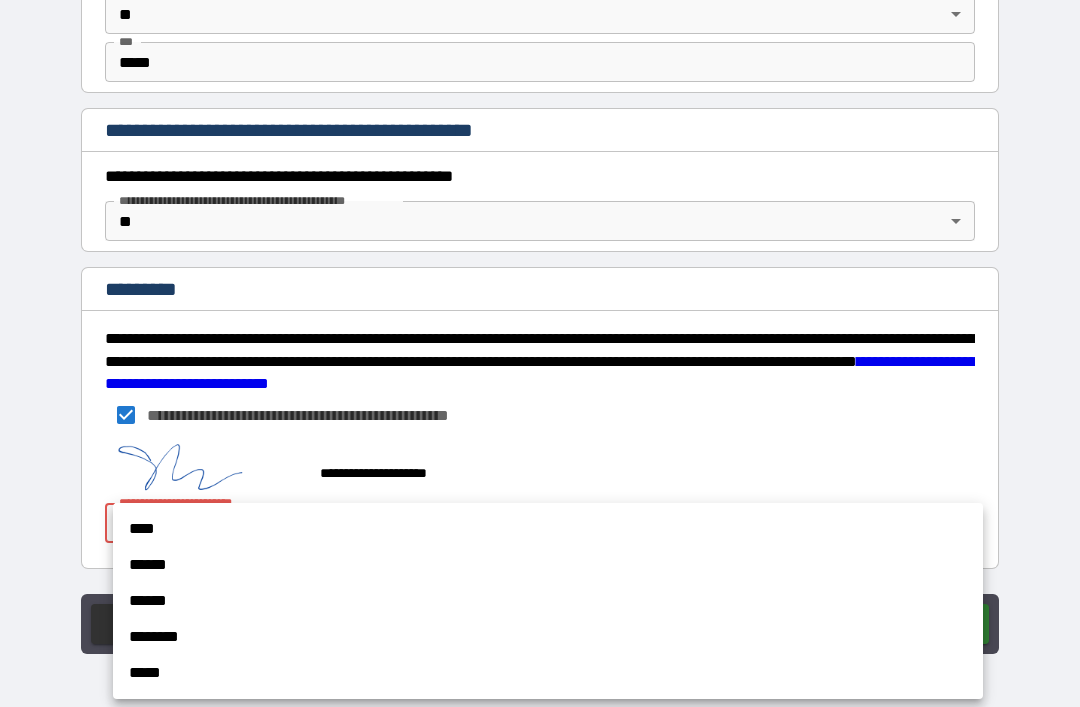click on "****" at bounding box center (548, 529) 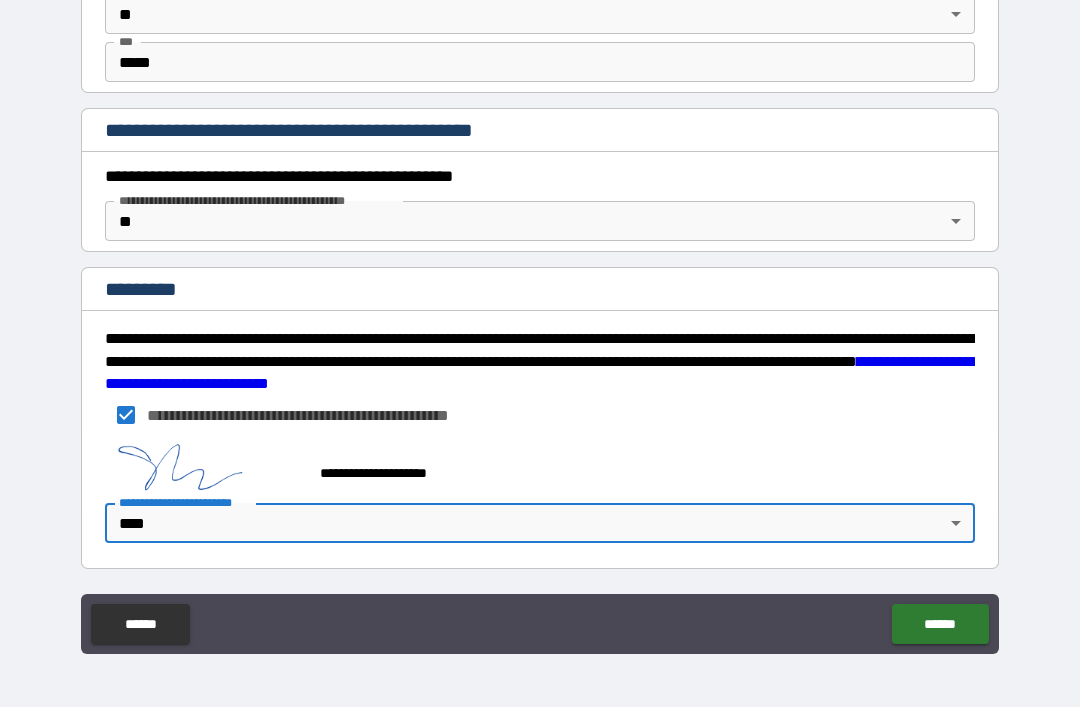 click on "******" at bounding box center (940, 624) 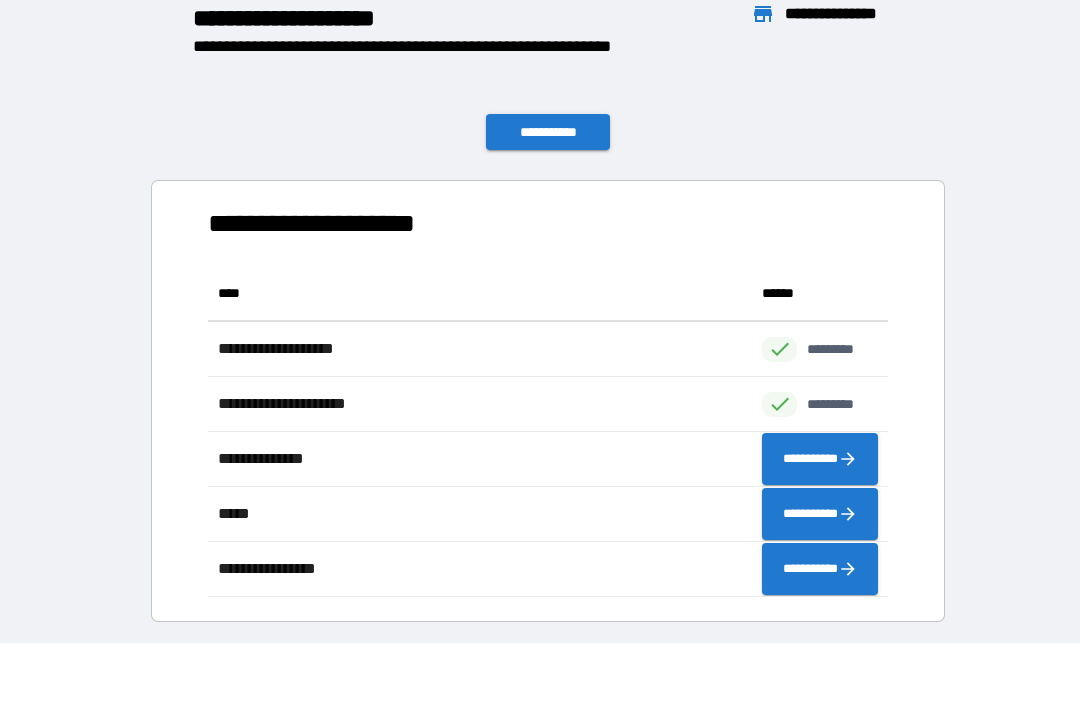 scroll, scrollTop: 331, scrollLeft: 680, axis: both 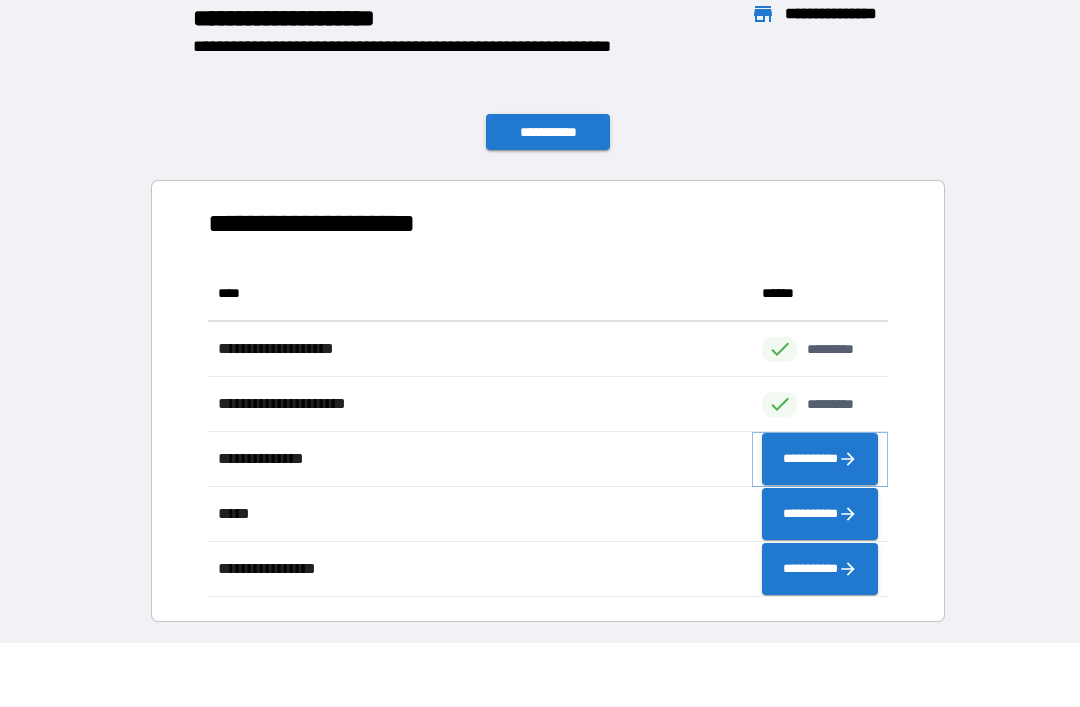 click on "**********" at bounding box center (820, 459) 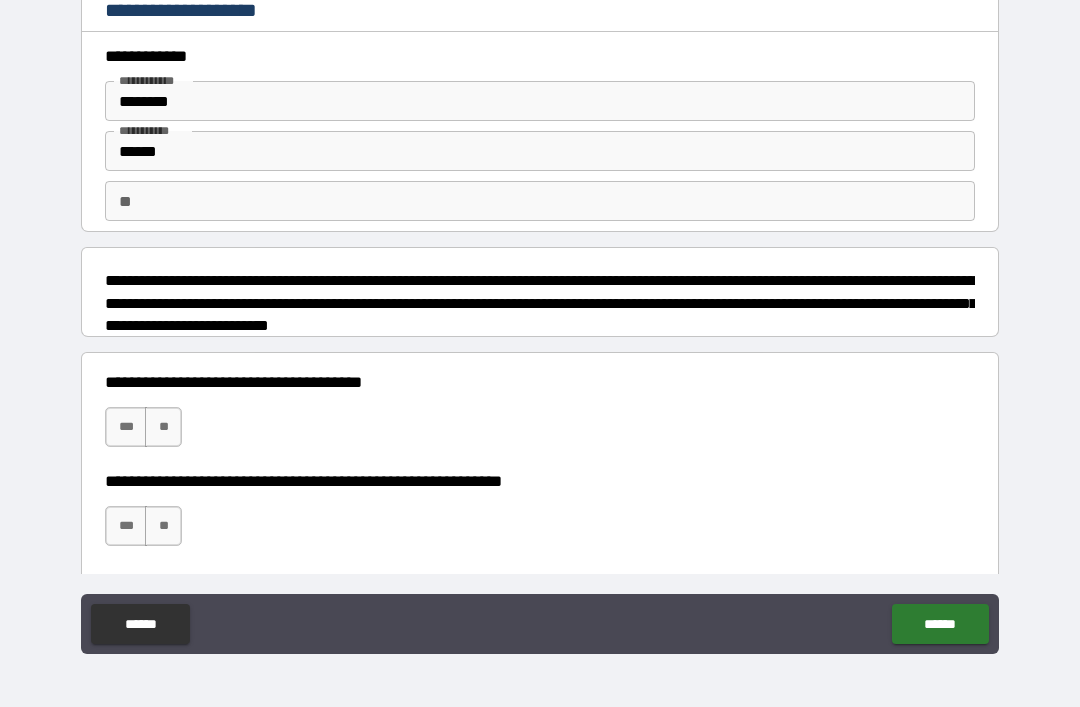 scroll, scrollTop: 0, scrollLeft: 0, axis: both 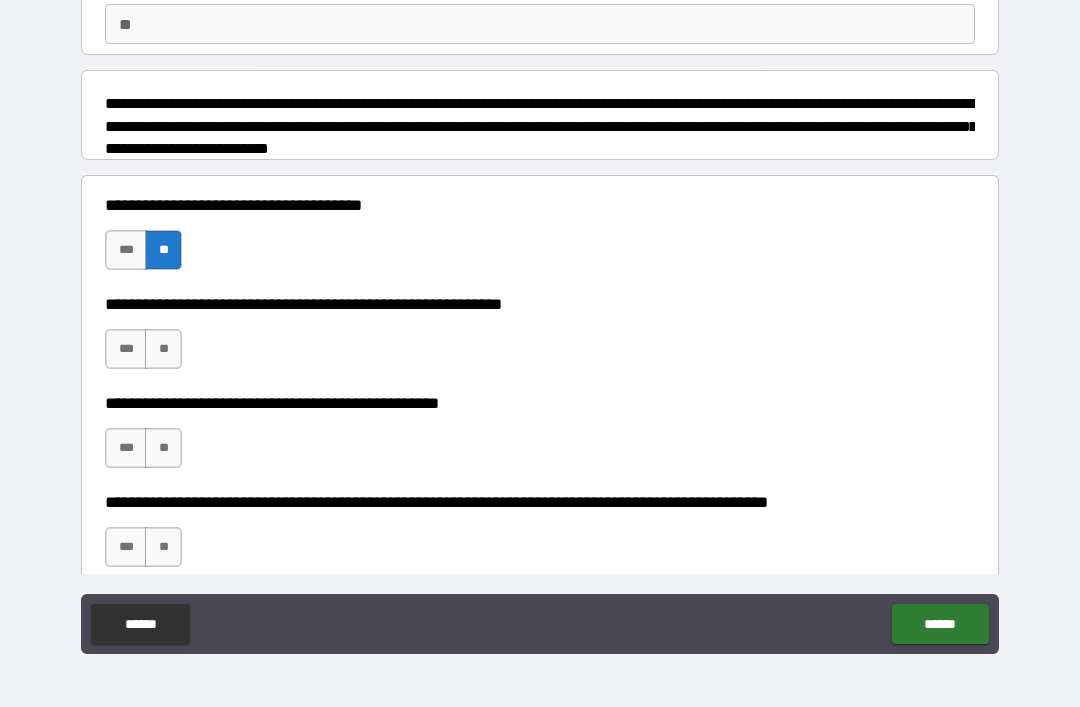 click on "**" at bounding box center [163, 349] 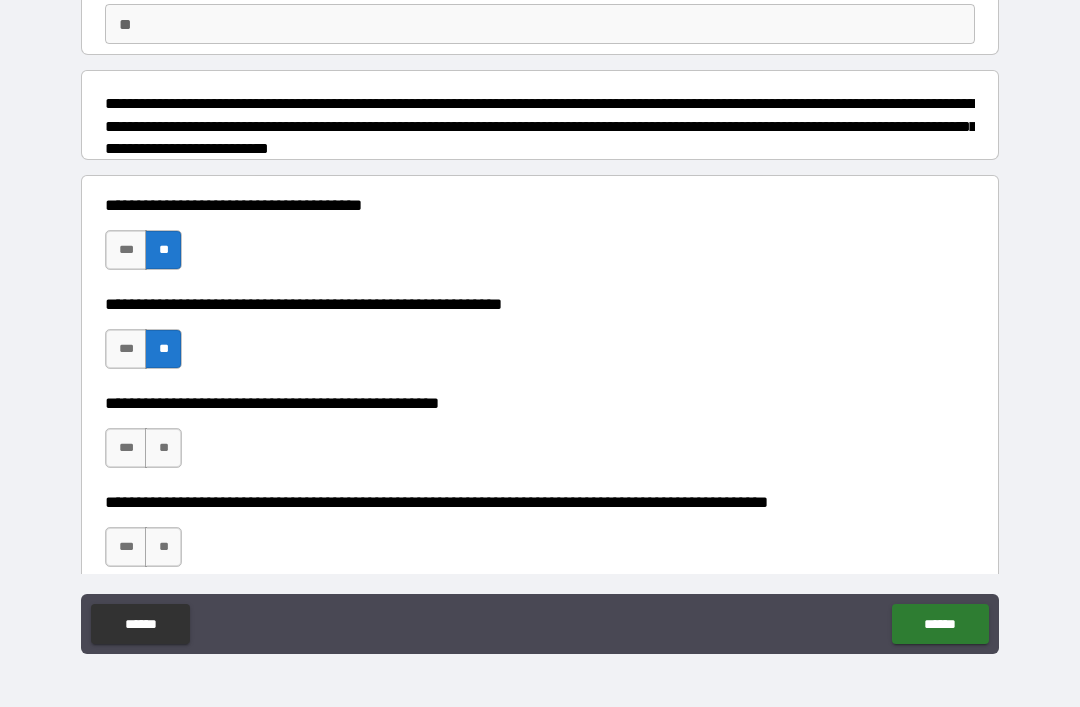 click on "**" at bounding box center [163, 448] 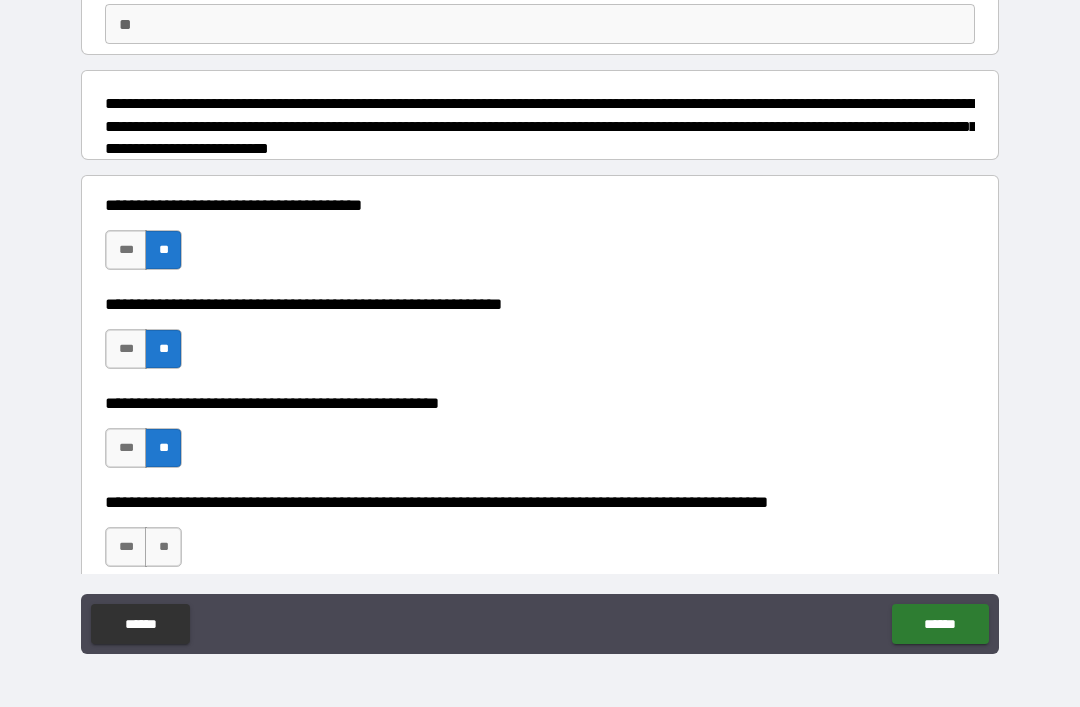 click on "**" at bounding box center (163, 547) 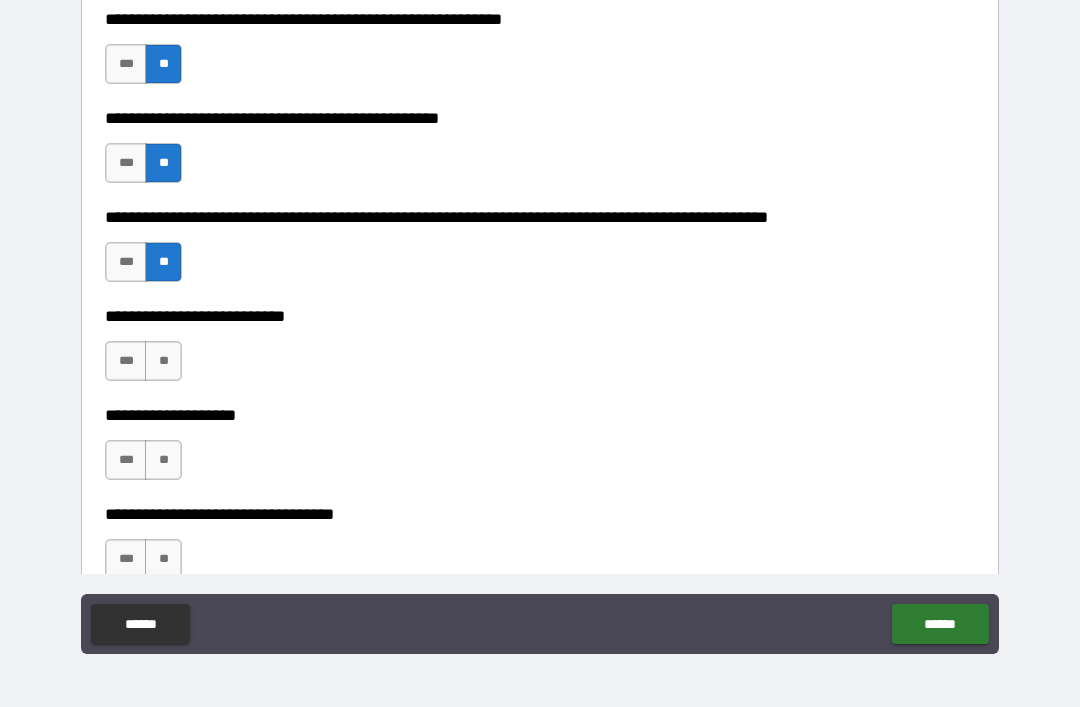 scroll, scrollTop: 464, scrollLeft: 0, axis: vertical 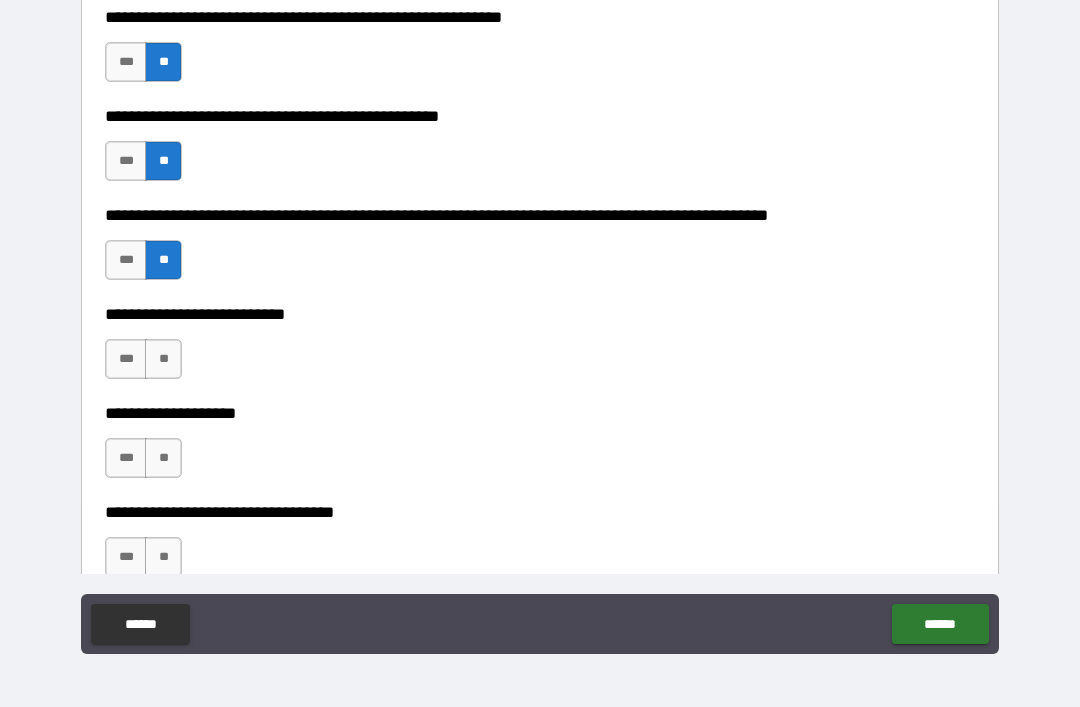 click on "**" at bounding box center (163, 359) 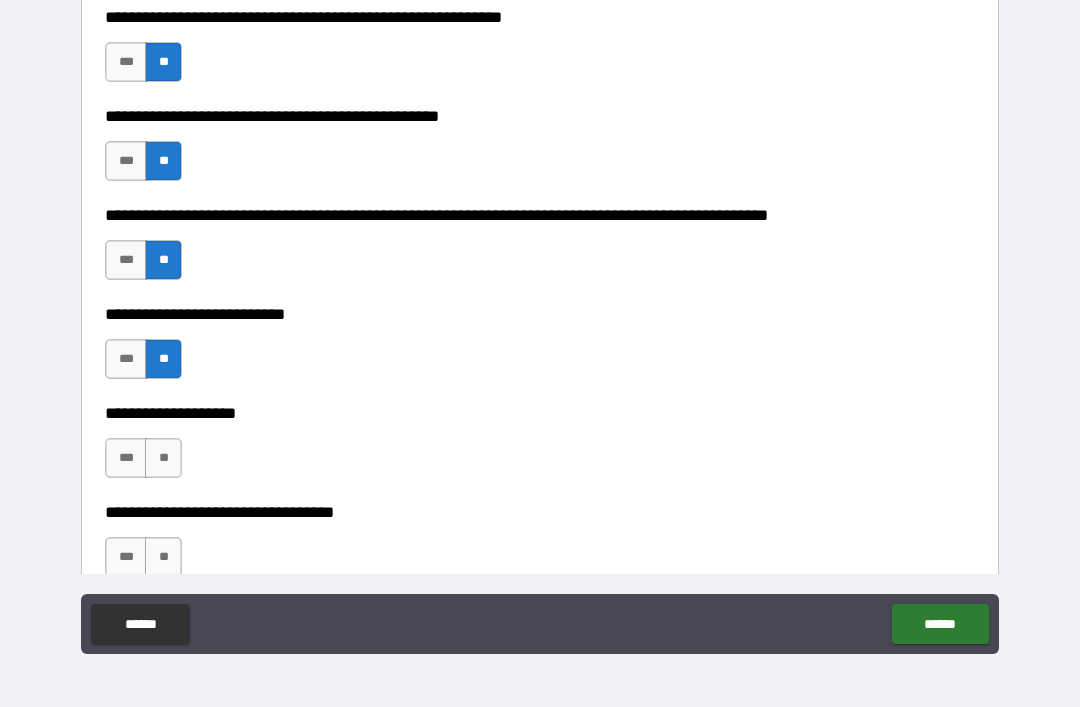 click on "**" at bounding box center [163, 458] 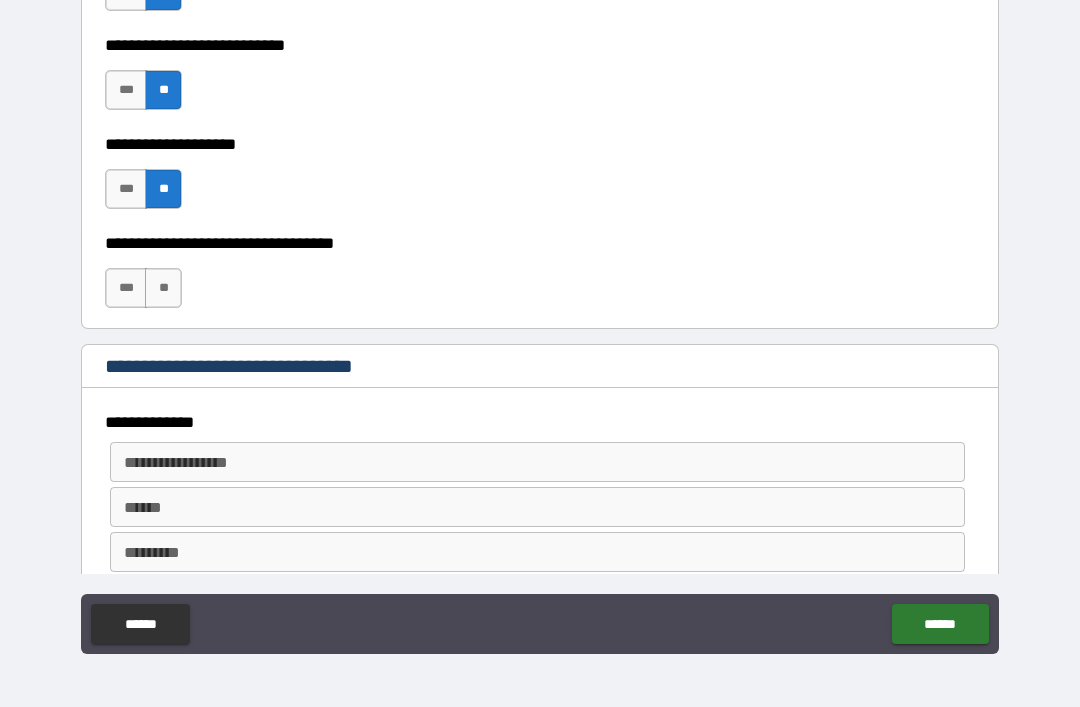 scroll, scrollTop: 776, scrollLeft: 0, axis: vertical 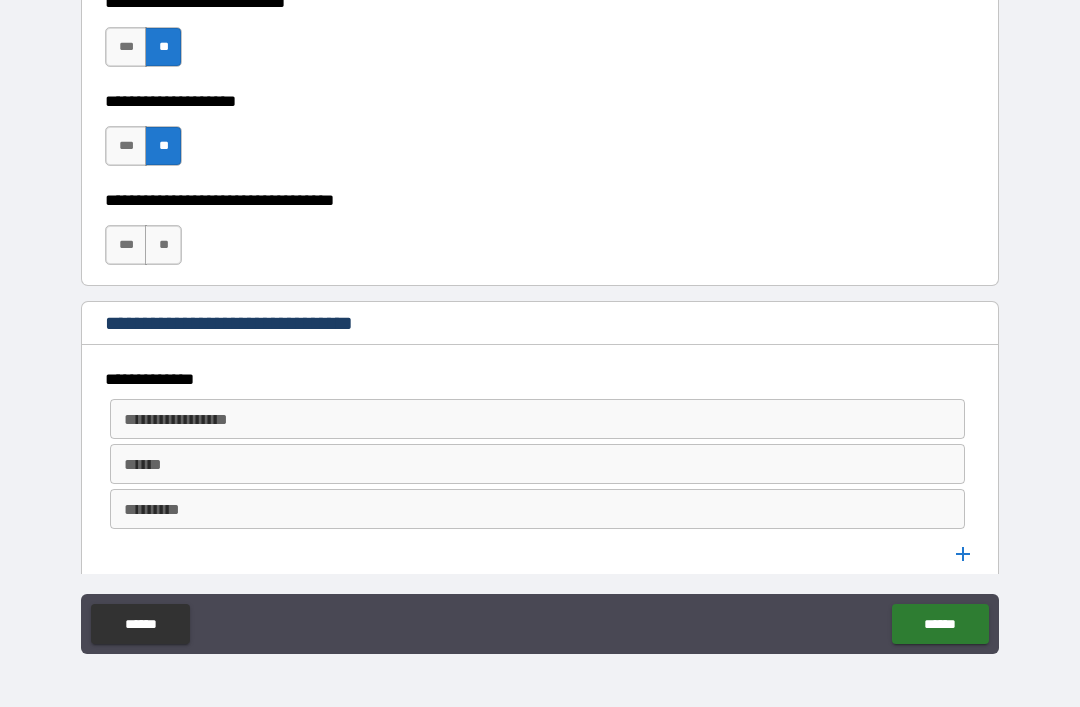 click on "**" at bounding box center [163, 245] 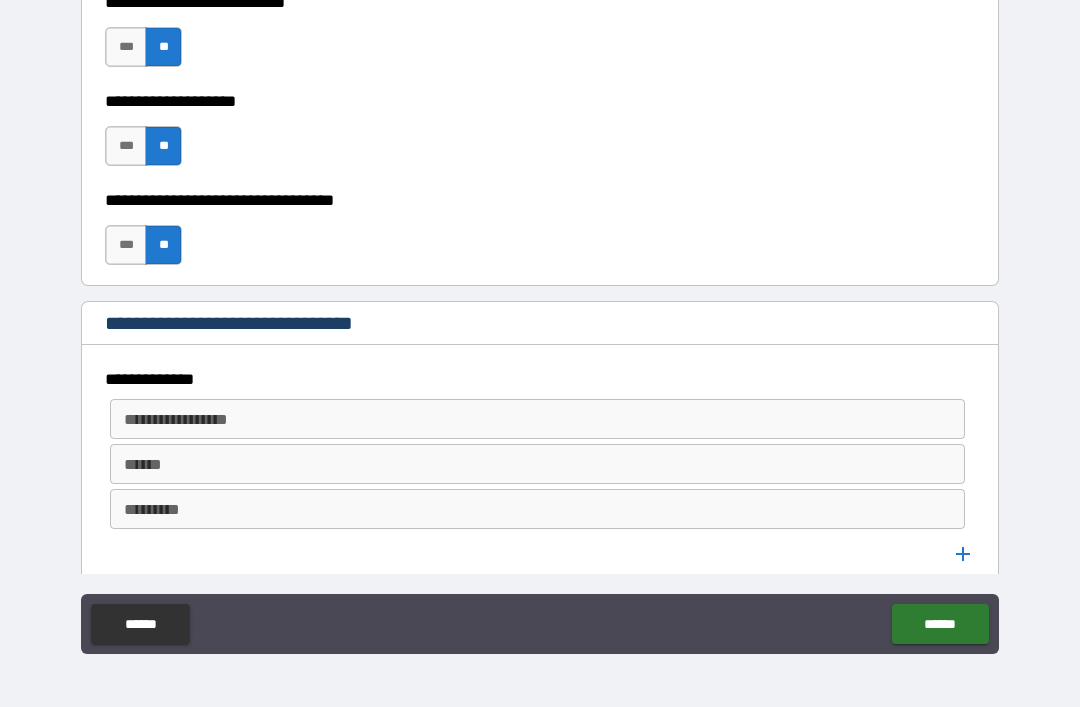 click on "**********" at bounding box center [537, 419] 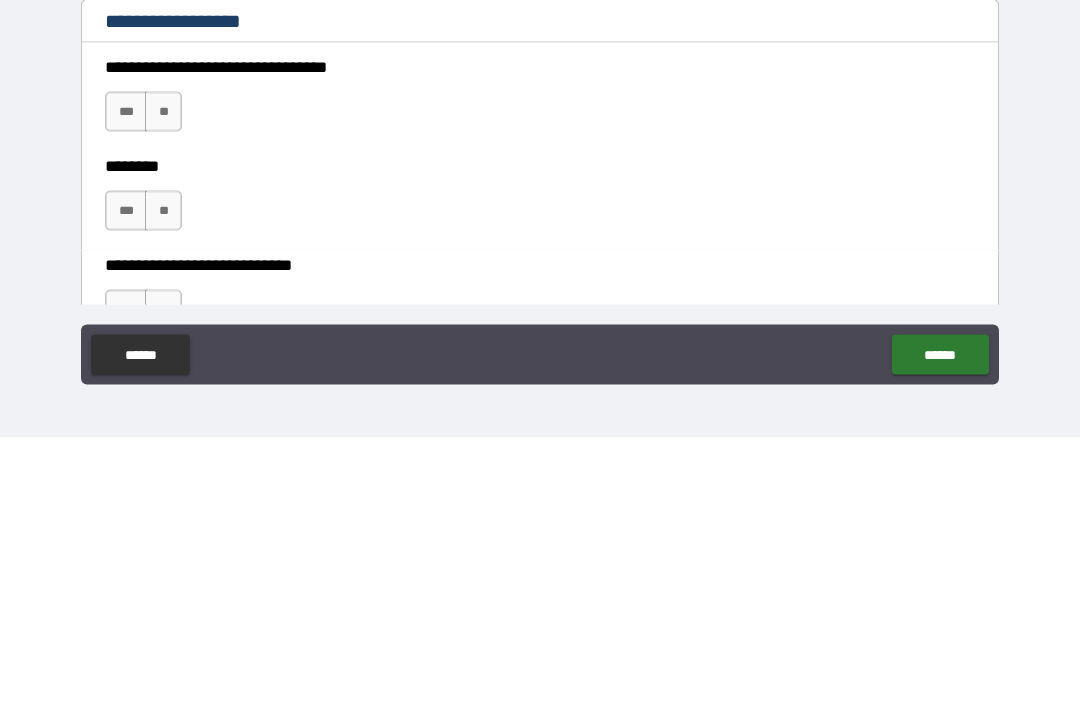 scroll, scrollTop: 1104, scrollLeft: 0, axis: vertical 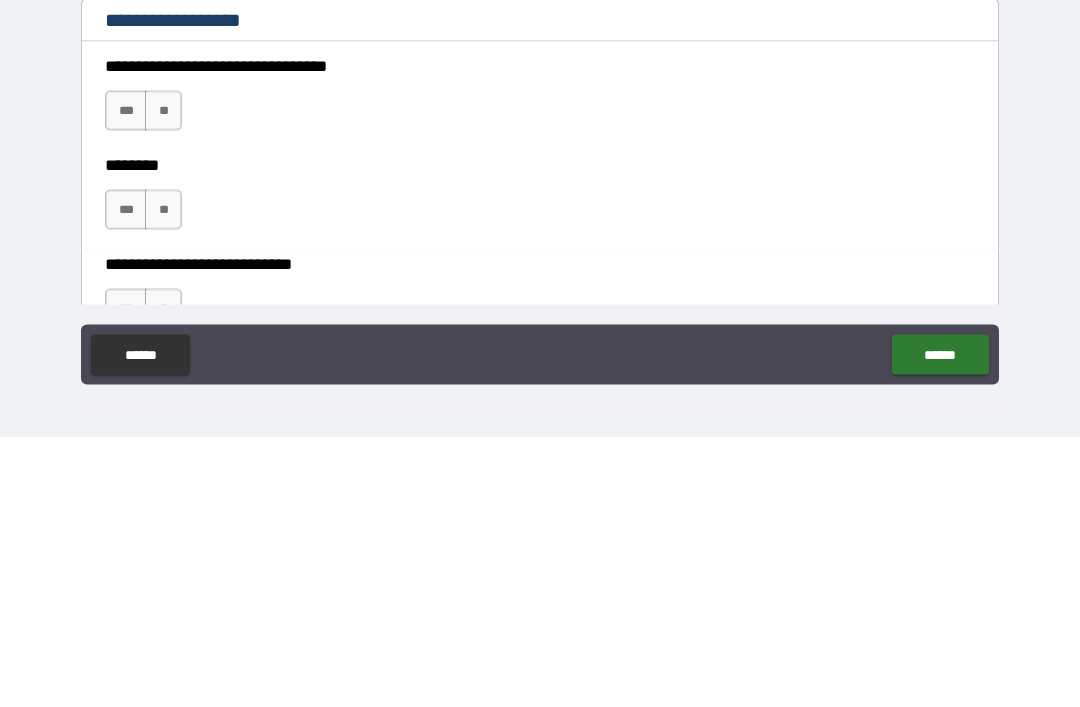 click on "**" at bounding box center [163, 380] 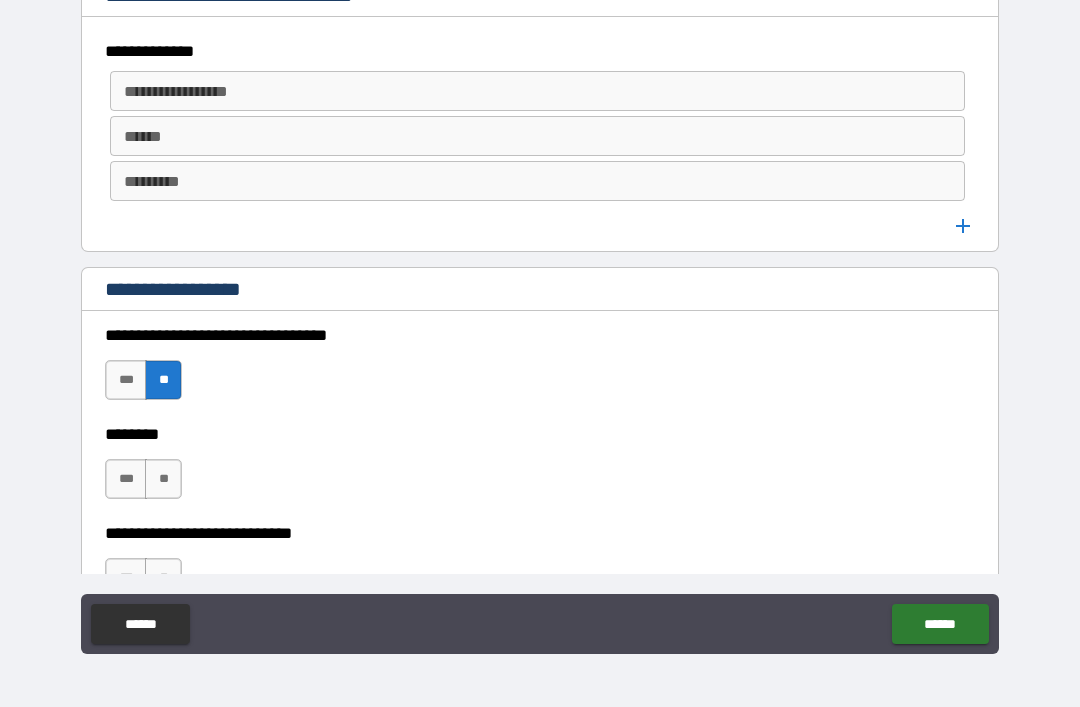 click on "**********" at bounding box center (540, 420) 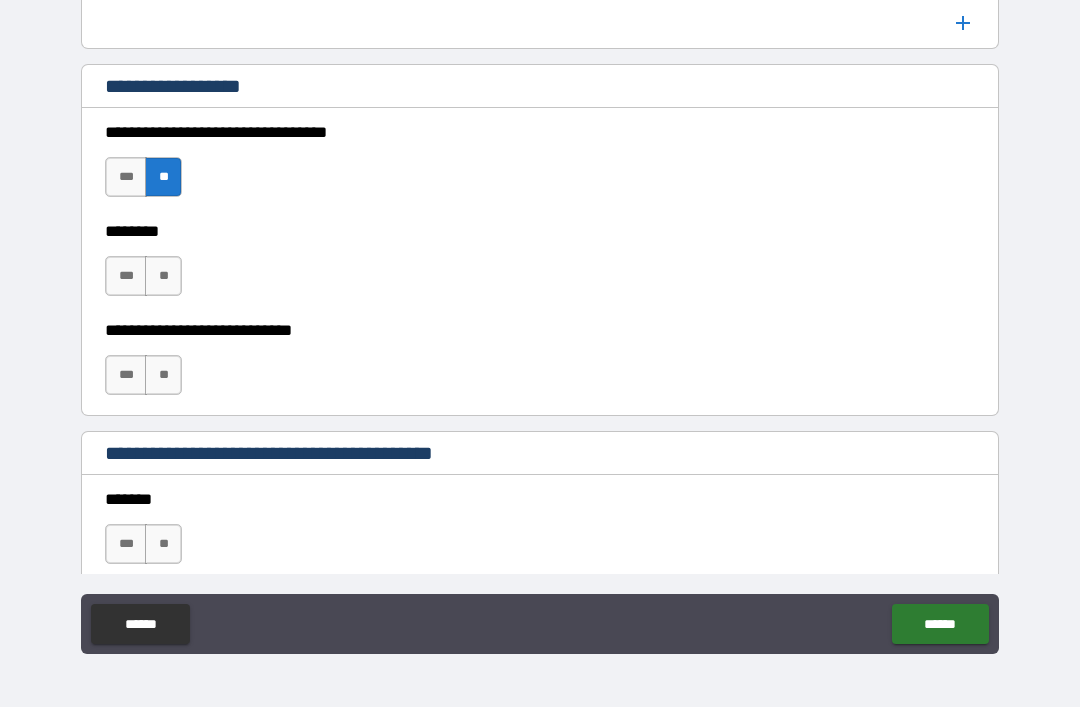 scroll, scrollTop: 1325, scrollLeft: 0, axis: vertical 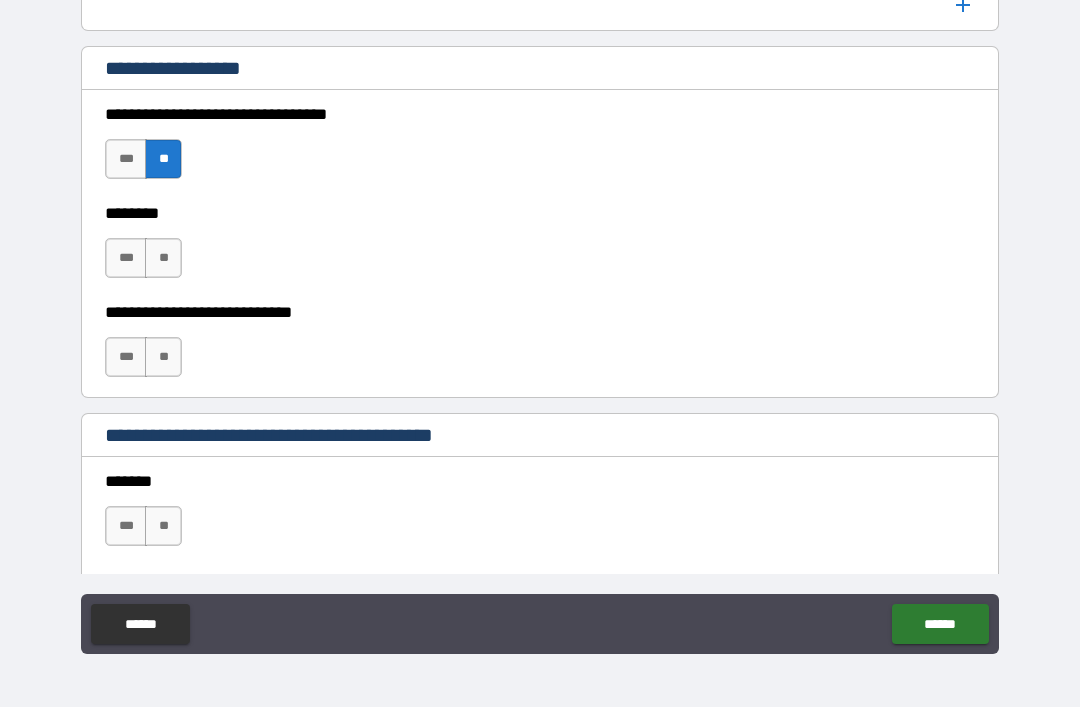 click on "**" at bounding box center (163, 258) 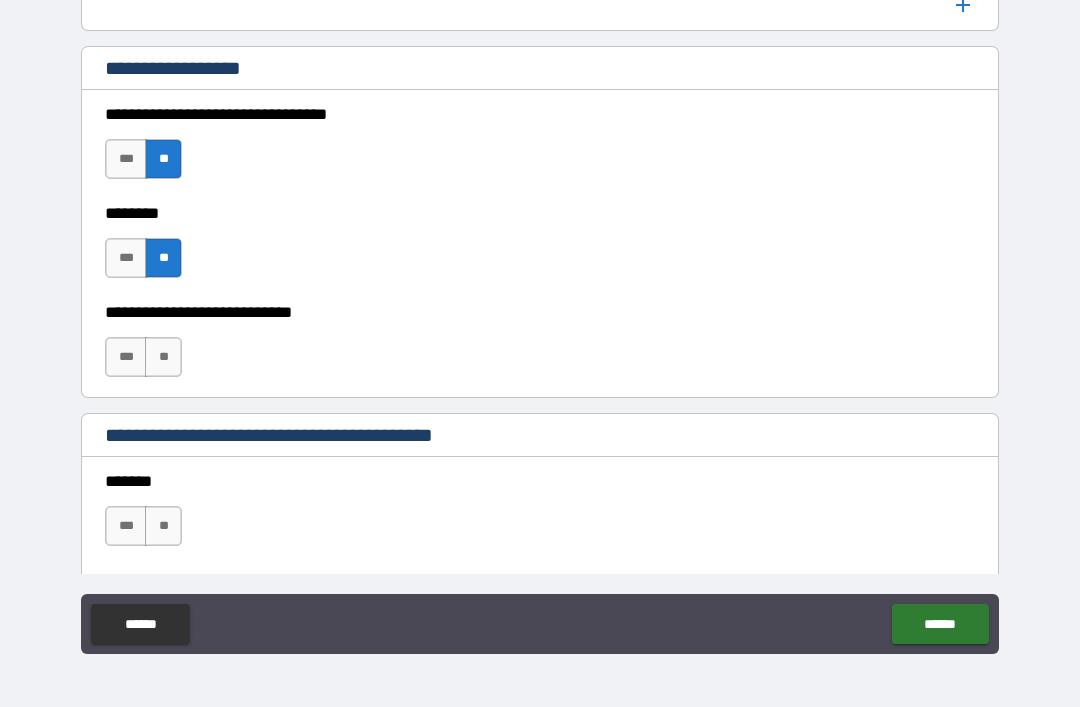 click on "**" at bounding box center (163, 357) 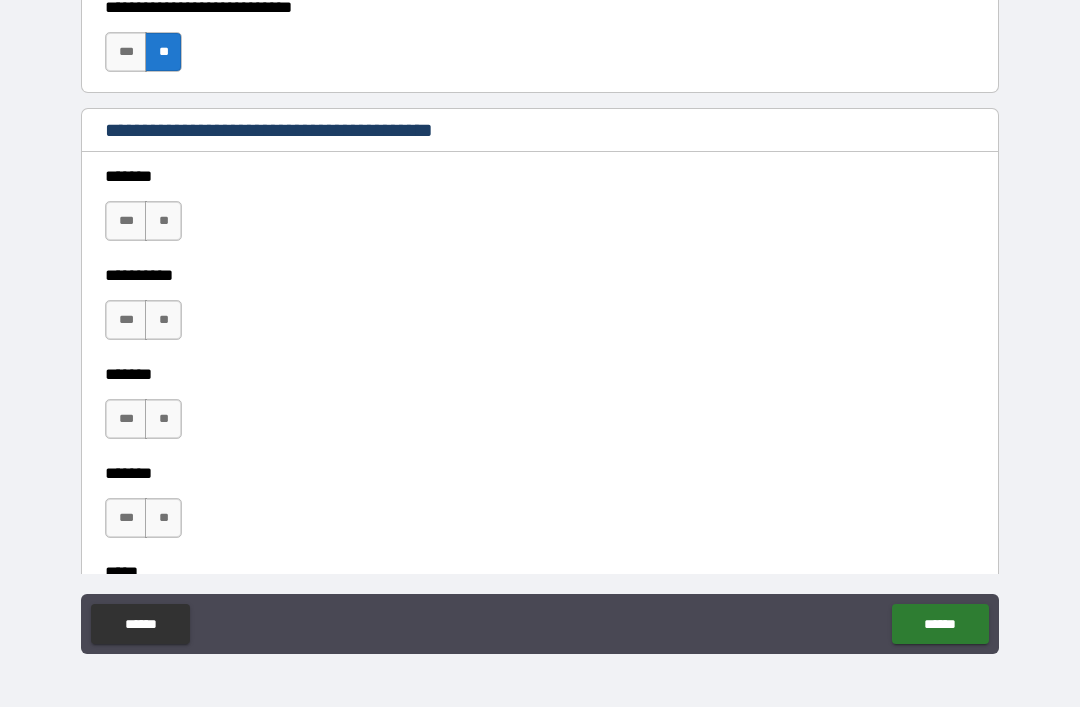 scroll, scrollTop: 1595, scrollLeft: 0, axis: vertical 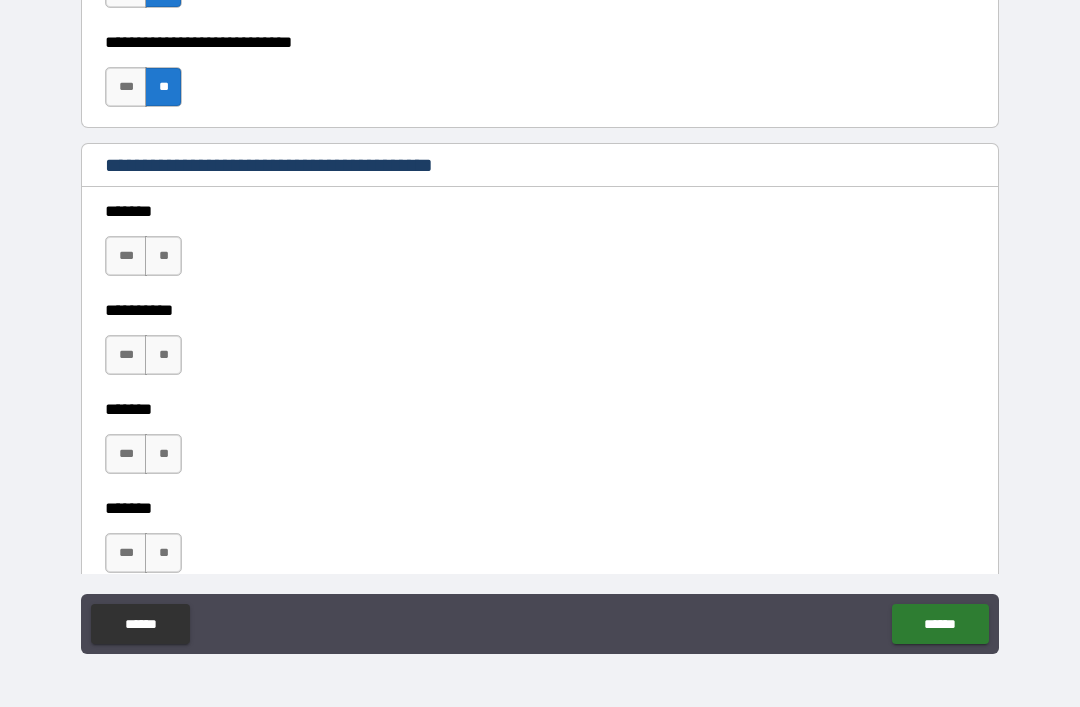 click on "**" at bounding box center [163, 256] 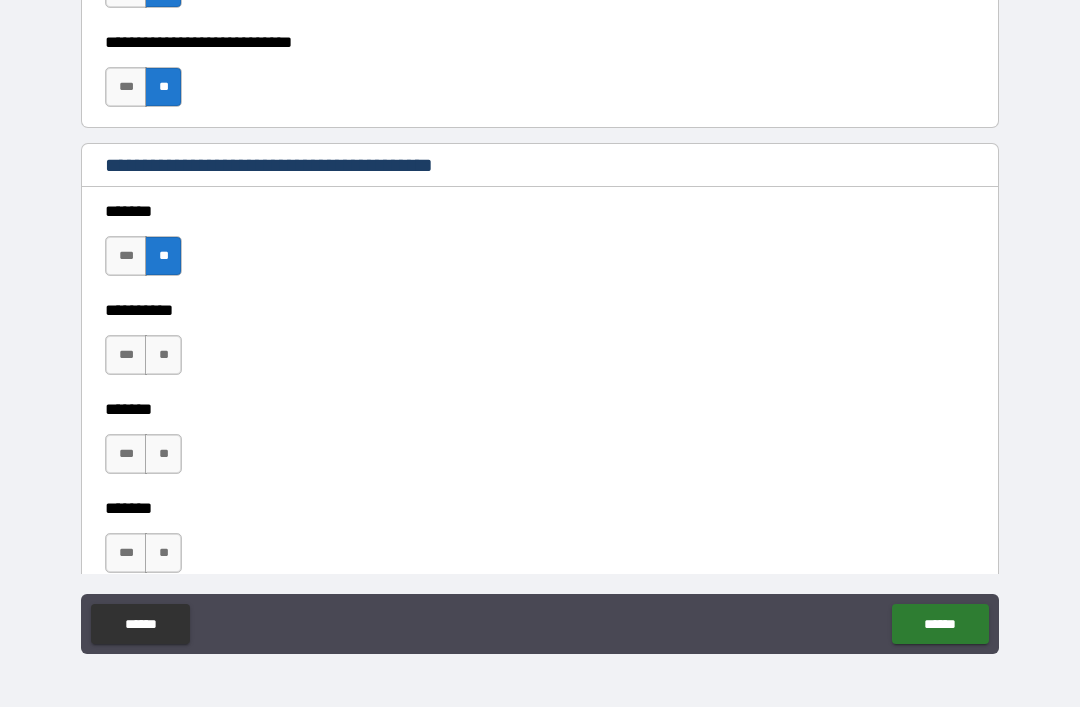 click on "**" at bounding box center (163, 355) 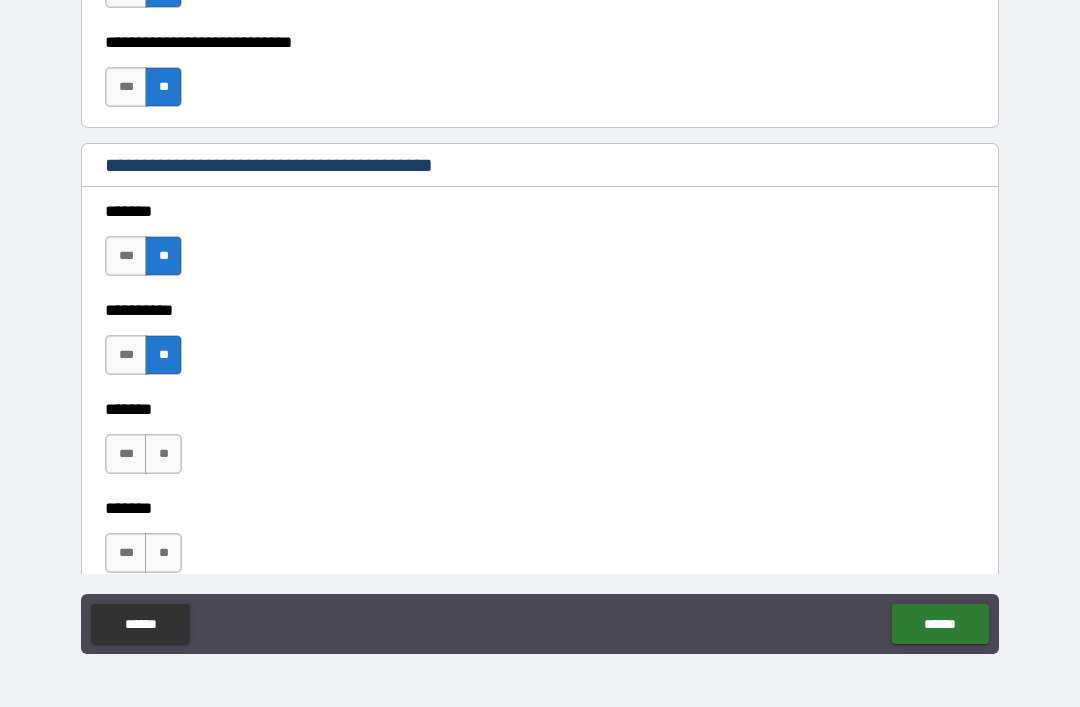 click on "**" at bounding box center (163, 454) 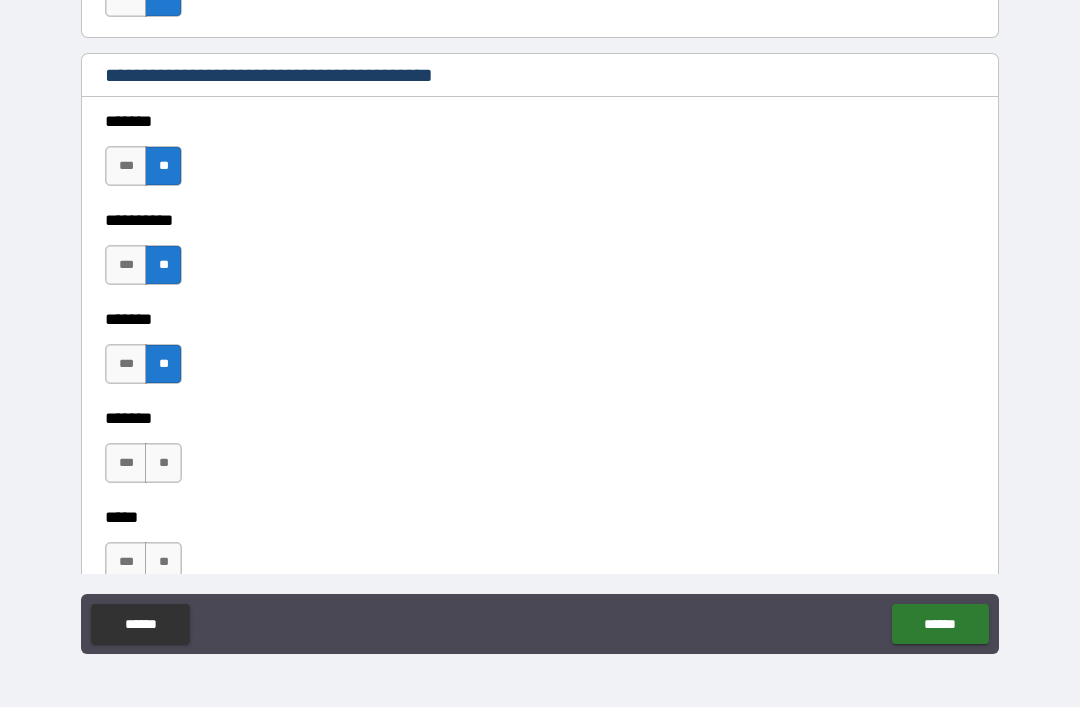 scroll, scrollTop: 1765, scrollLeft: 0, axis: vertical 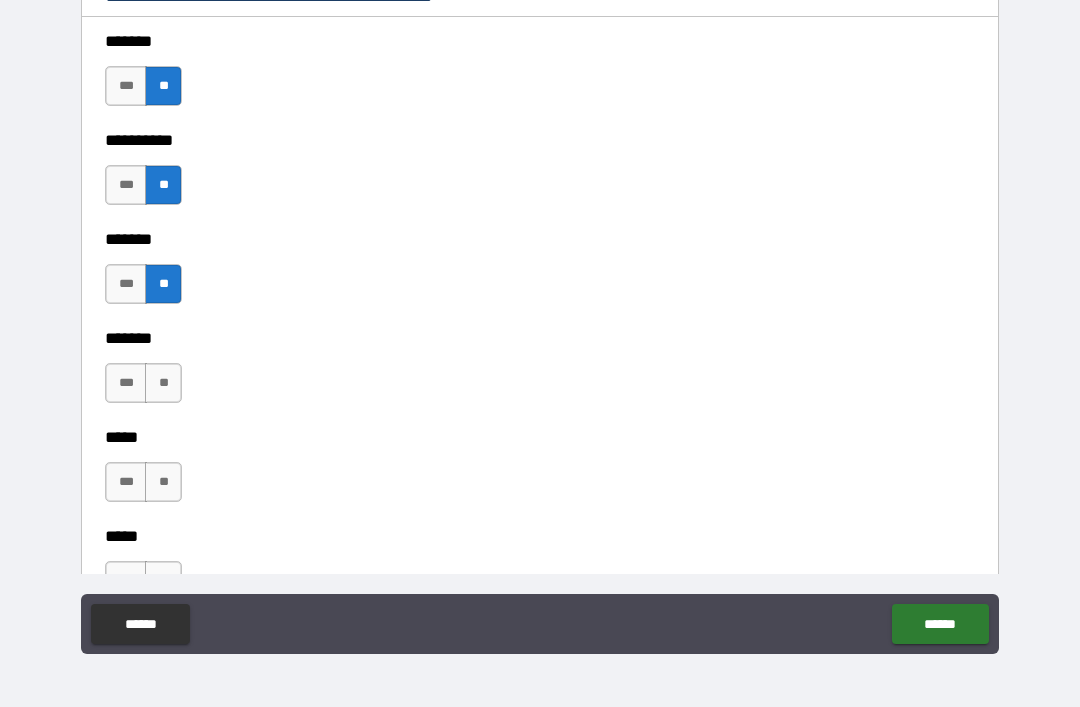 click on "**" at bounding box center [163, 383] 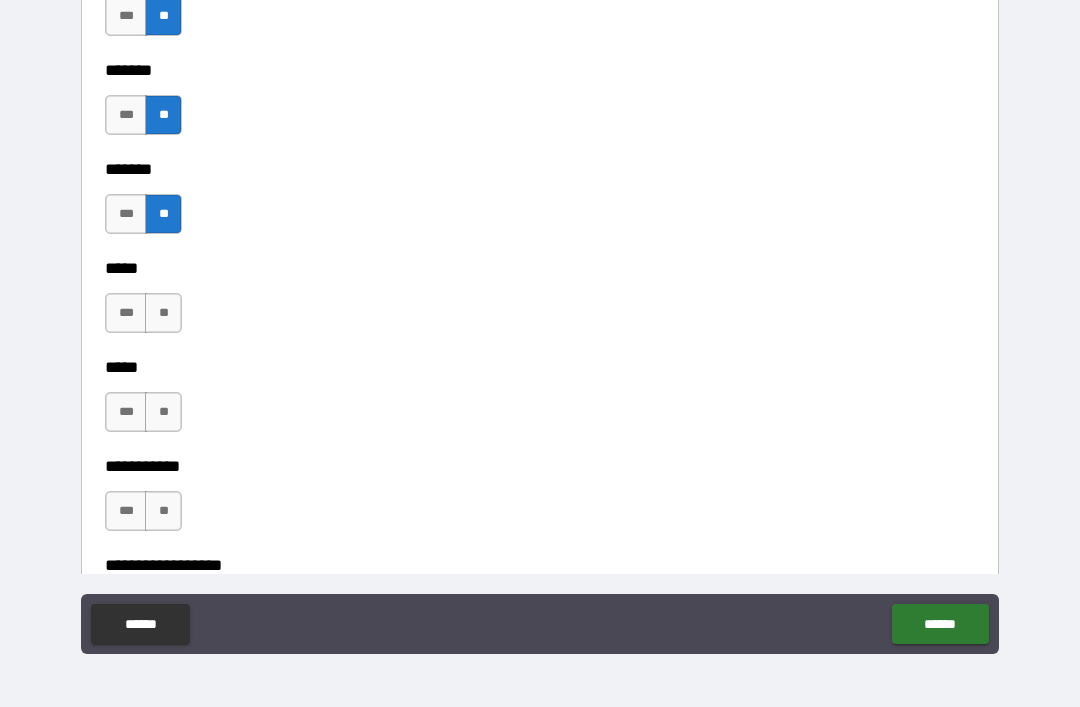 scroll, scrollTop: 1935, scrollLeft: 0, axis: vertical 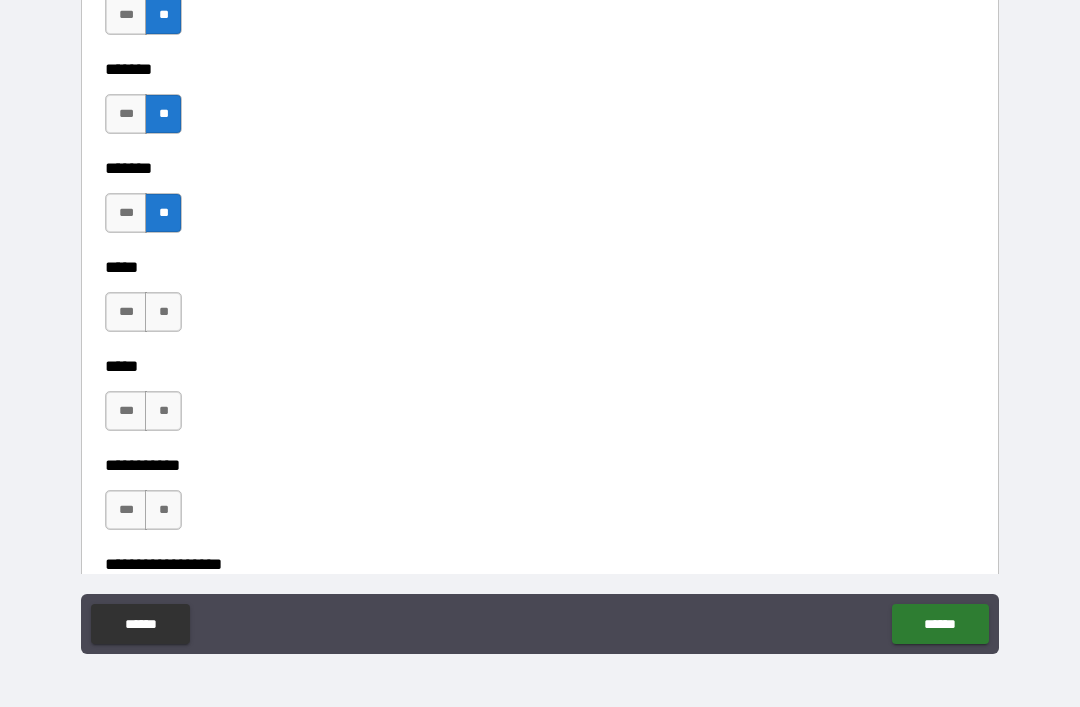 click on "**" at bounding box center (163, 312) 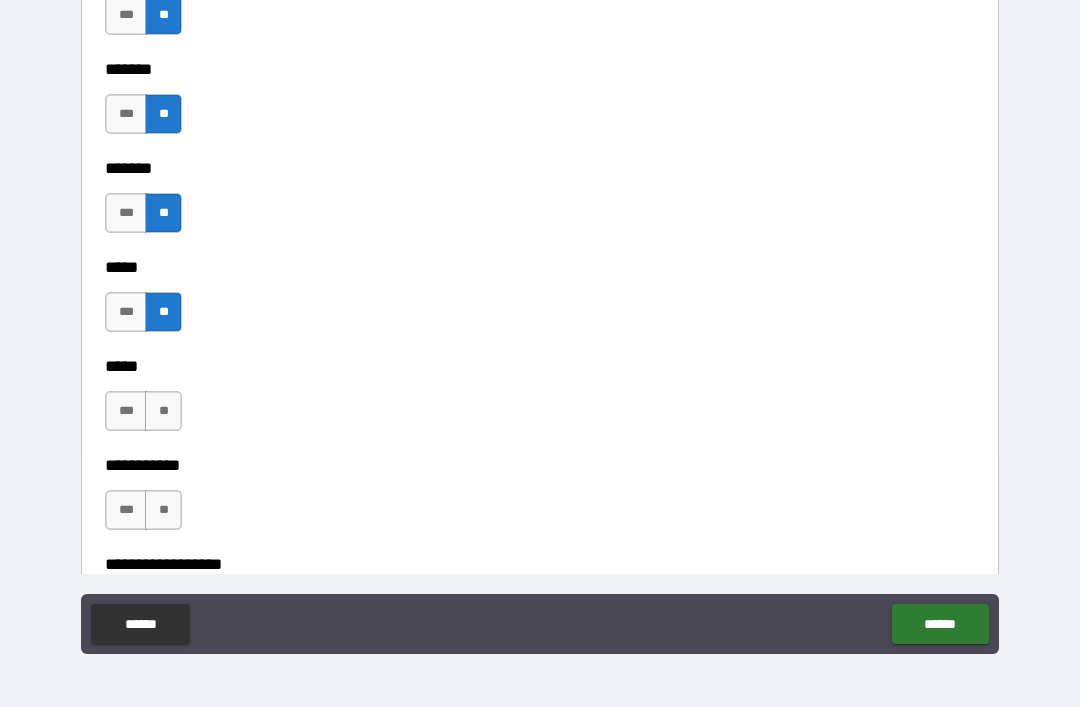 click on "**" at bounding box center [163, 411] 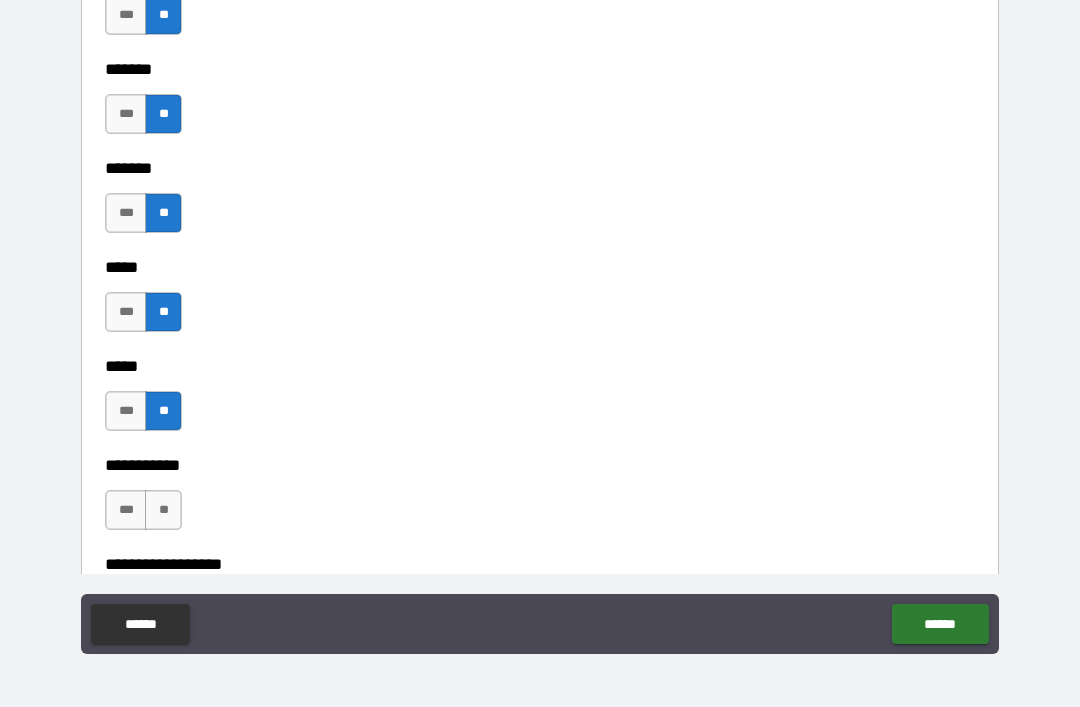 click on "**" at bounding box center (163, 510) 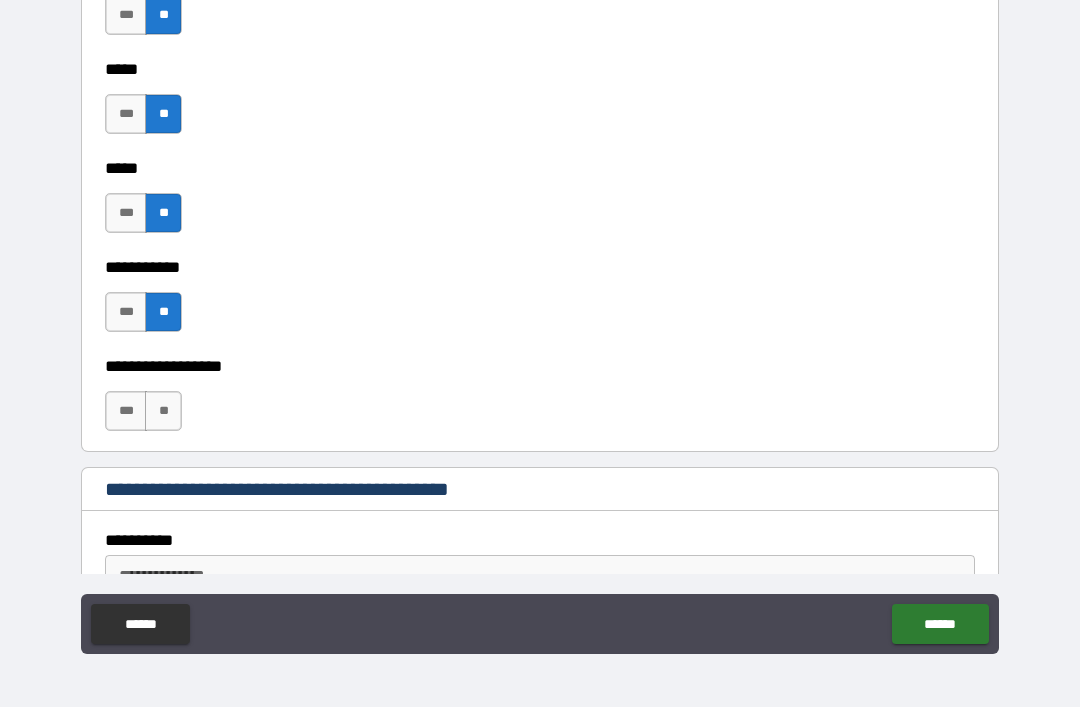 scroll, scrollTop: 2182, scrollLeft: 0, axis: vertical 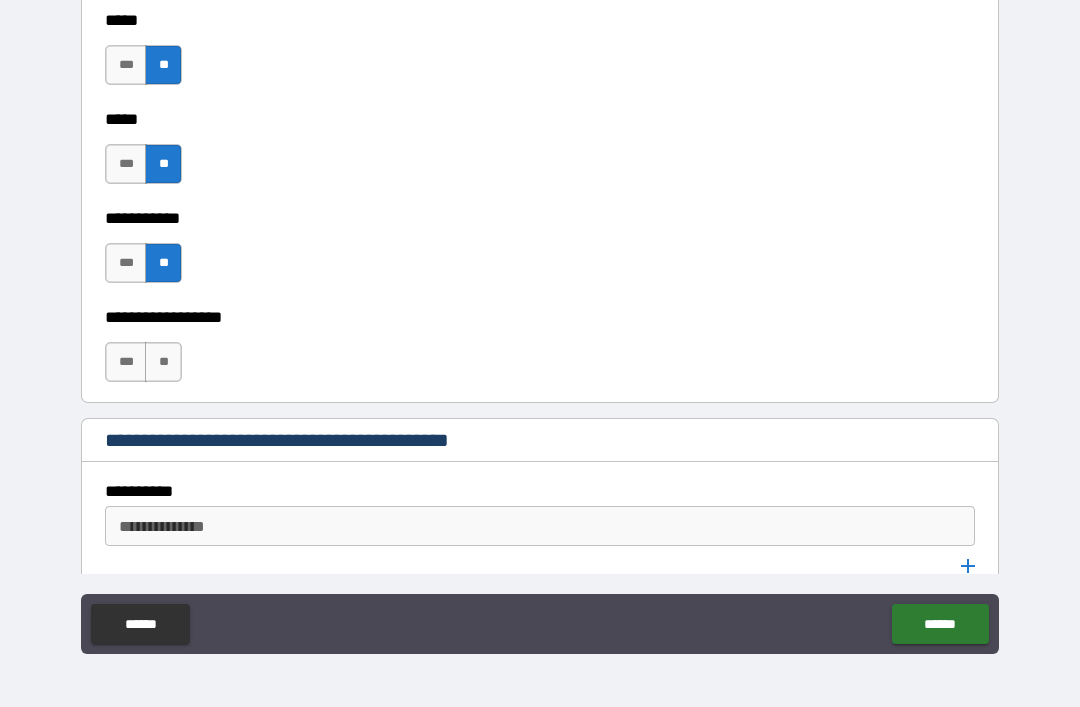 click on "**" at bounding box center [163, 362] 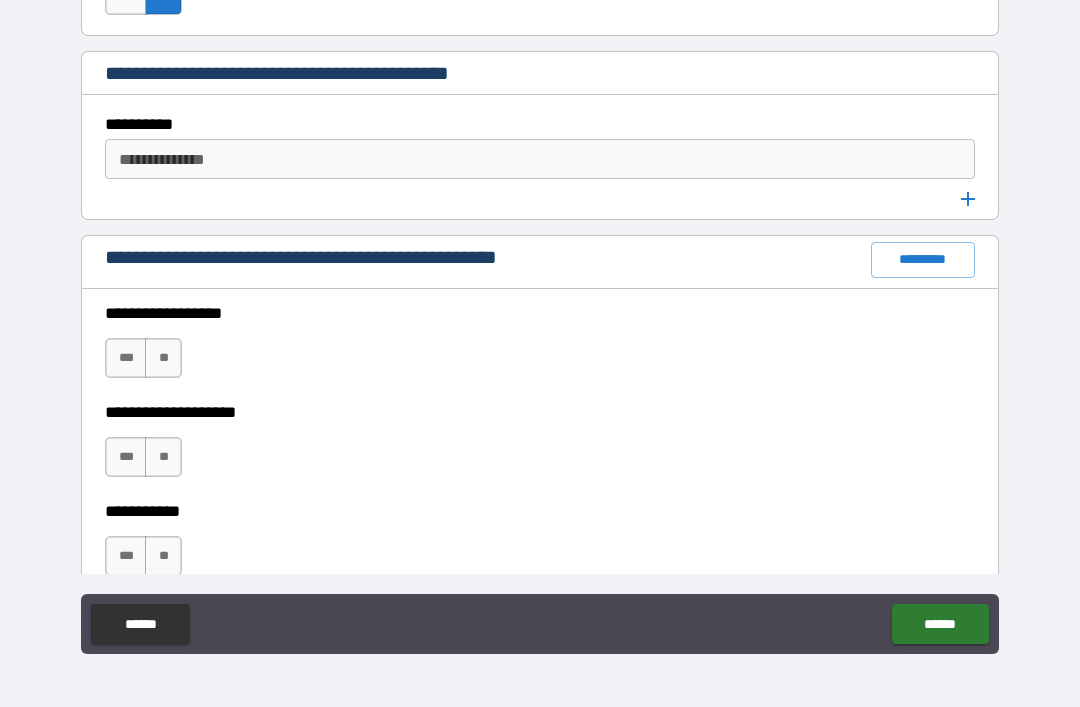 scroll, scrollTop: 2551, scrollLeft: 0, axis: vertical 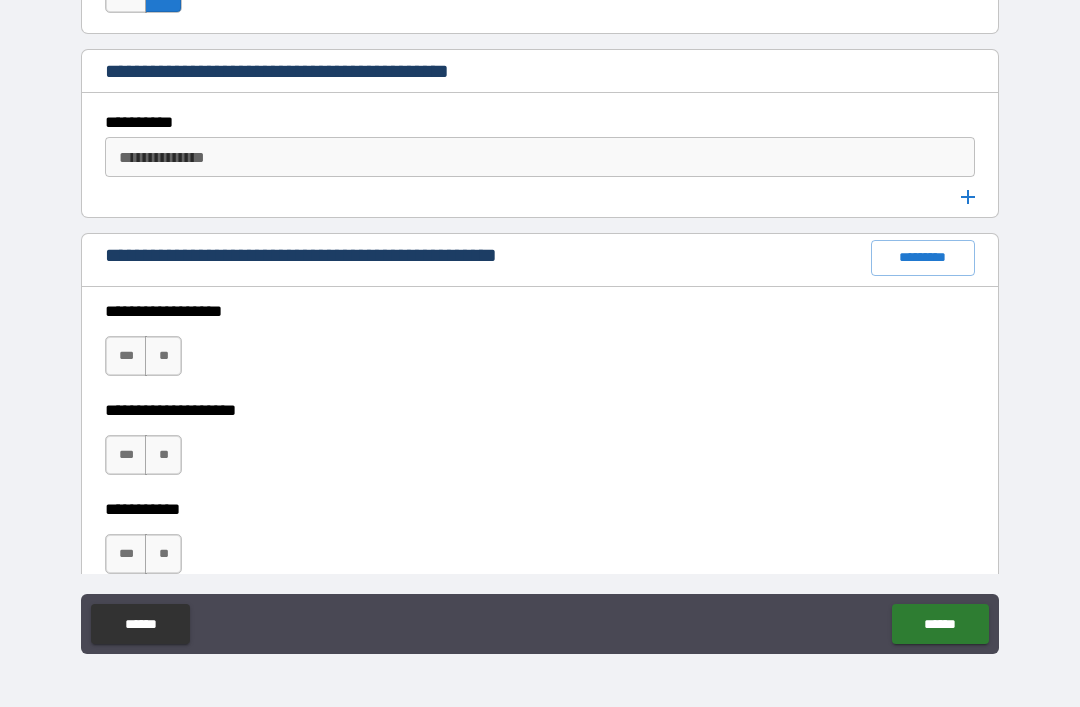 click on "**" at bounding box center (163, 356) 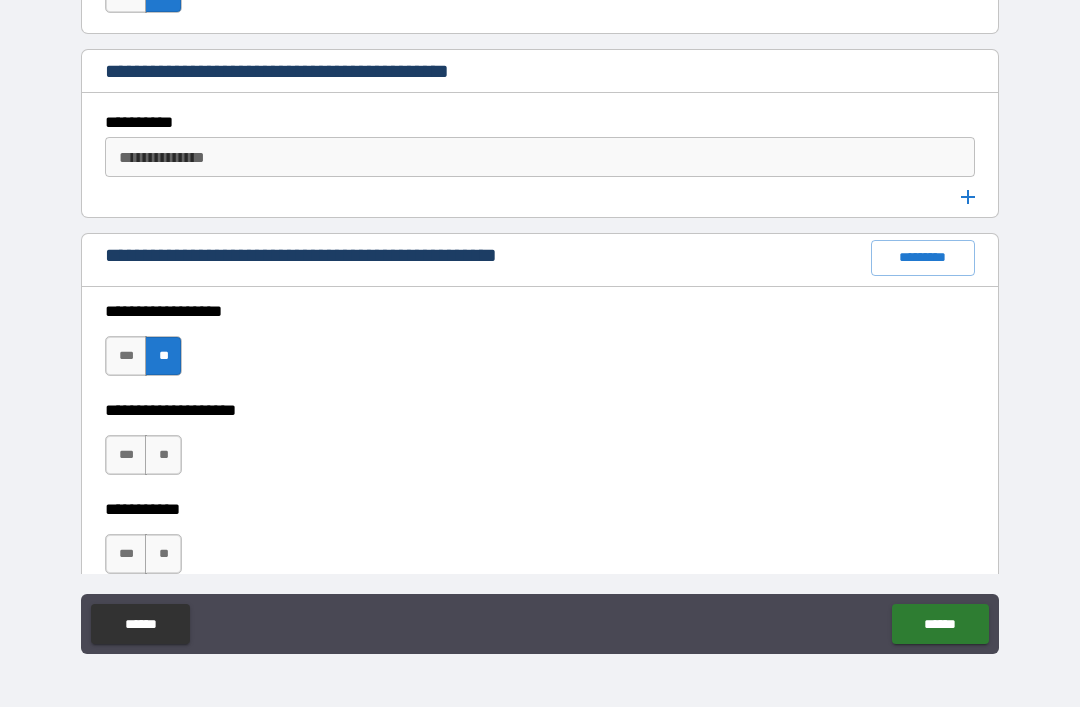 click on "**" at bounding box center [163, 455] 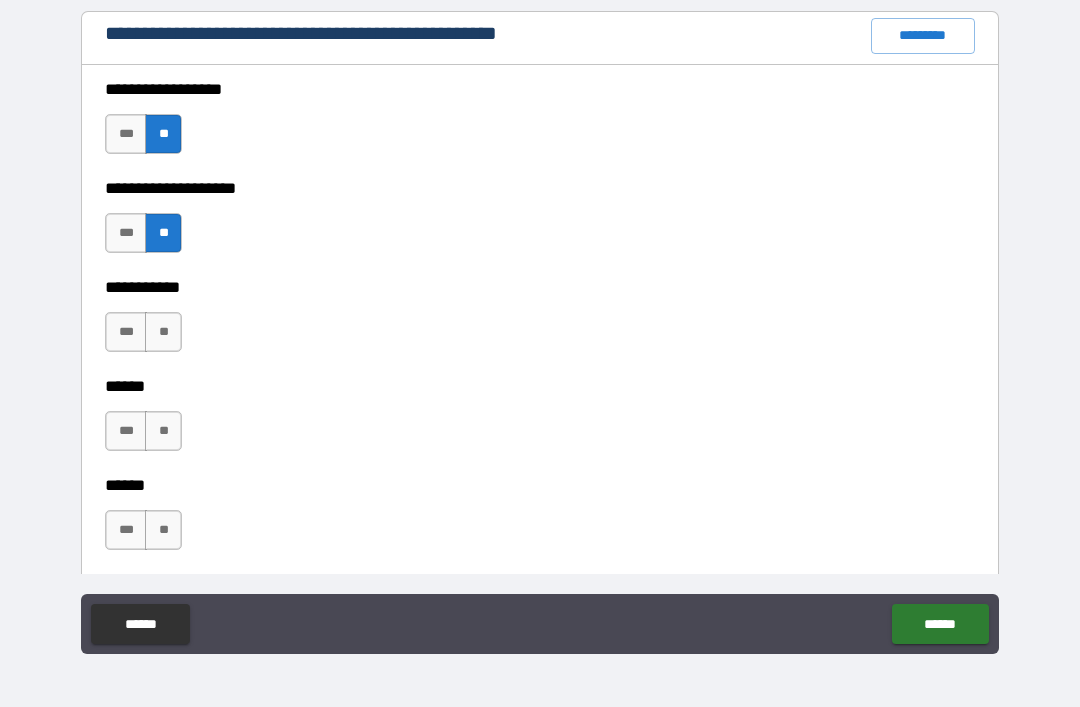 scroll, scrollTop: 2800, scrollLeft: 0, axis: vertical 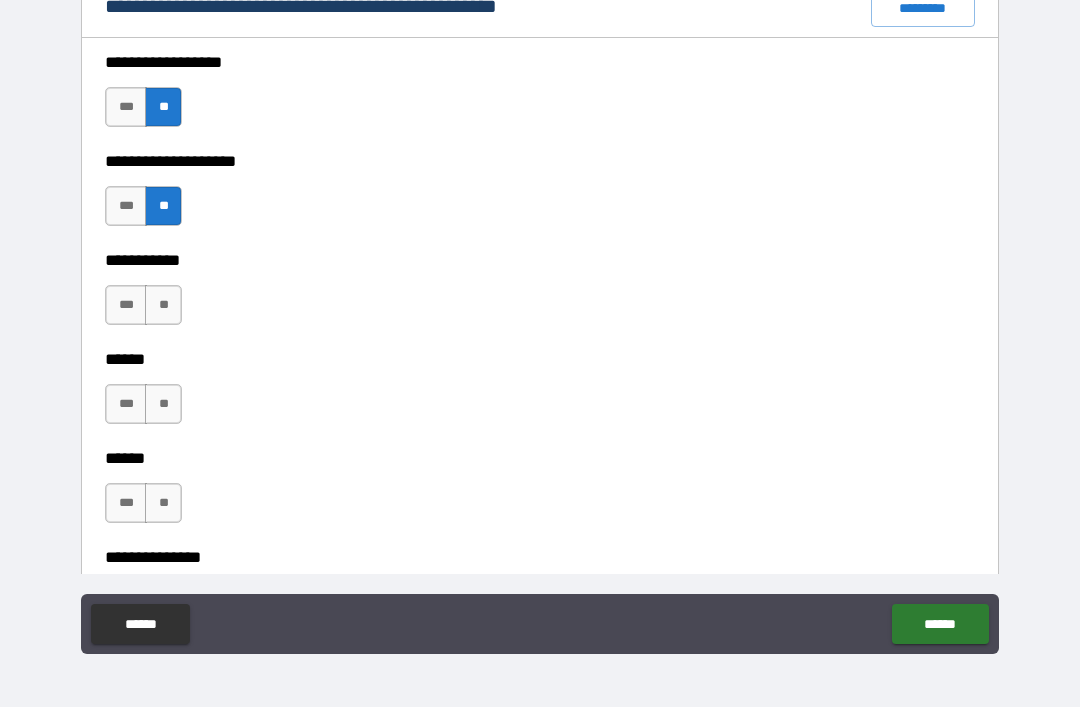 click on "**" at bounding box center (163, 305) 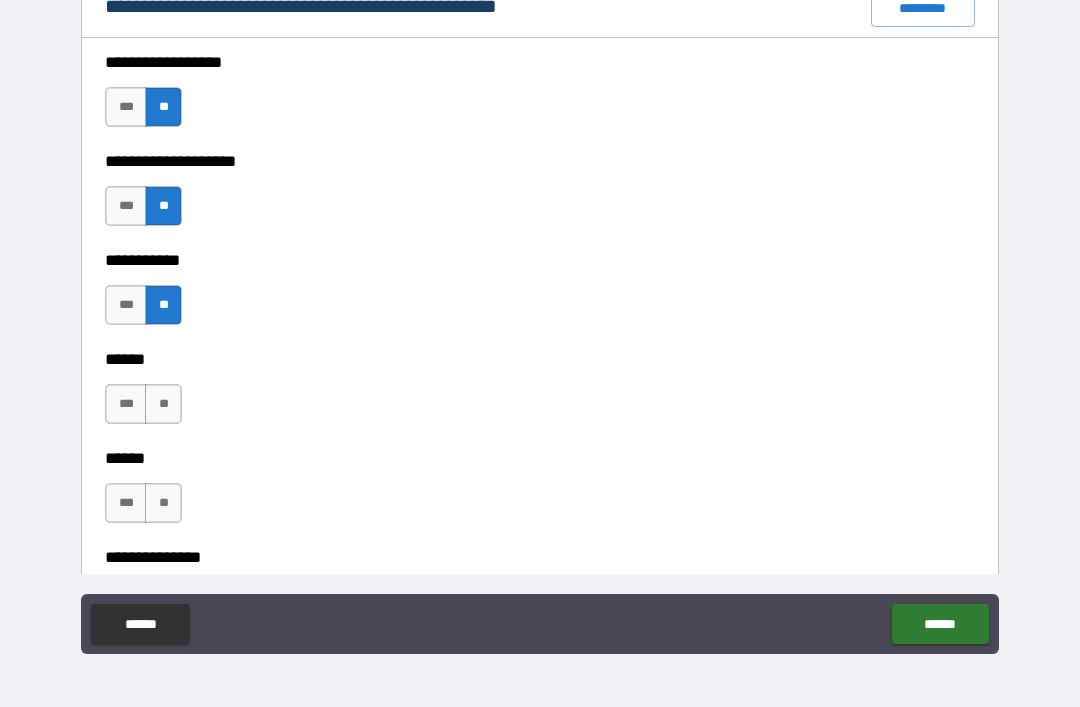 click on "**" at bounding box center (163, 404) 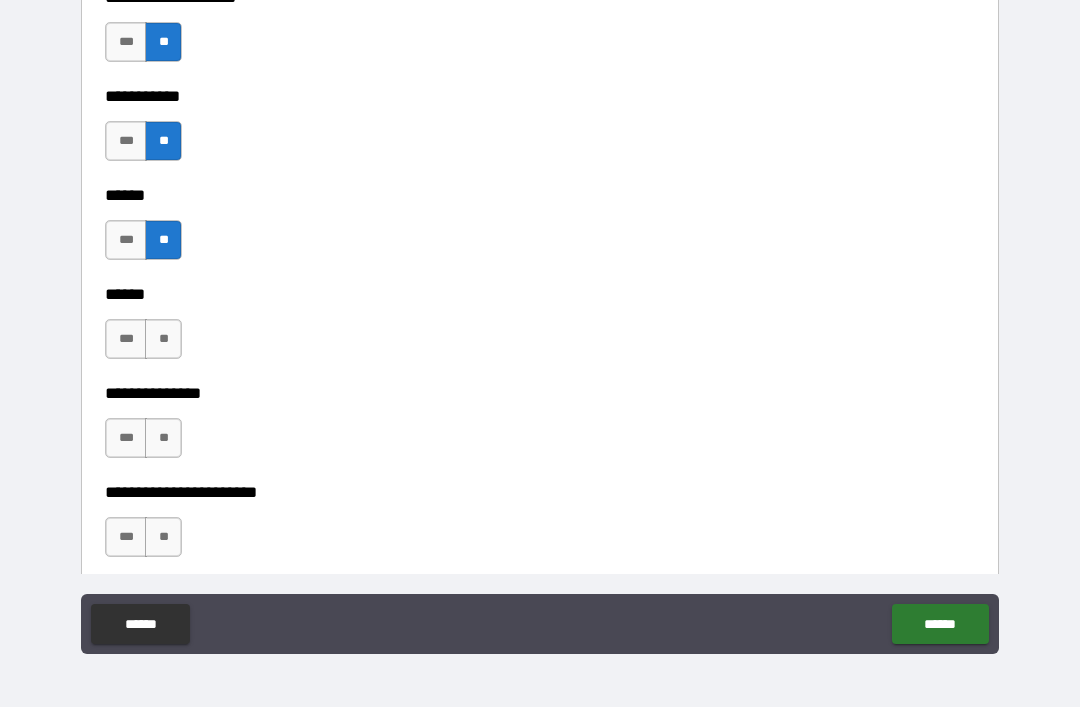 scroll, scrollTop: 2991, scrollLeft: 0, axis: vertical 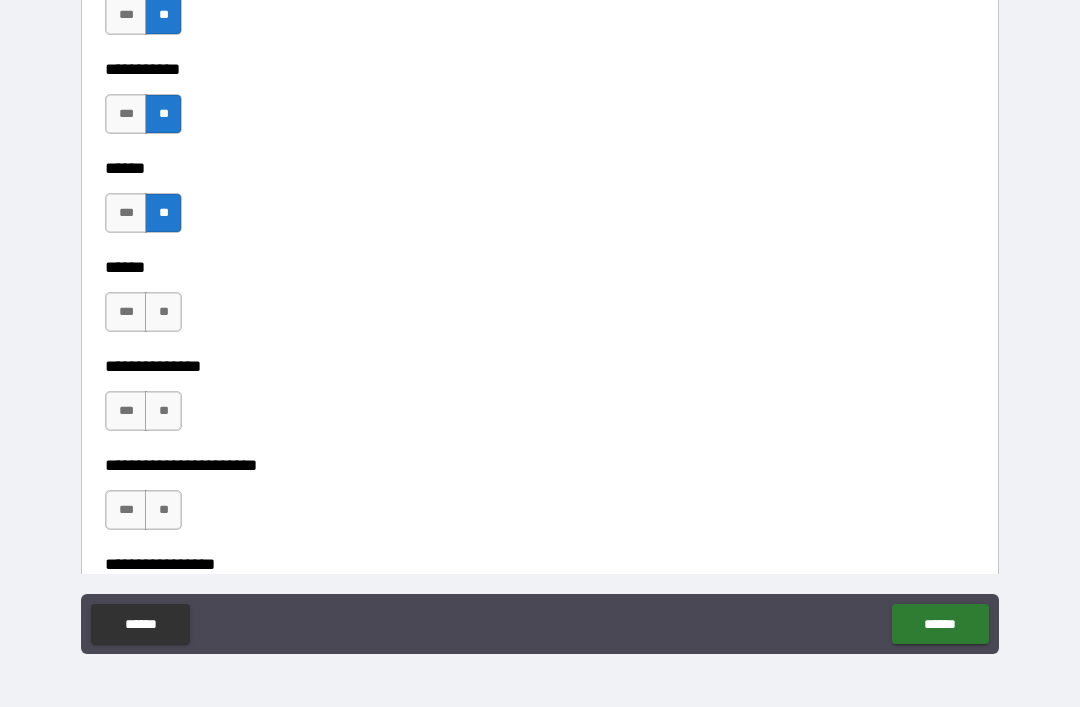 click on "**" at bounding box center [163, 312] 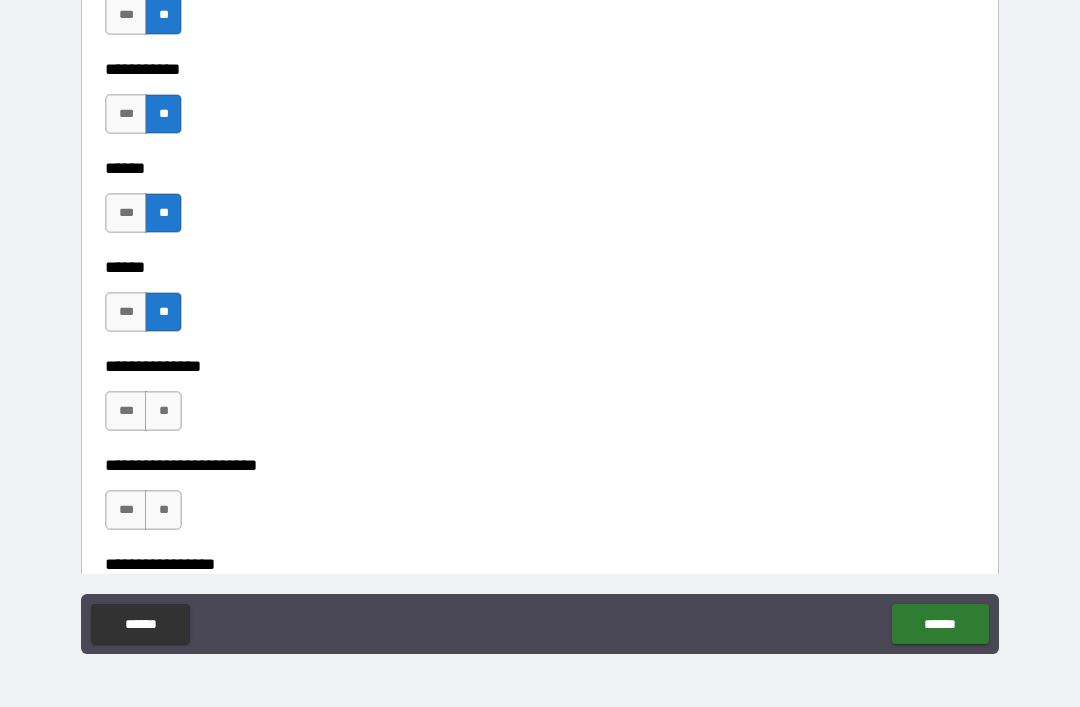 click on "**" at bounding box center (163, 411) 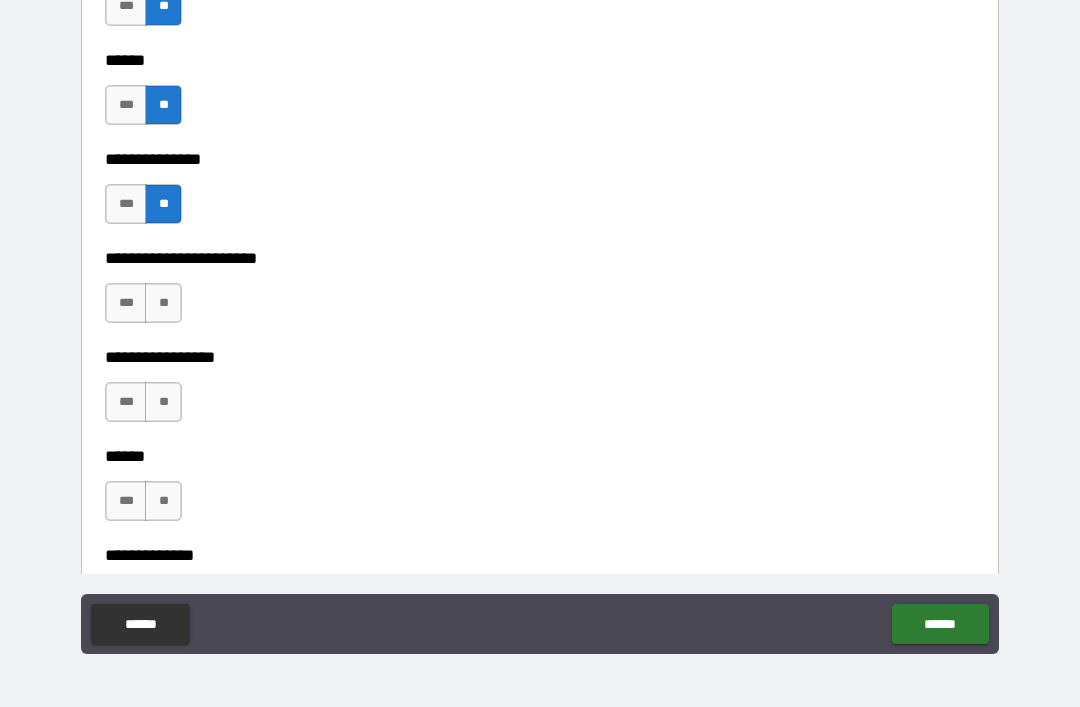 scroll, scrollTop: 3230, scrollLeft: 0, axis: vertical 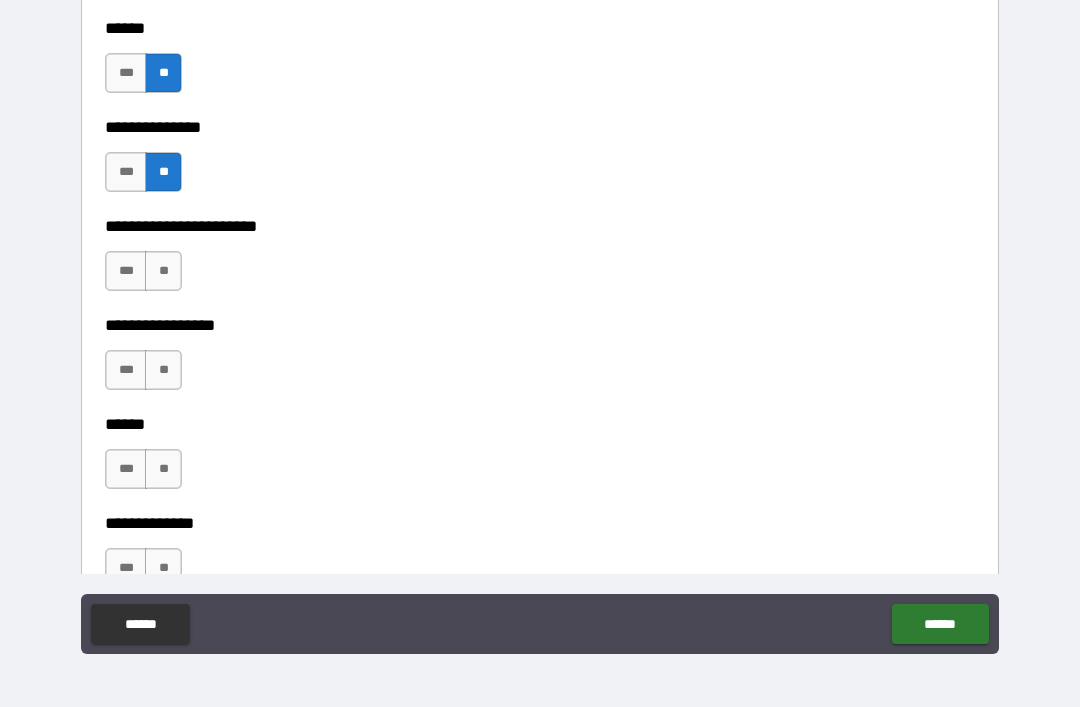 click on "**" at bounding box center [163, 271] 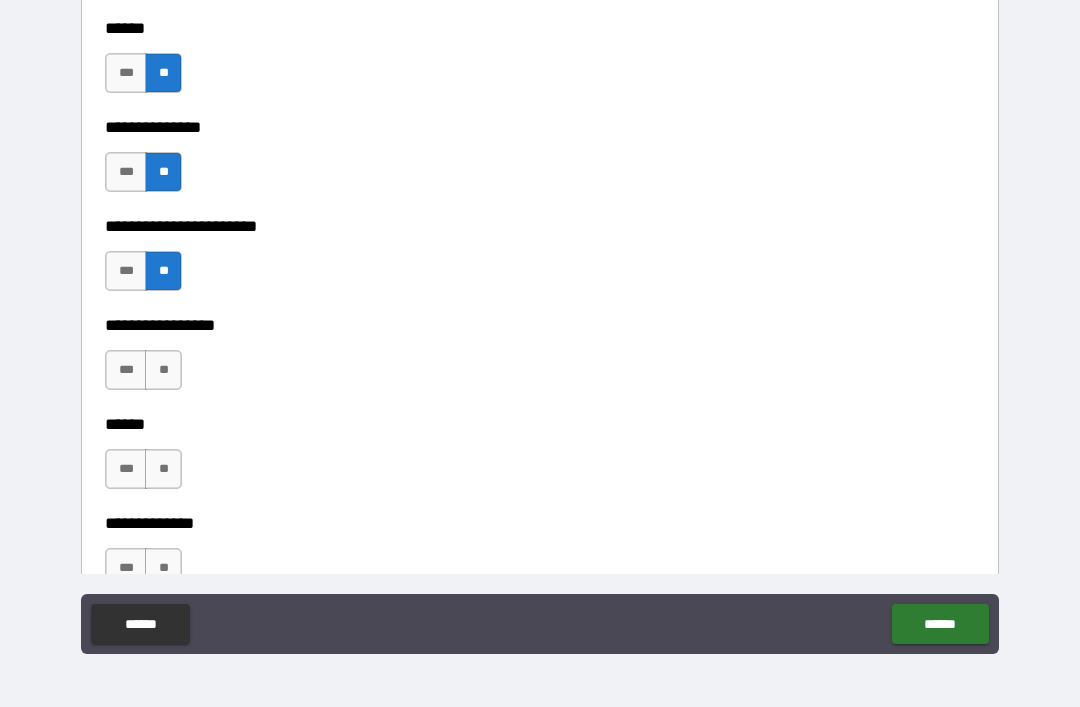 click on "**" at bounding box center (163, 370) 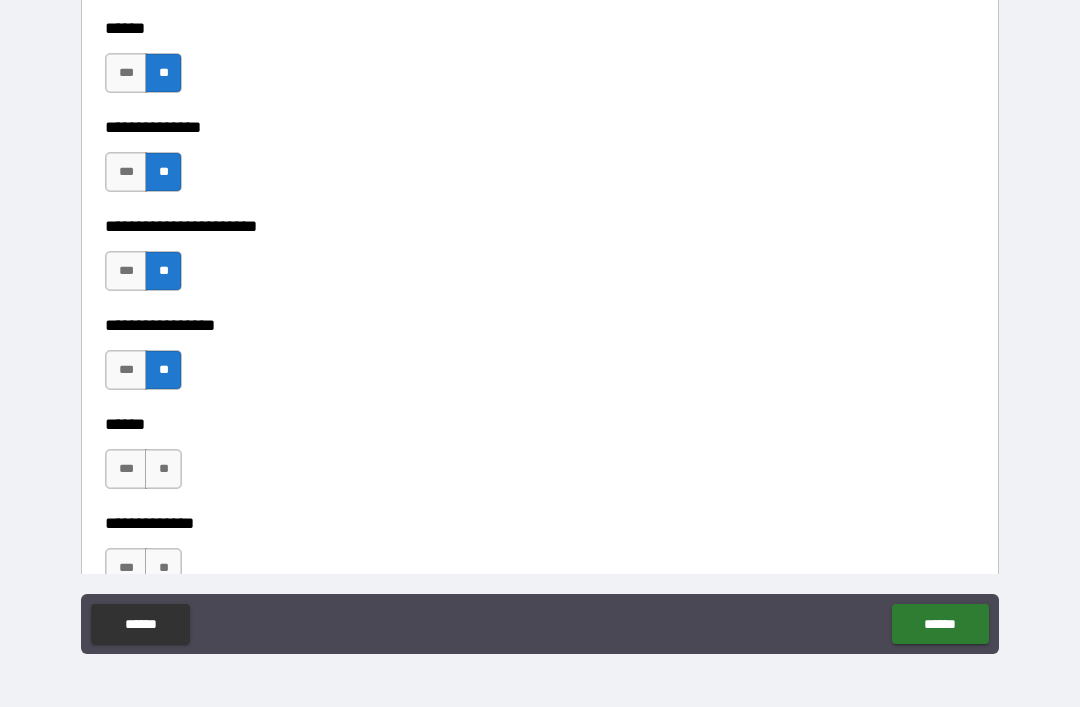 click on "**" at bounding box center (163, 469) 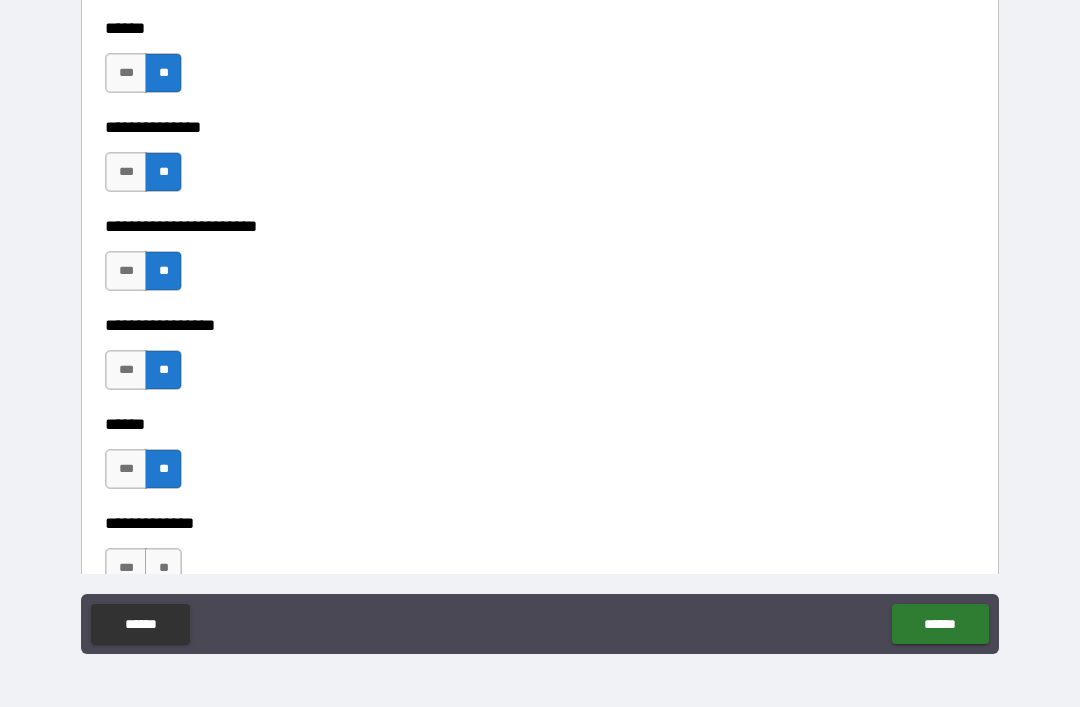 click on "***" at bounding box center [126, 469] 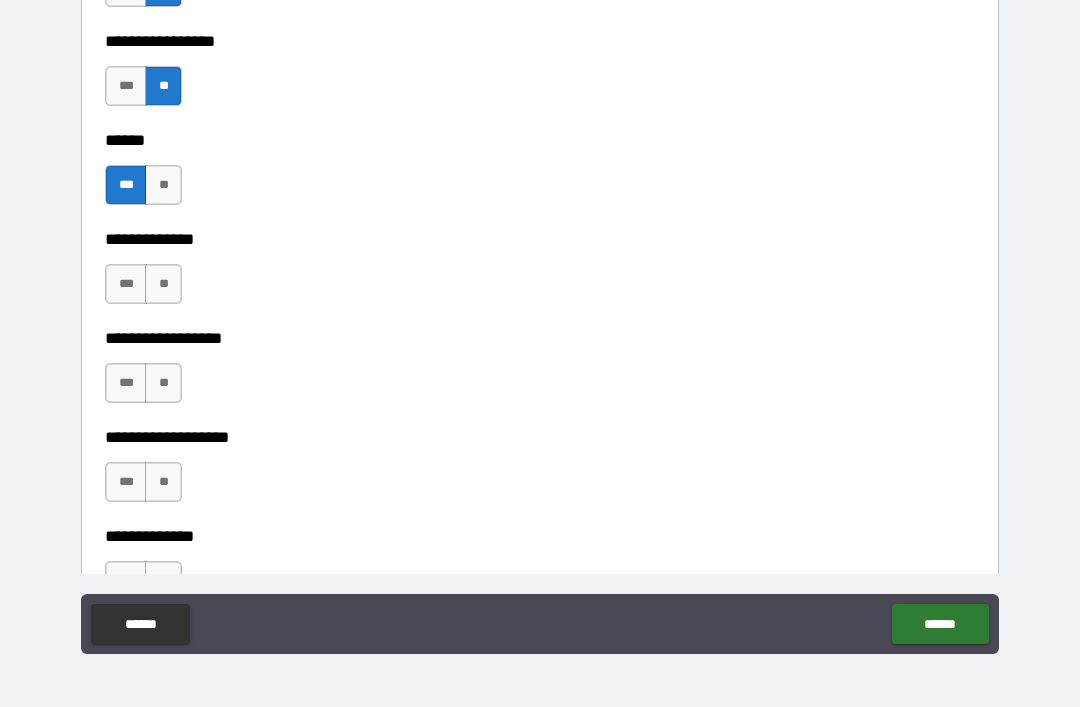 scroll, scrollTop: 3564, scrollLeft: 0, axis: vertical 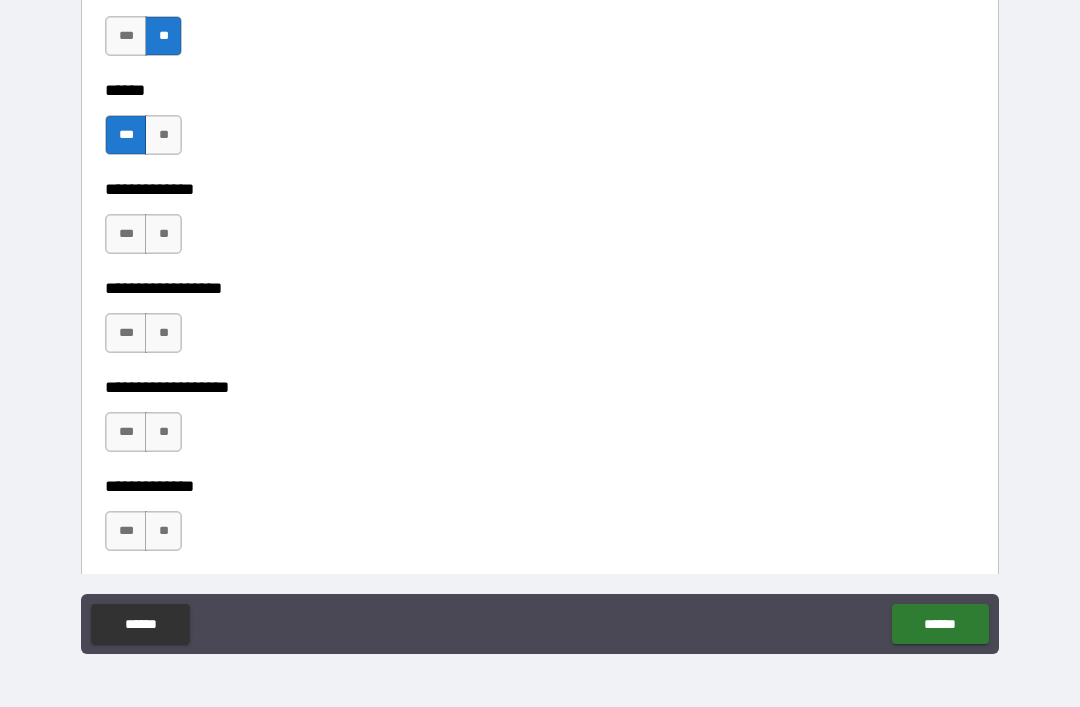 click on "**" at bounding box center (163, 234) 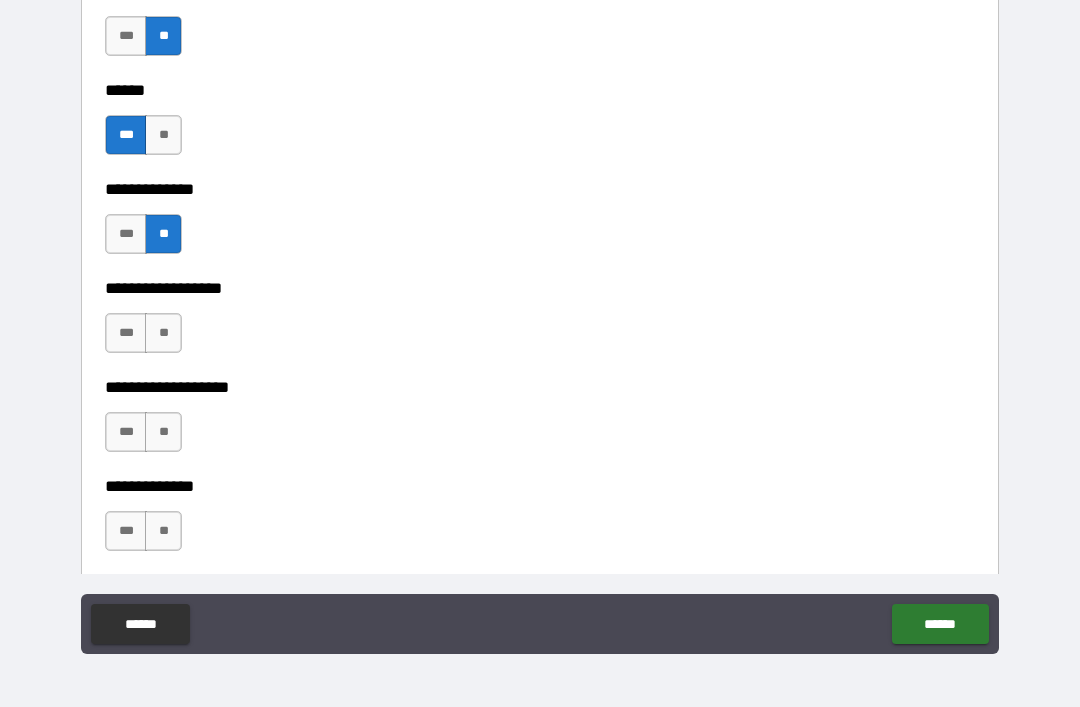 click on "**" at bounding box center (163, 333) 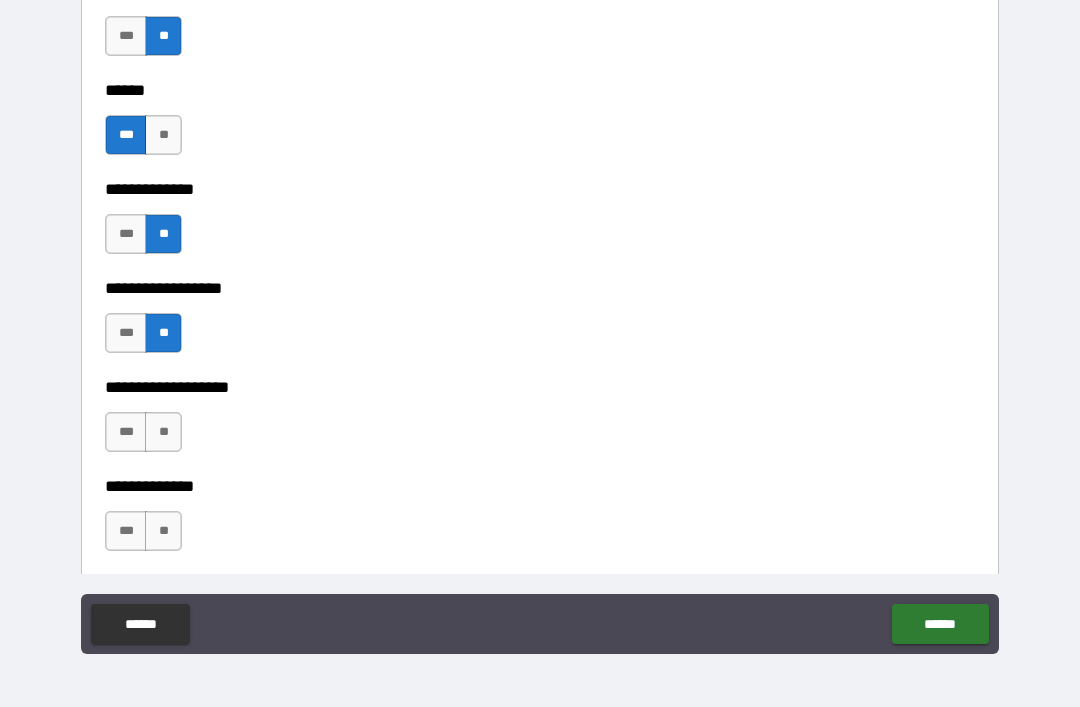 click on "**" at bounding box center [163, 432] 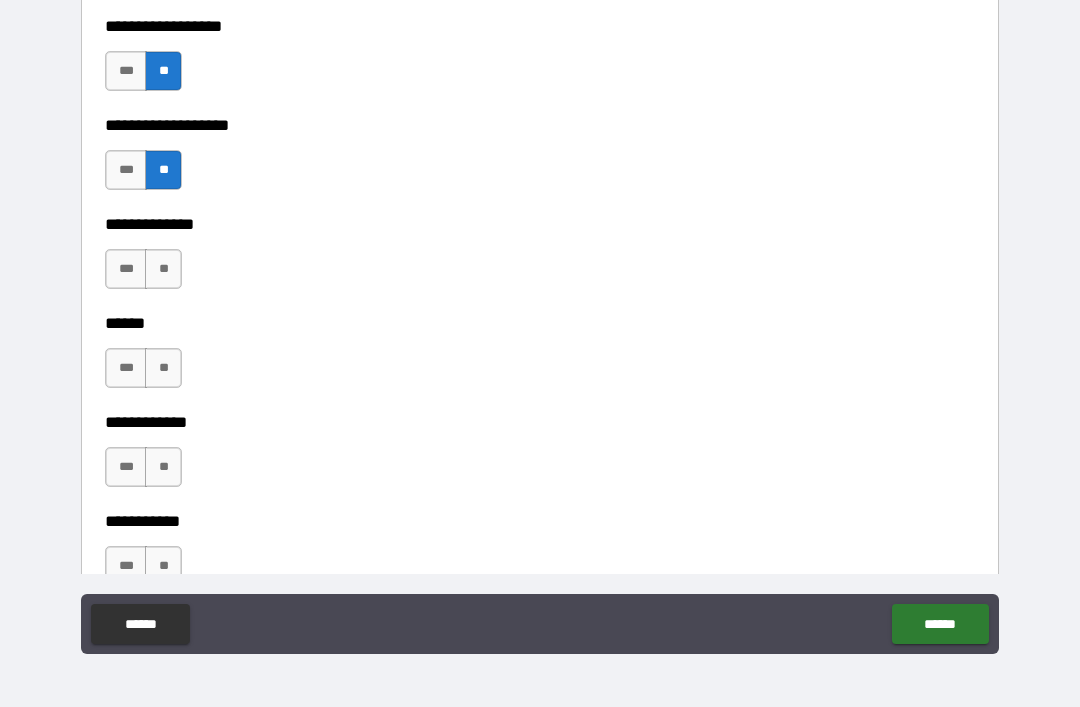 scroll, scrollTop: 3832, scrollLeft: 0, axis: vertical 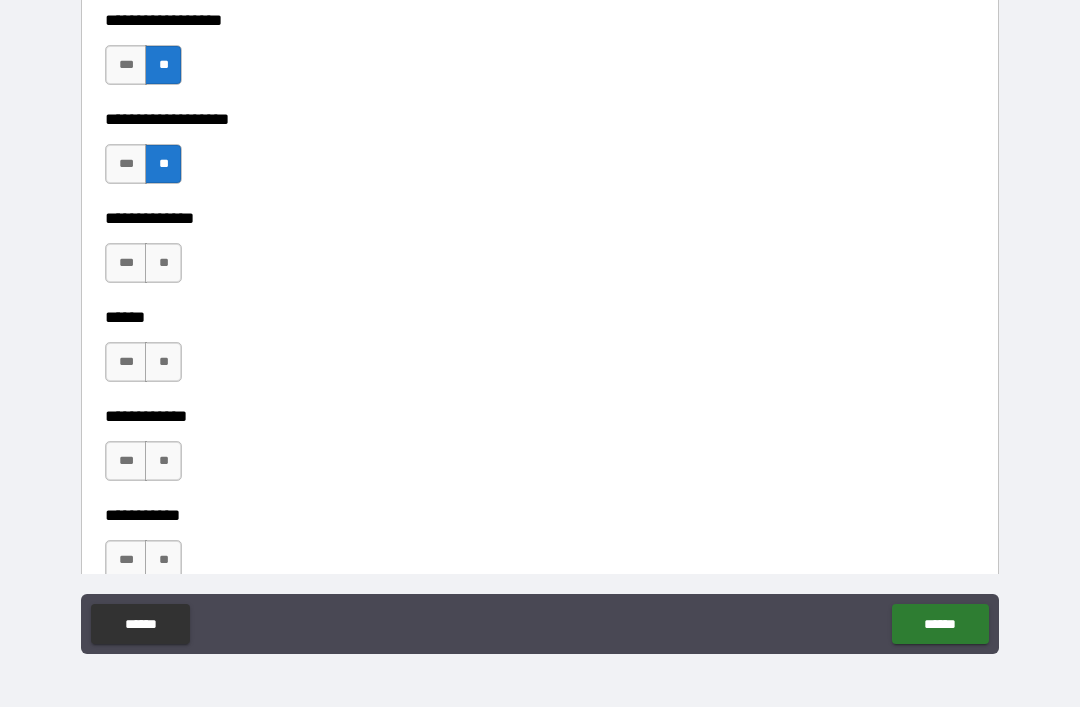 click on "**" at bounding box center (163, 263) 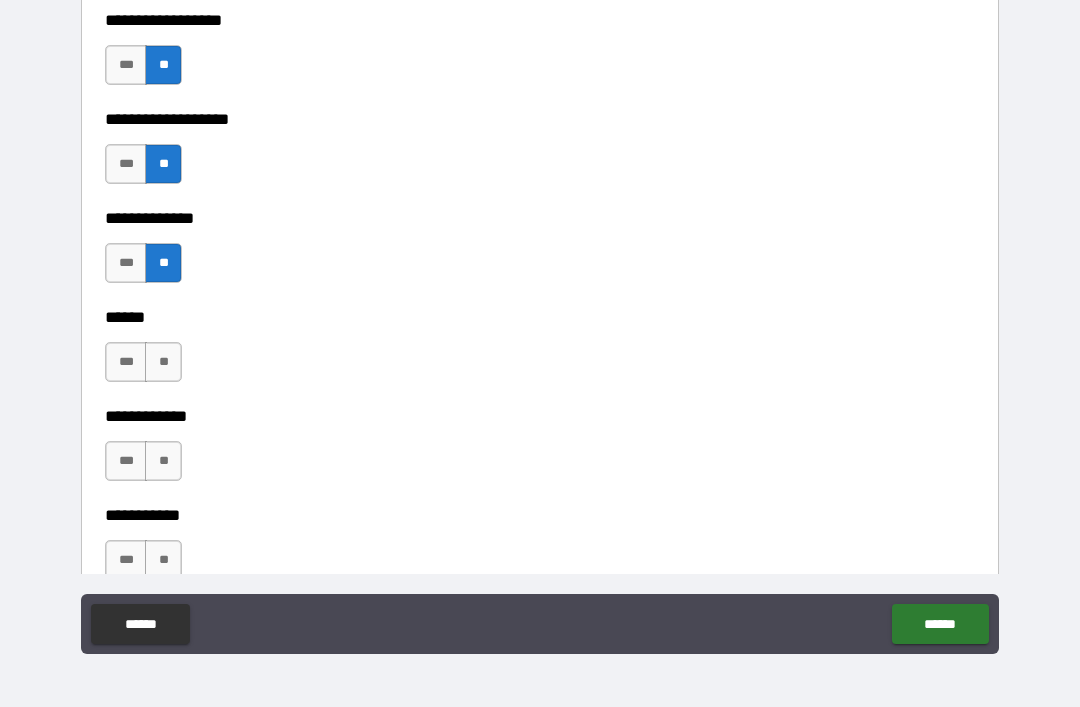 click on "**" at bounding box center [163, 362] 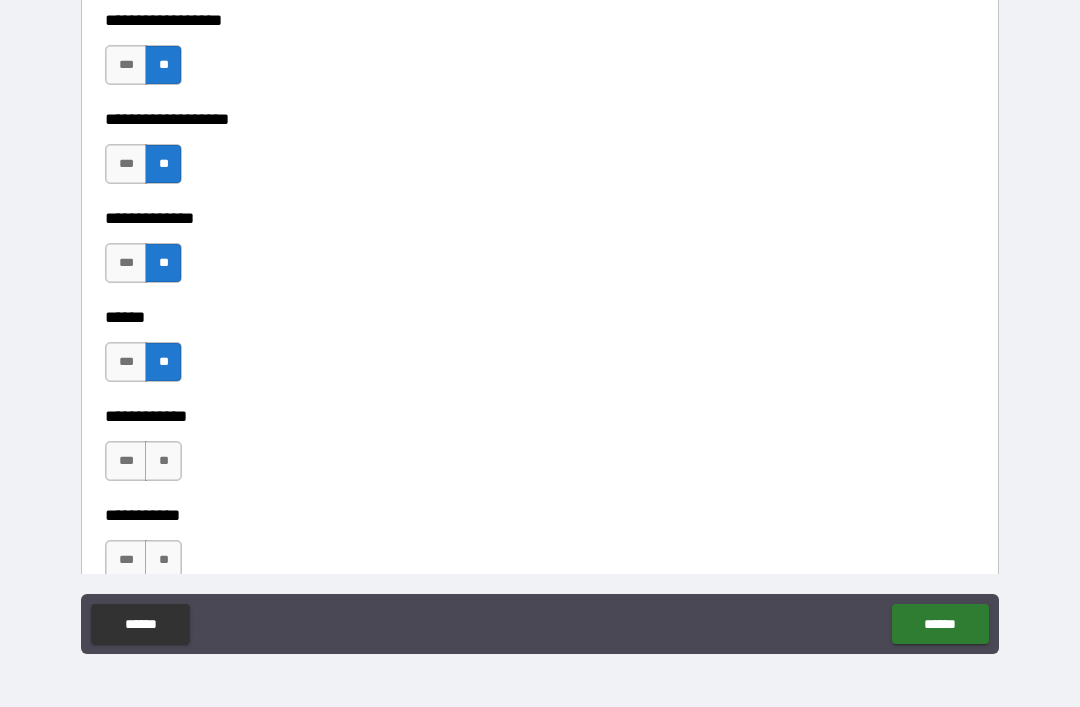 click on "**" at bounding box center [163, 461] 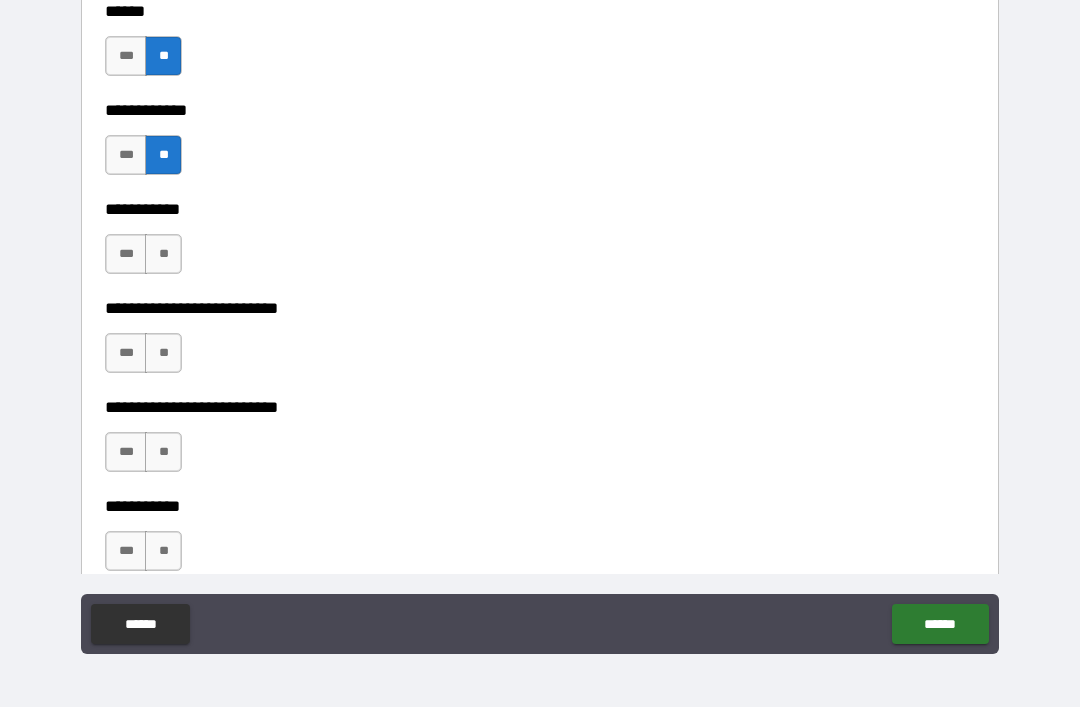 scroll, scrollTop: 4163, scrollLeft: 0, axis: vertical 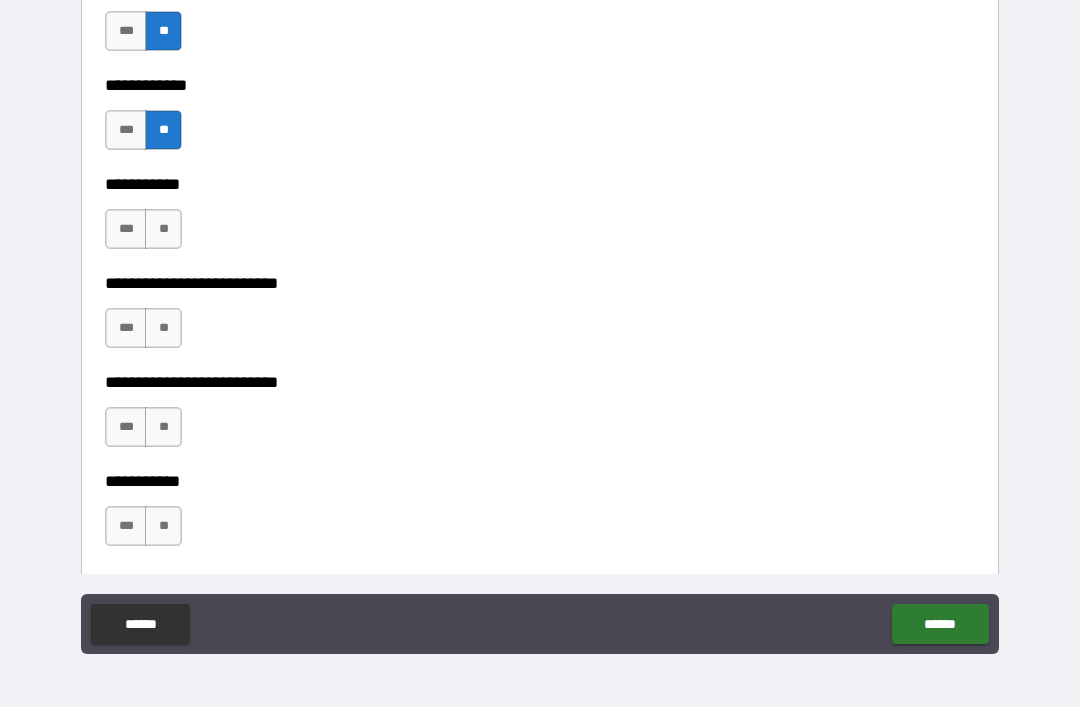 click on "**" at bounding box center [163, 229] 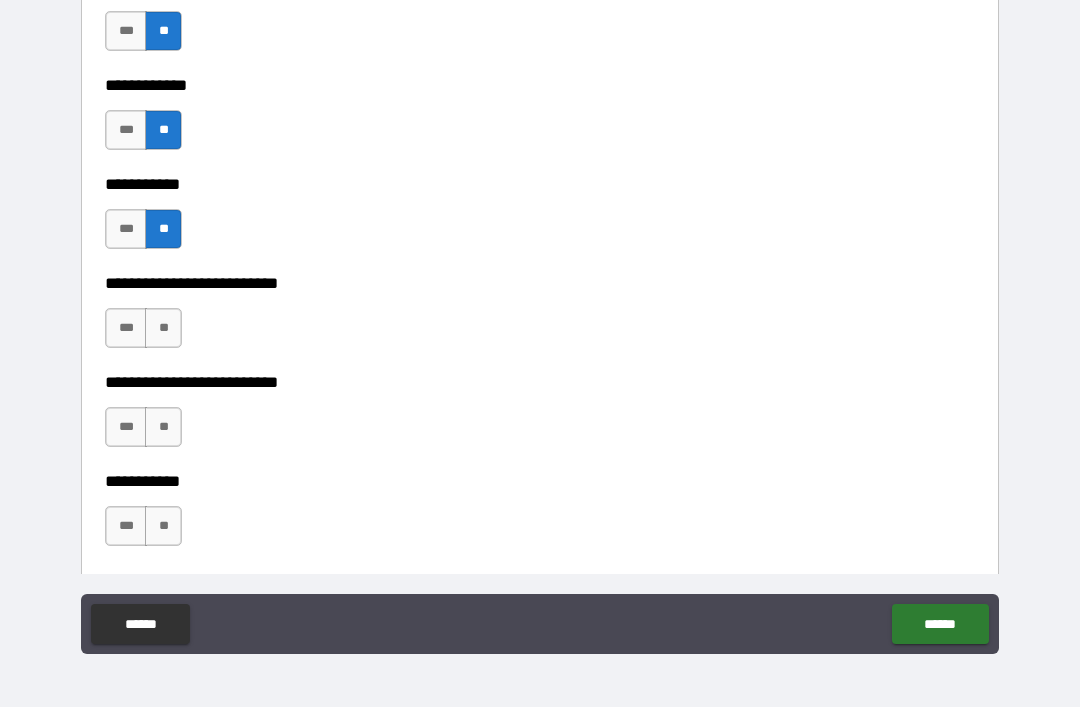 click on "**" at bounding box center (163, 328) 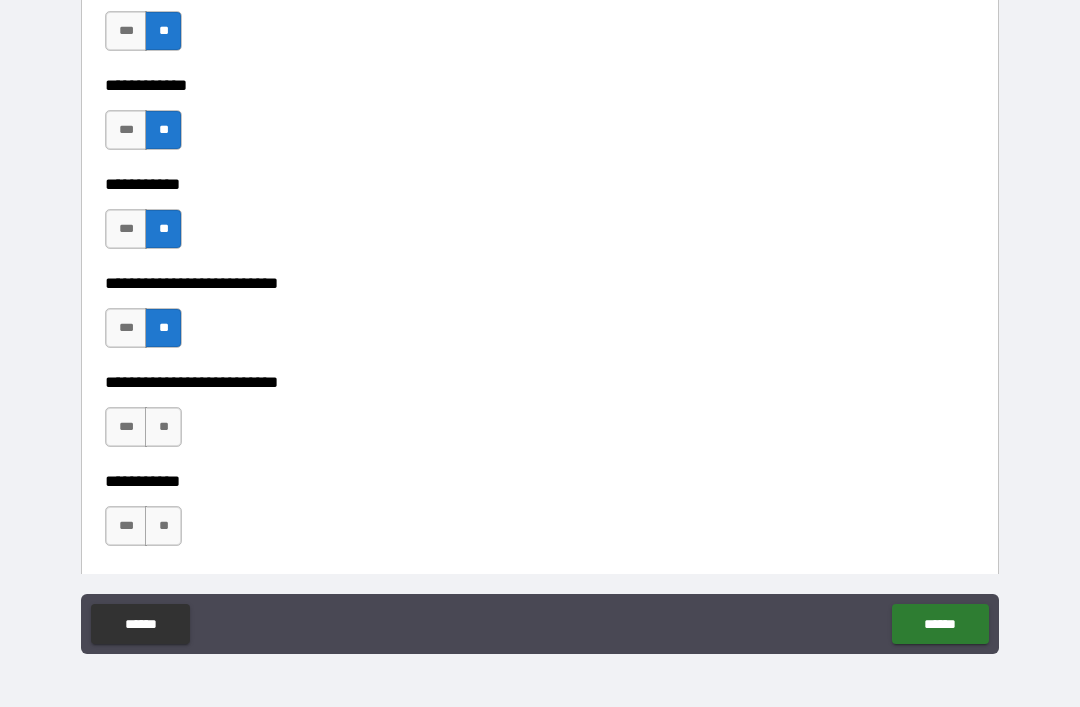 click on "**" at bounding box center (163, 427) 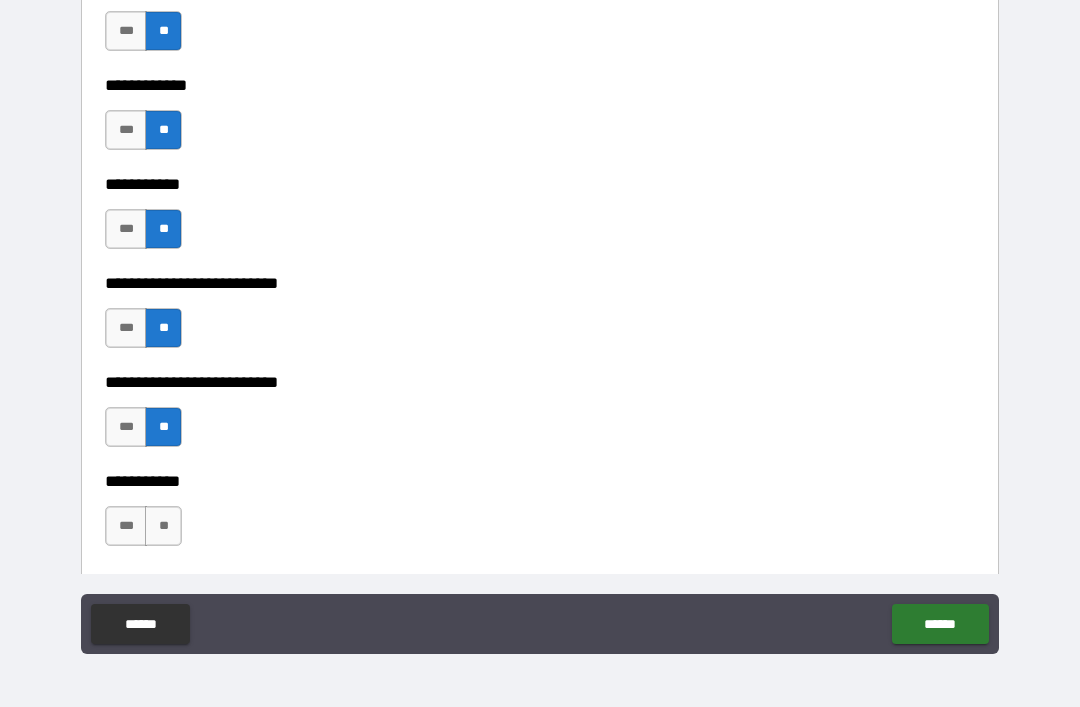 click on "**" at bounding box center [163, 526] 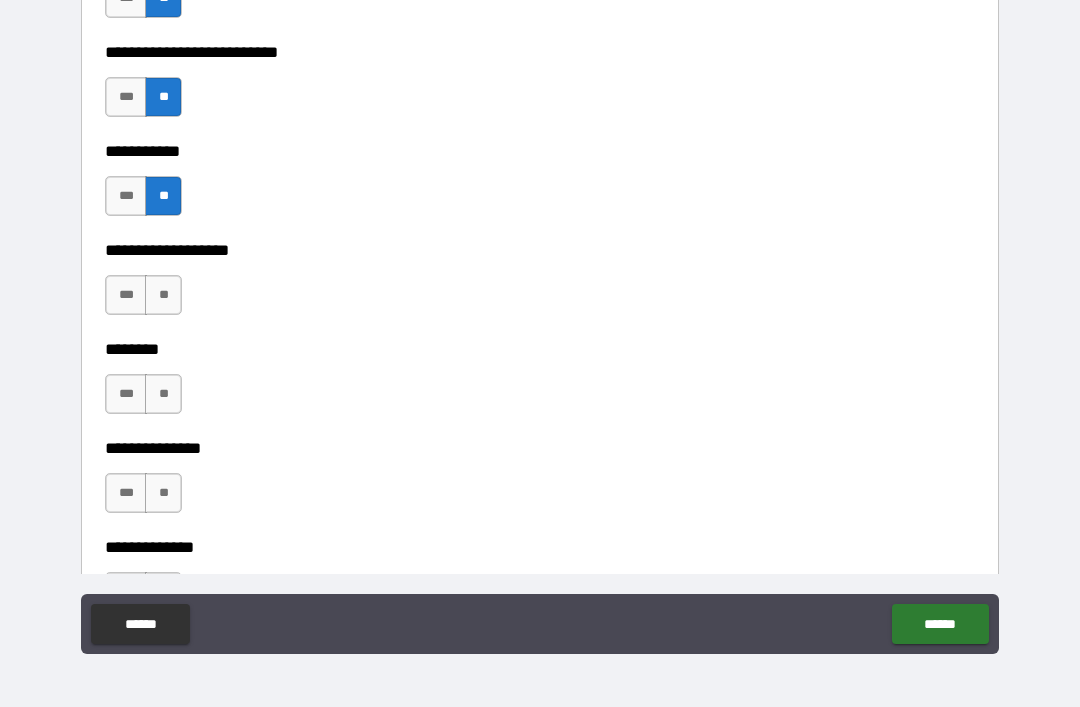 scroll, scrollTop: 4497, scrollLeft: 0, axis: vertical 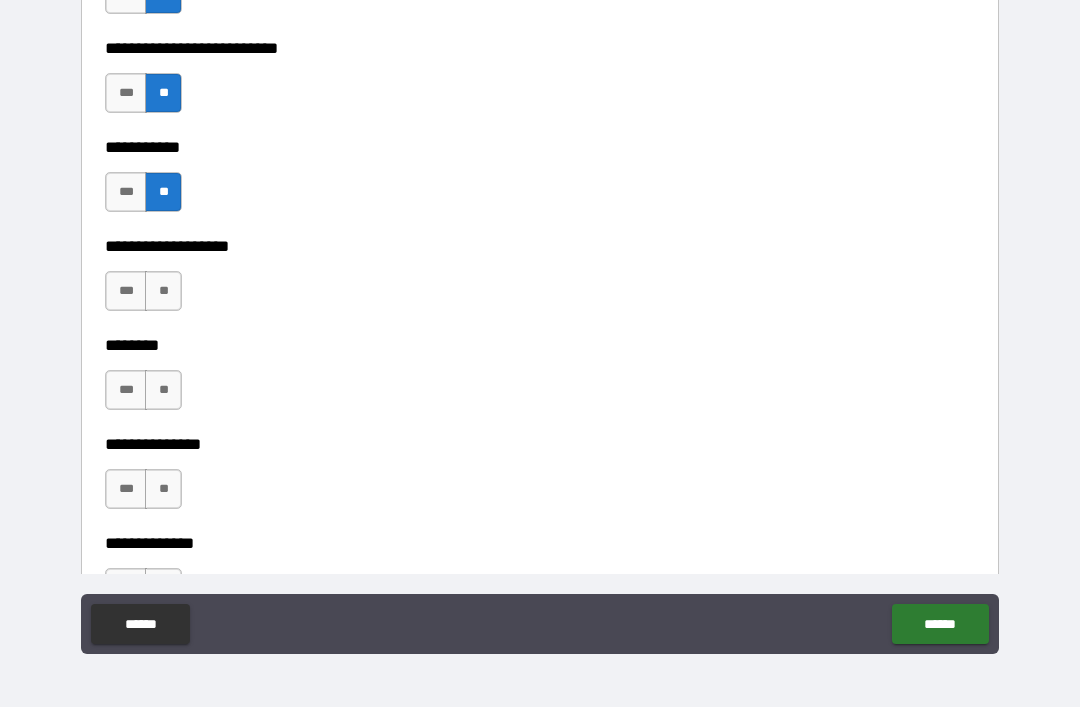 click on "**" at bounding box center [163, 291] 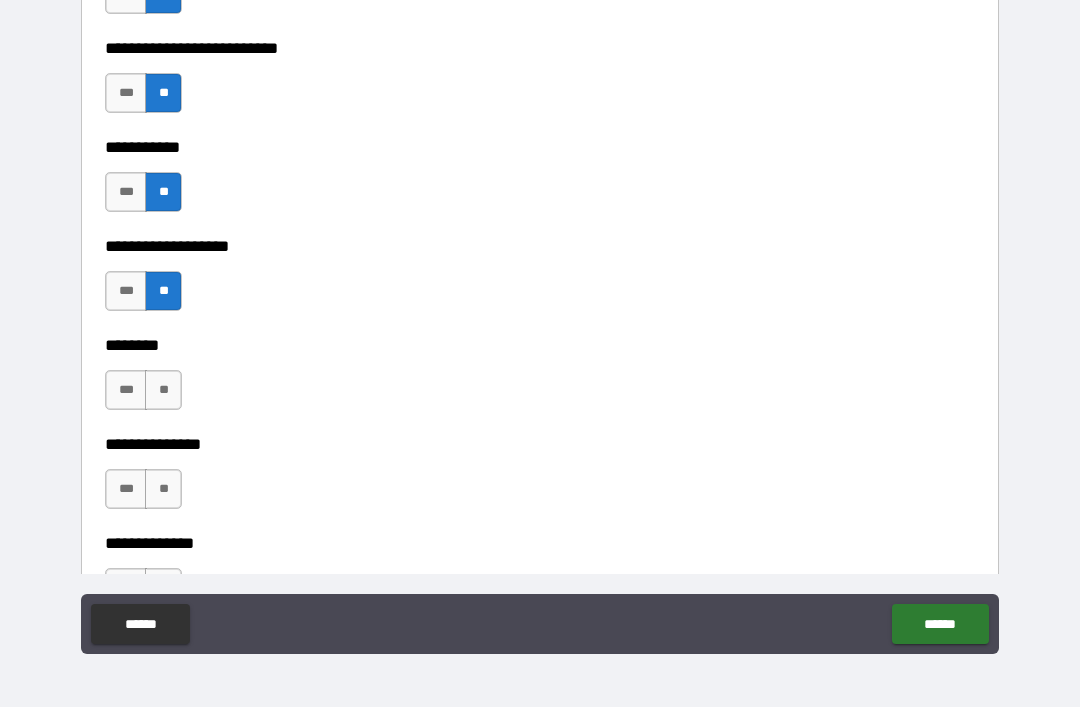 click on "**" at bounding box center (163, 390) 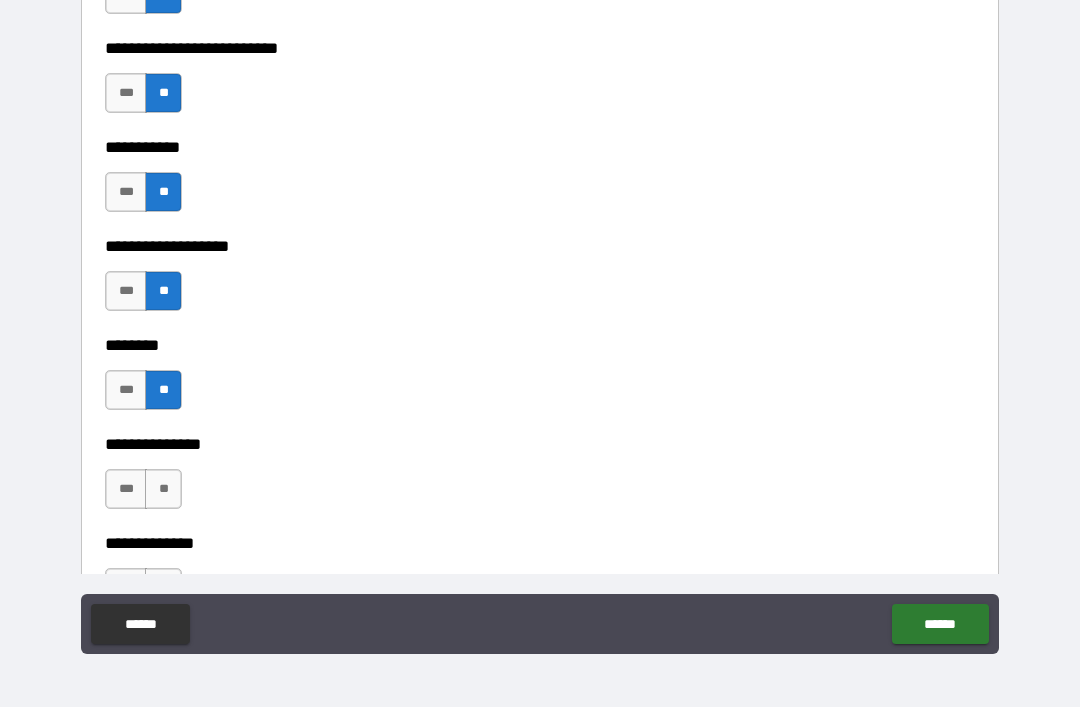 click on "**" at bounding box center [163, 489] 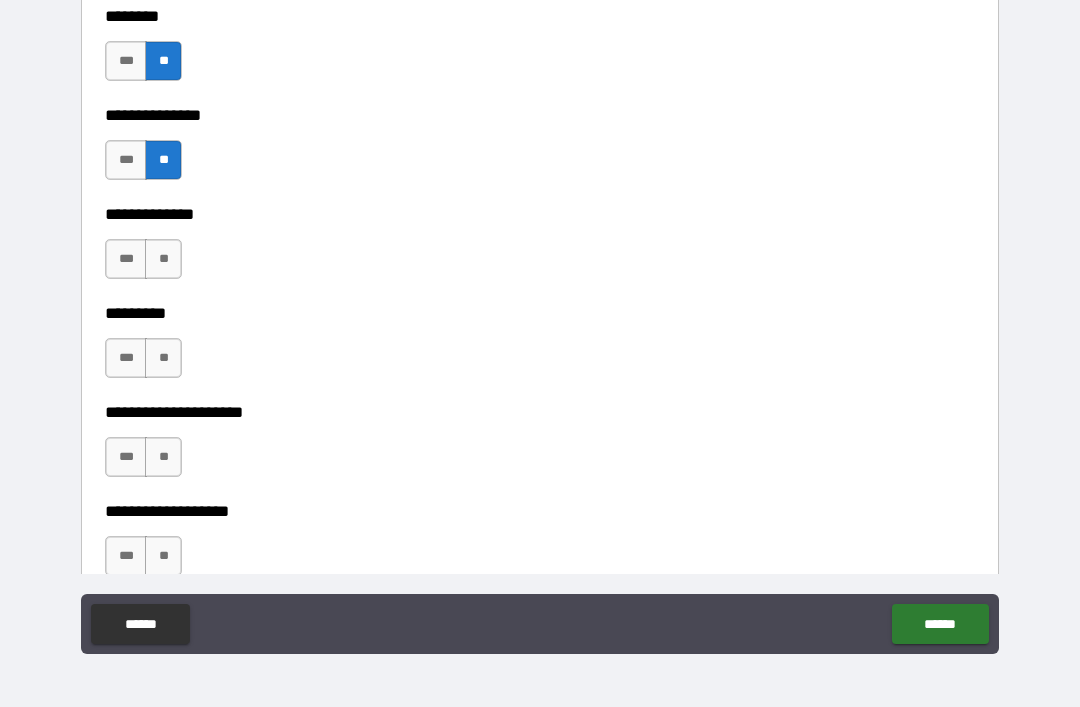 scroll, scrollTop: 4837, scrollLeft: 0, axis: vertical 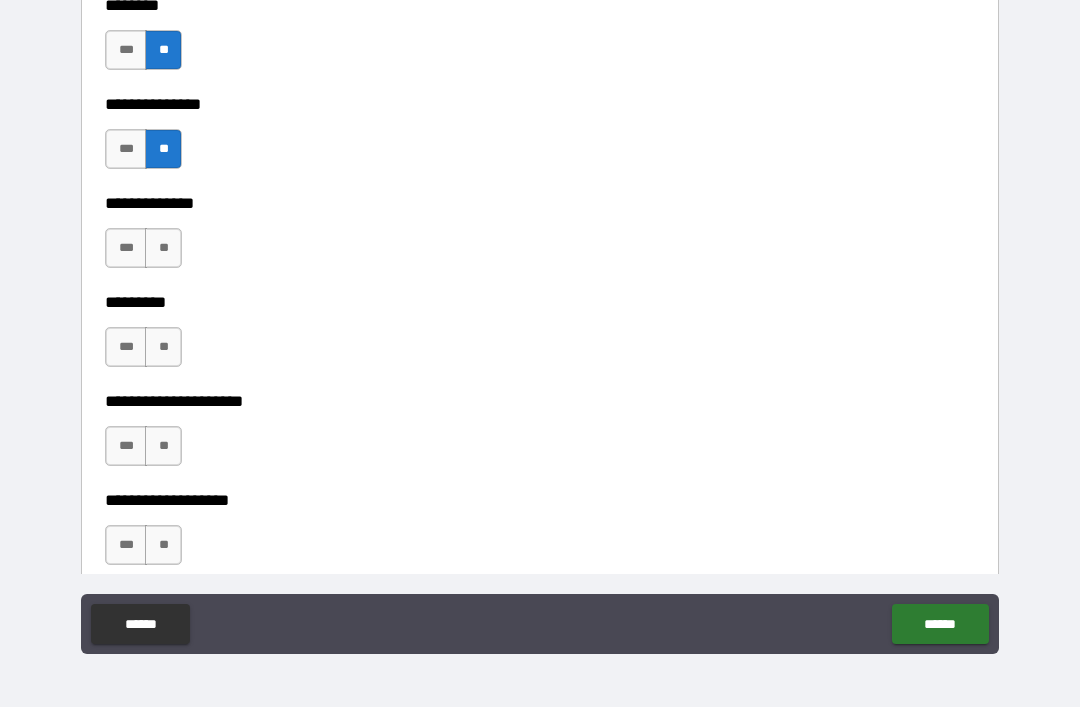 click on "**" at bounding box center [163, 248] 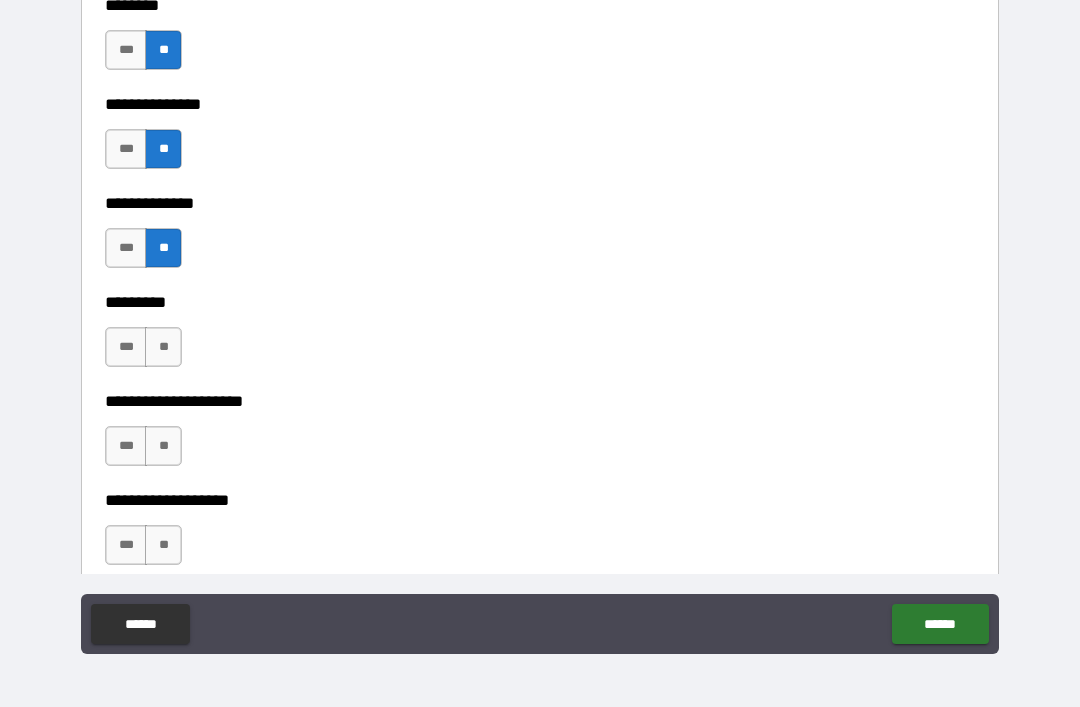 click on "**" at bounding box center [163, 347] 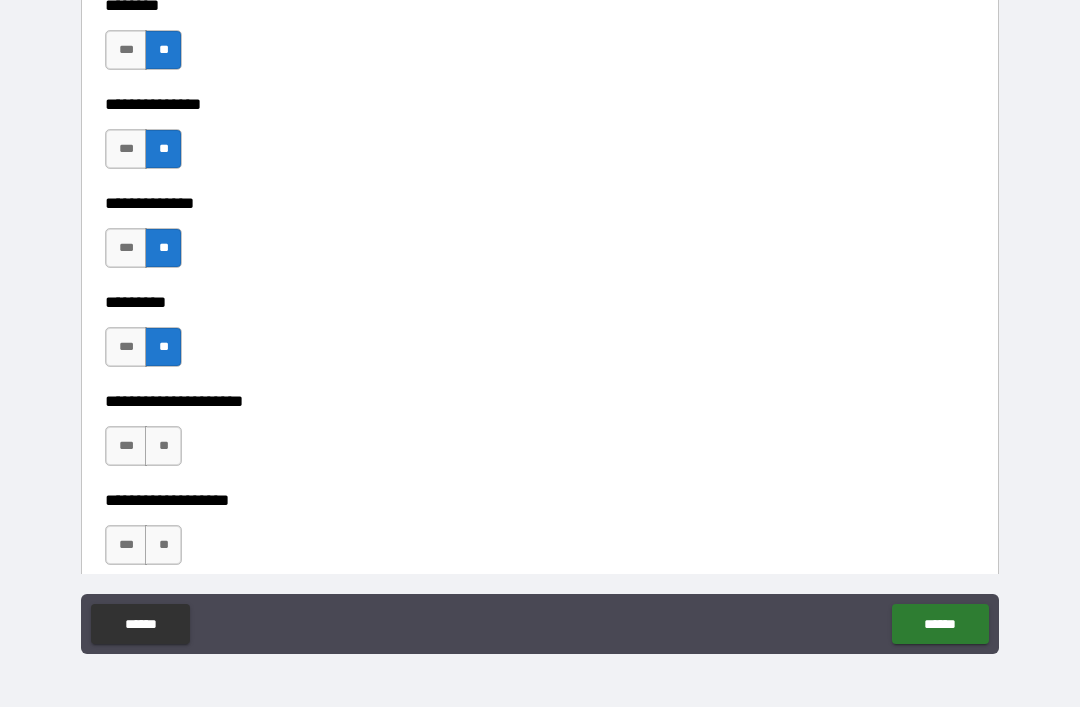 click on "**" at bounding box center [163, 446] 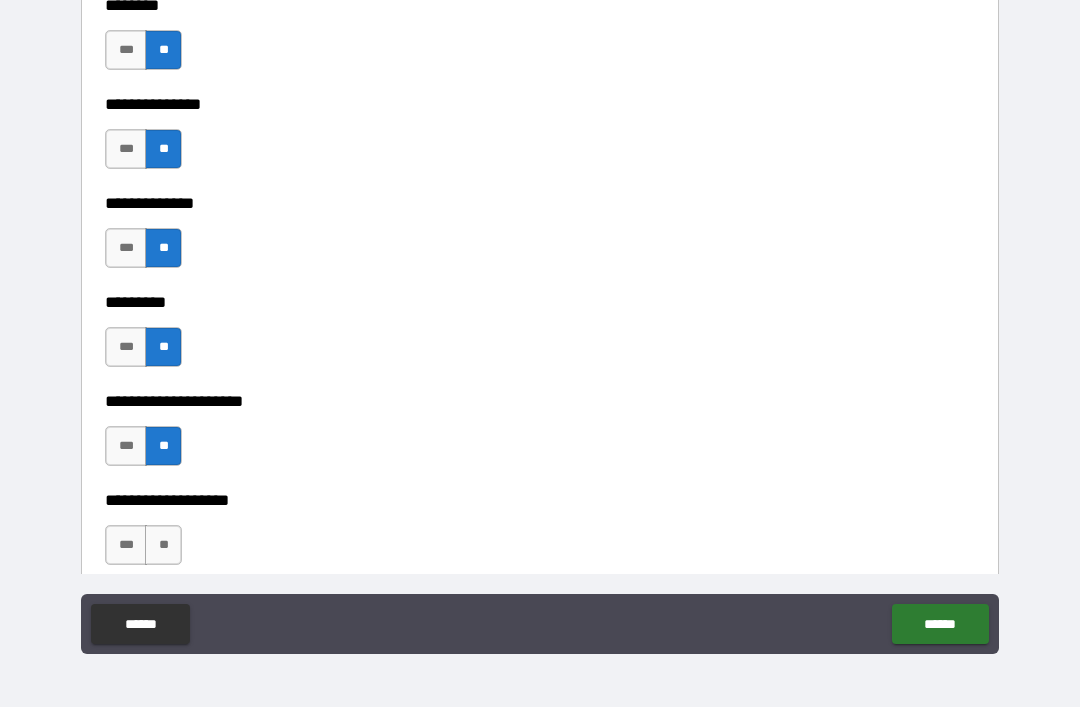 click on "**" at bounding box center [163, 545] 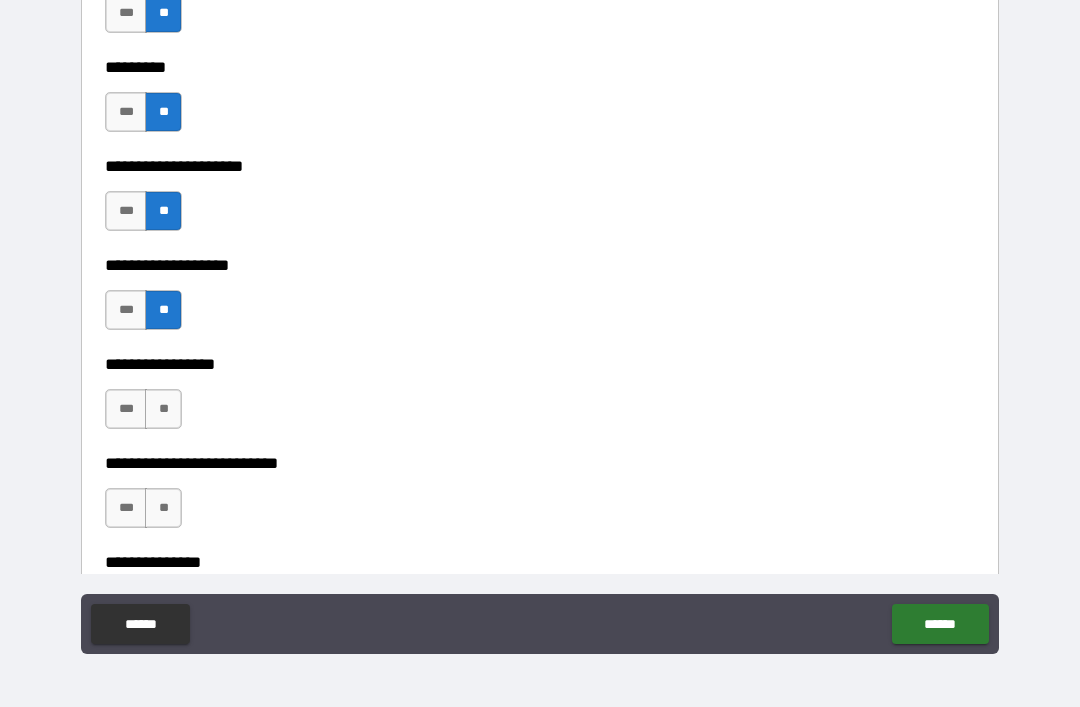 scroll, scrollTop: 5075, scrollLeft: 0, axis: vertical 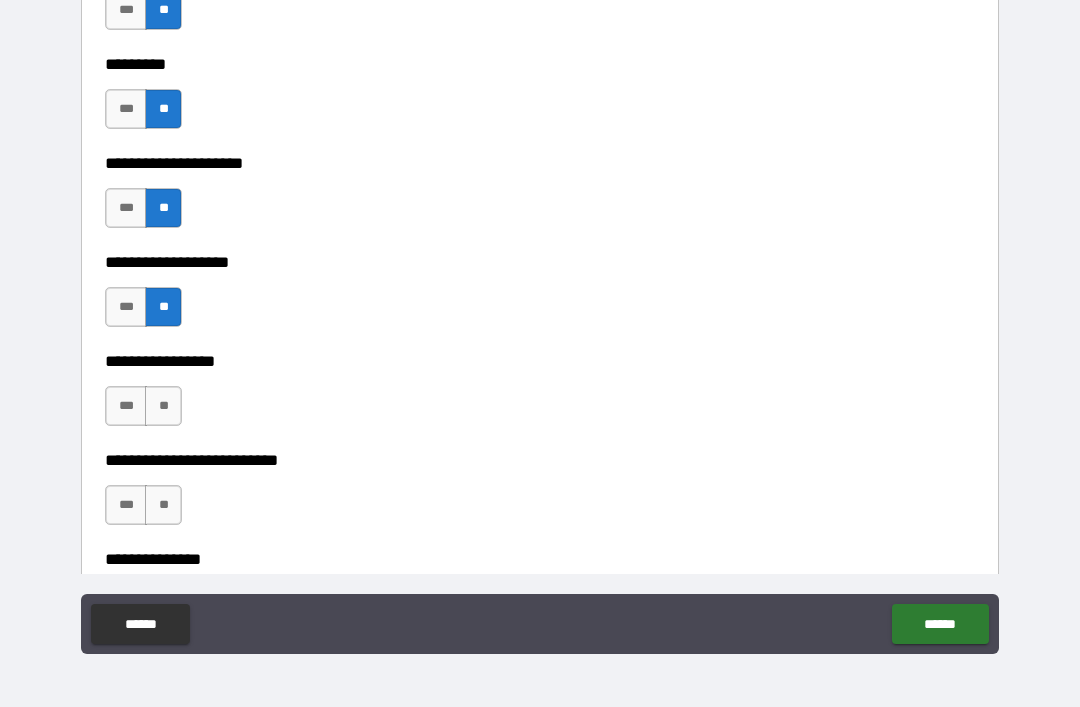click on "**" at bounding box center (163, 406) 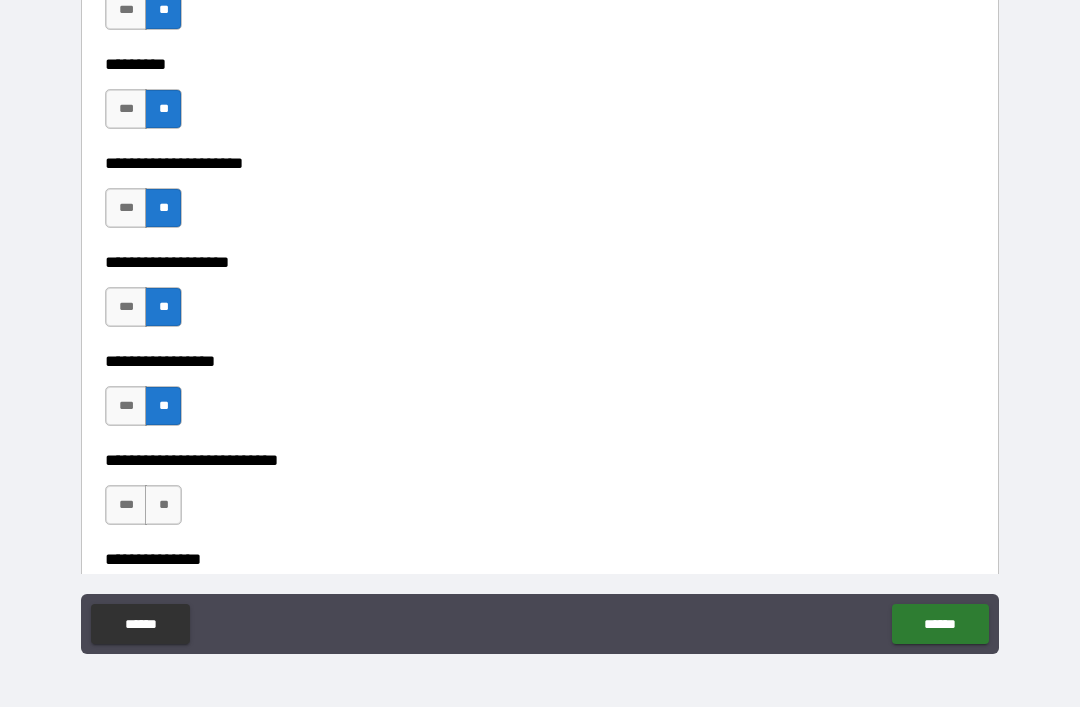 click on "**" at bounding box center (163, 505) 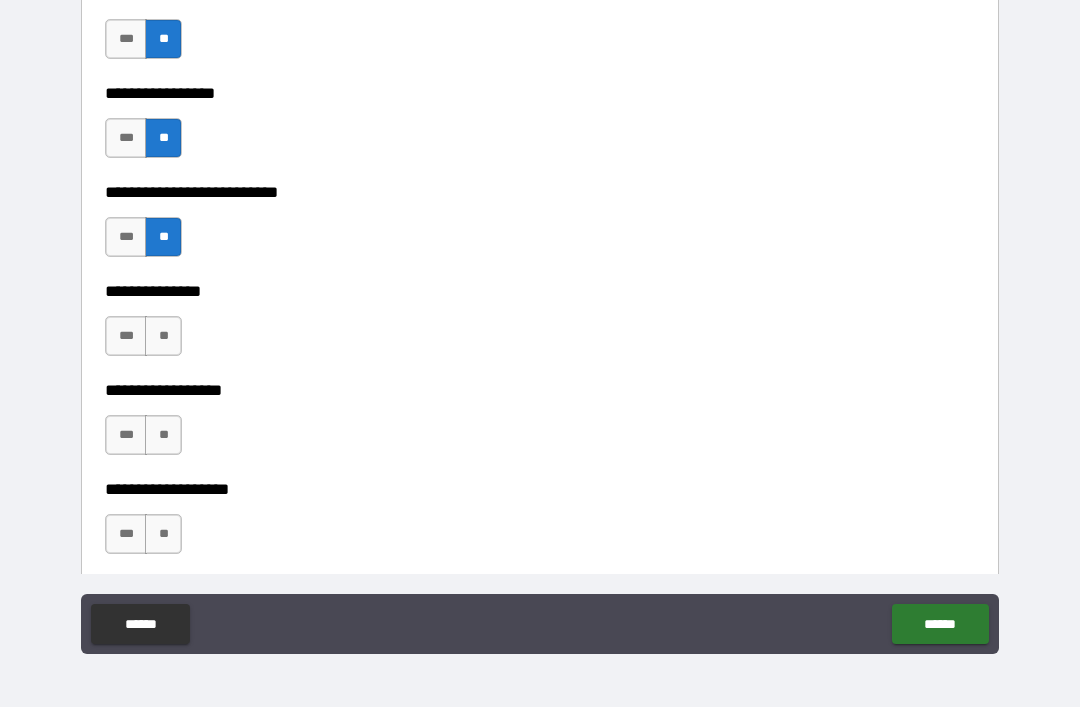 scroll, scrollTop: 5360, scrollLeft: 0, axis: vertical 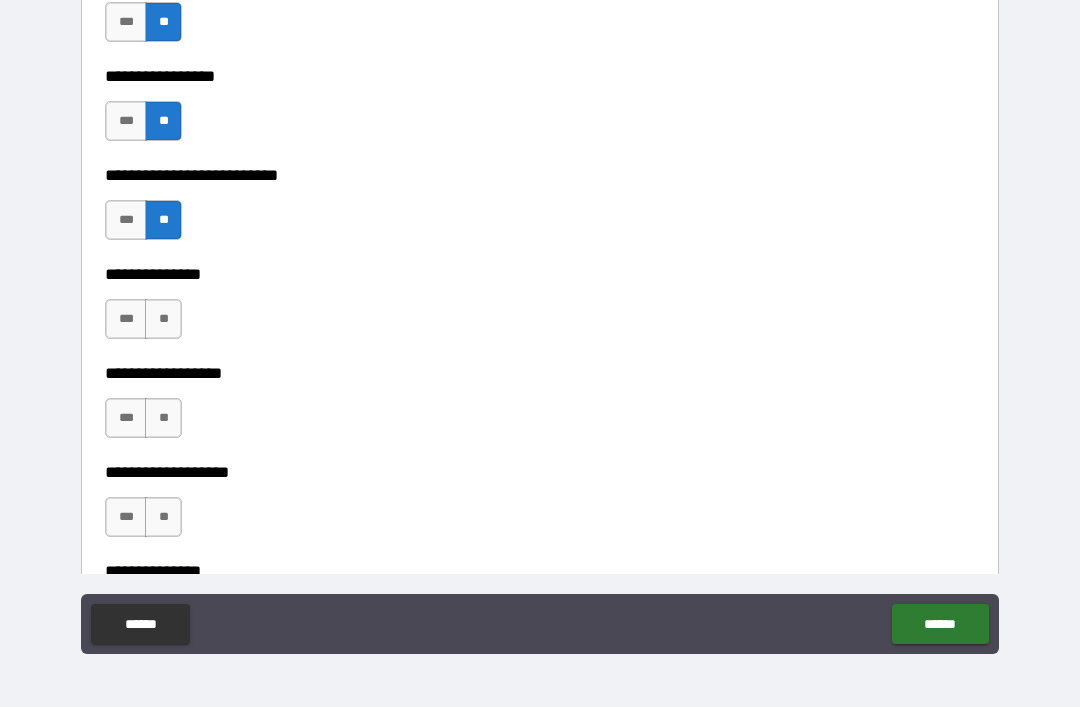 click on "**" at bounding box center (163, 319) 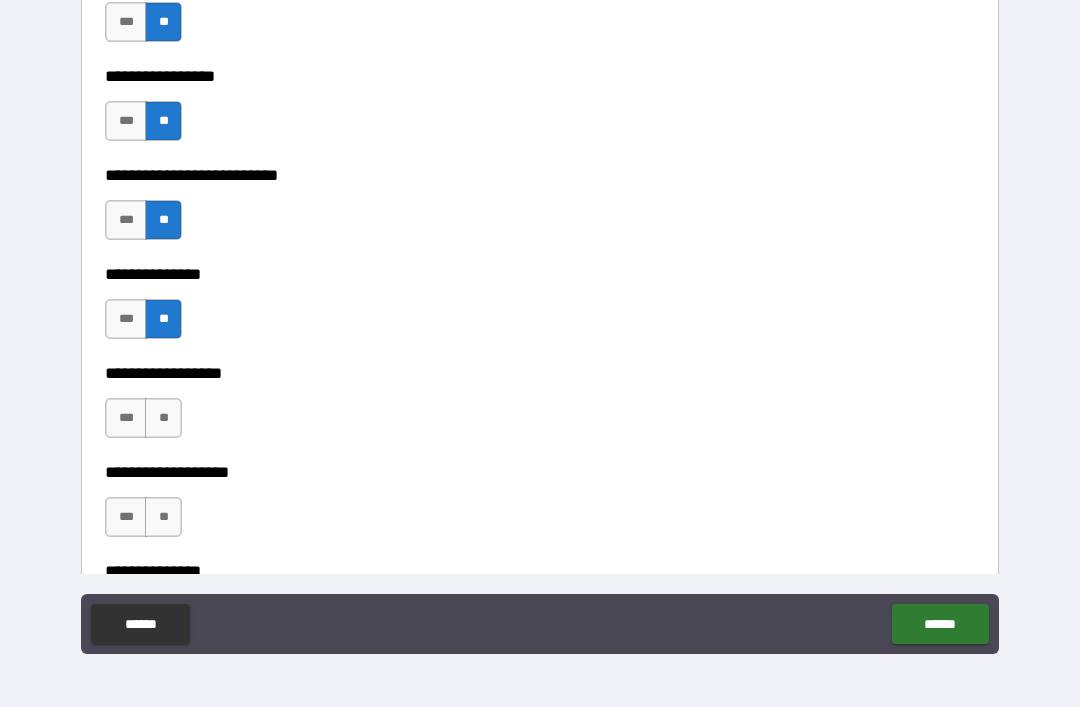 click on "**" at bounding box center [163, 418] 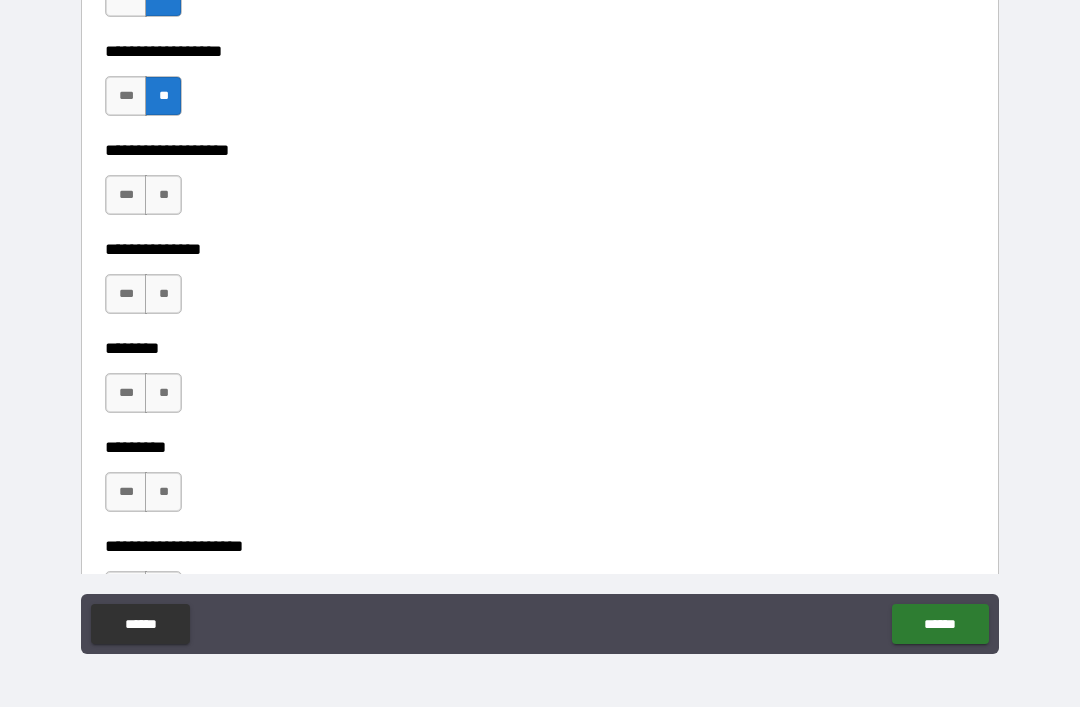 scroll, scrollTop: 5684, scrollLeft: 0, axis: vertical 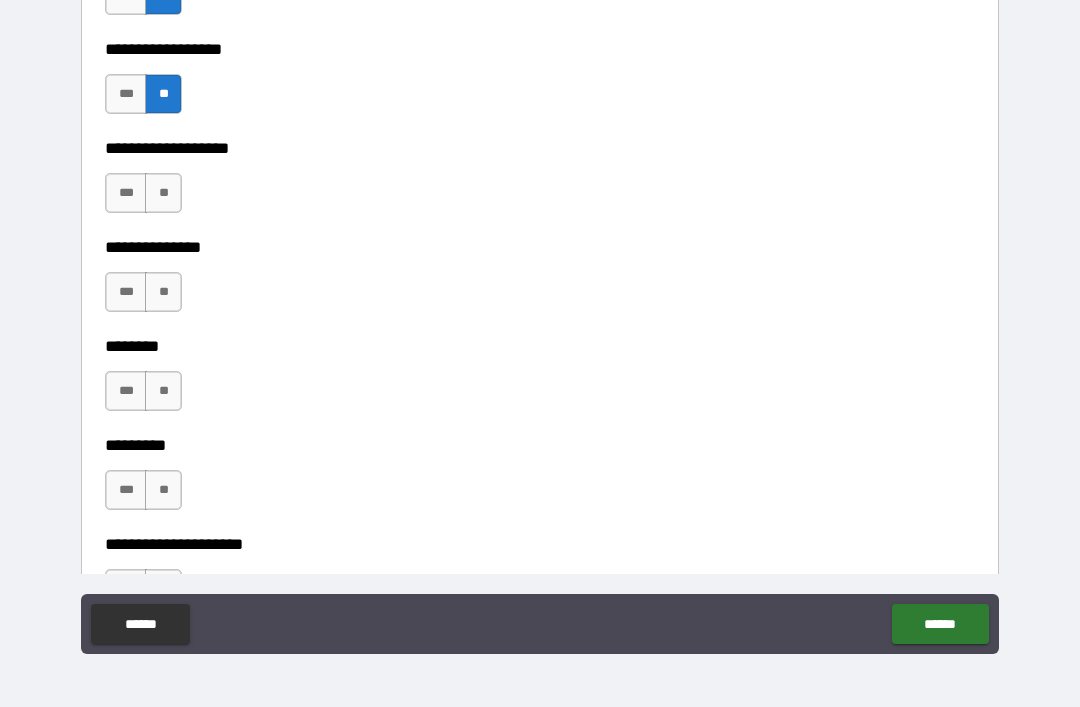 click on "**" at bounding box center [163, 193] 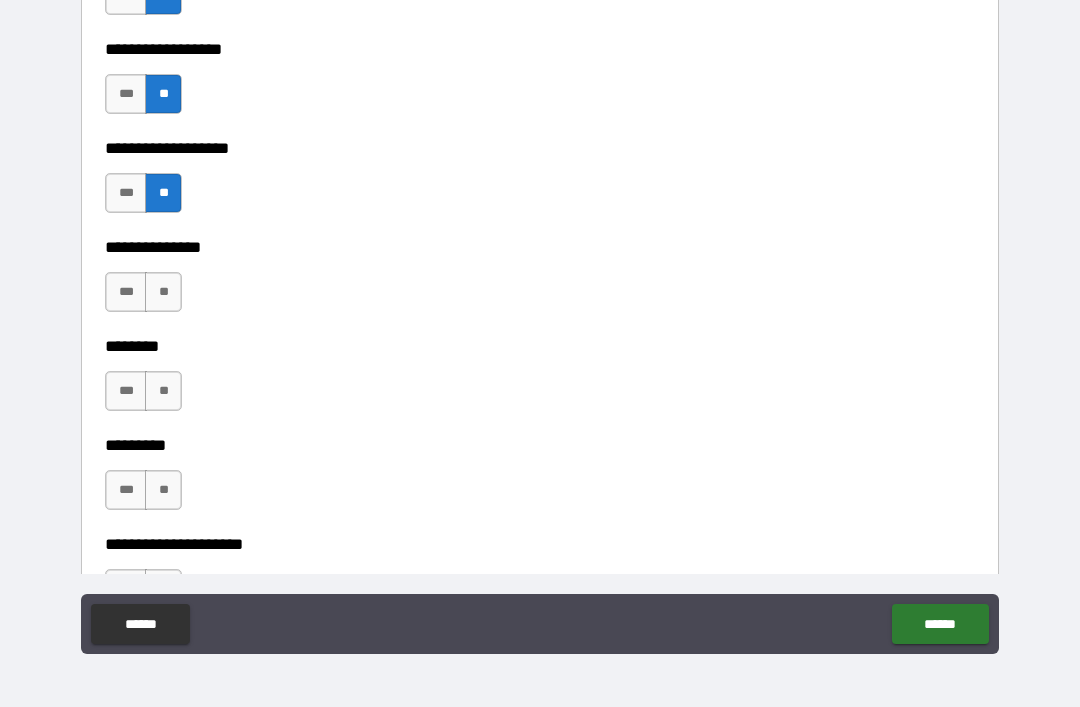 click on "**" at bounding box center (163, 292) 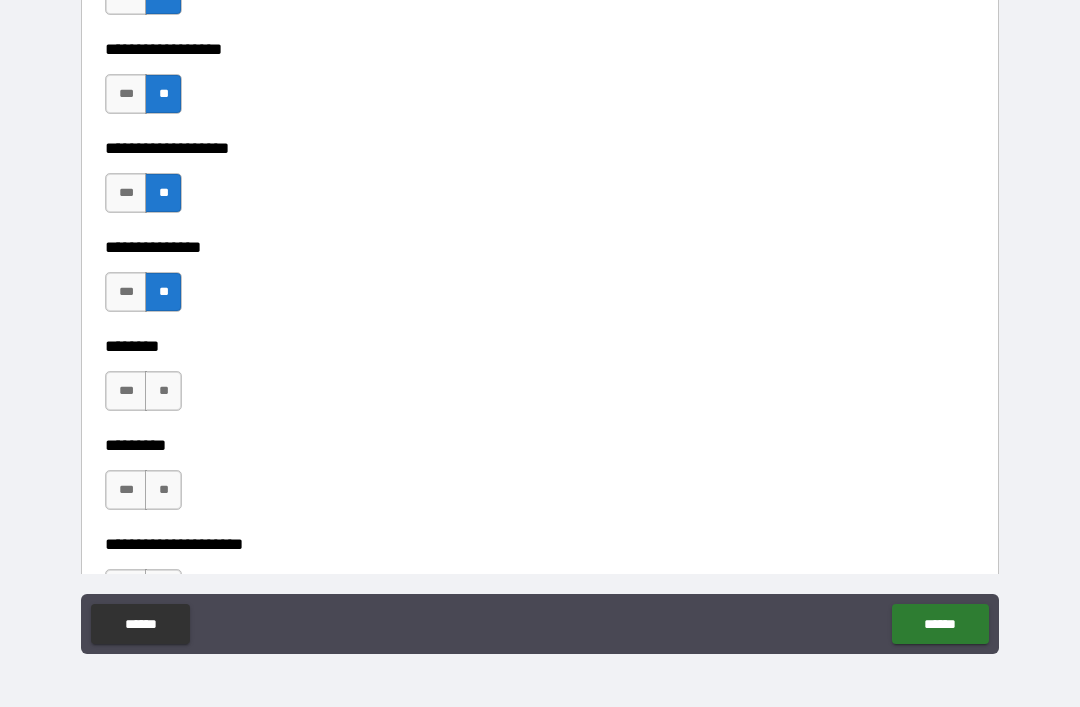 click on "**" at bounding box center (163, 391) 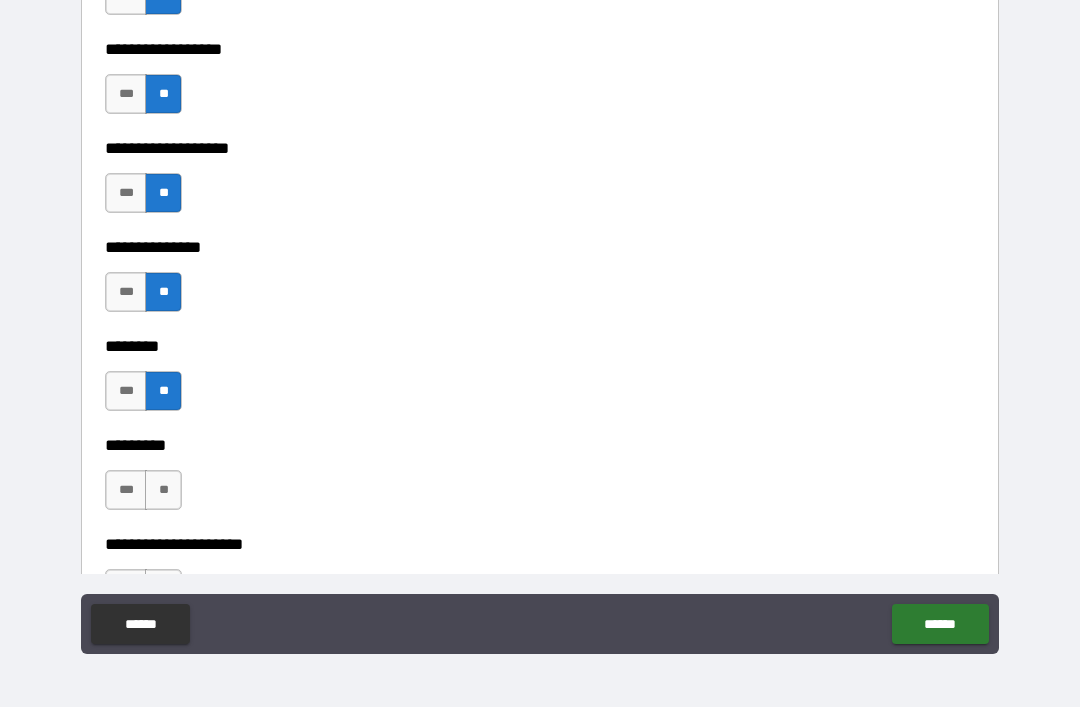 click on "**" at bounding box center (163, 490) 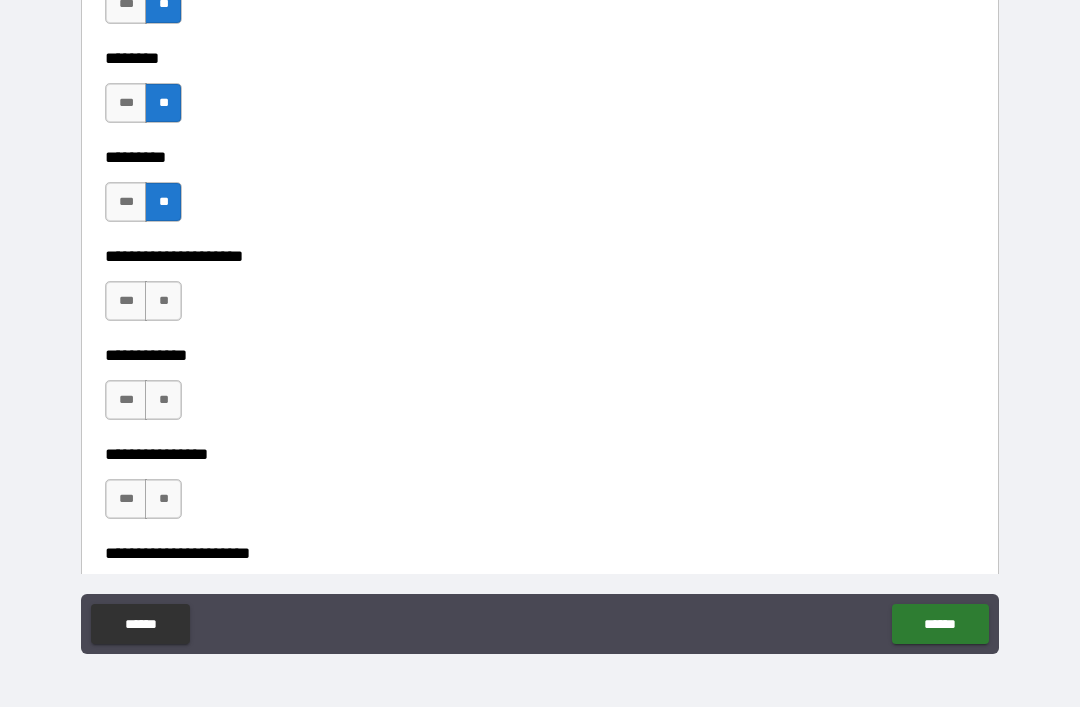 scroll, scrollTop: 6001, scrollLeft: 0, axis: vertical 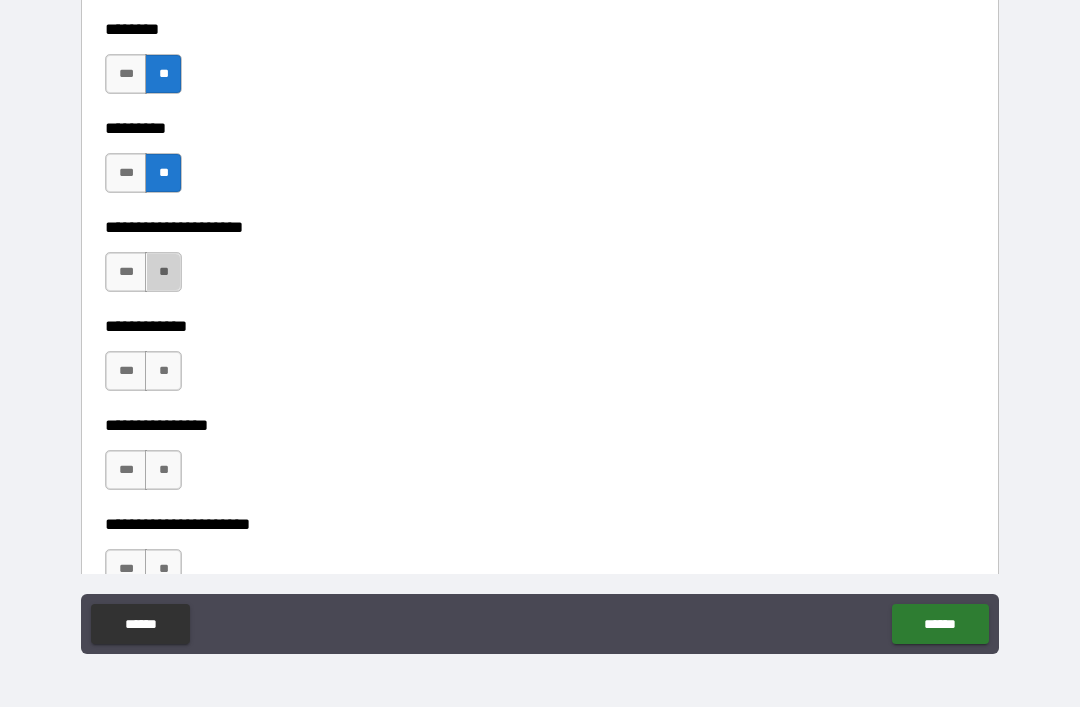 click on "**" at bounding box center [163, 272] 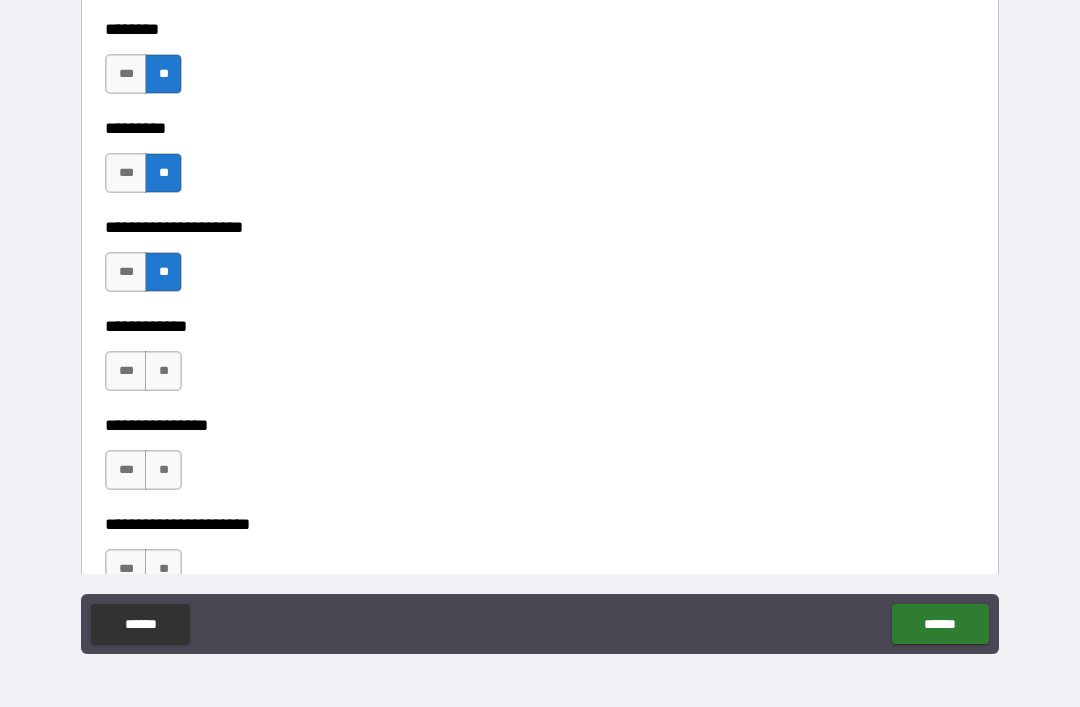 click on "**" at bounding box center (163, 371) 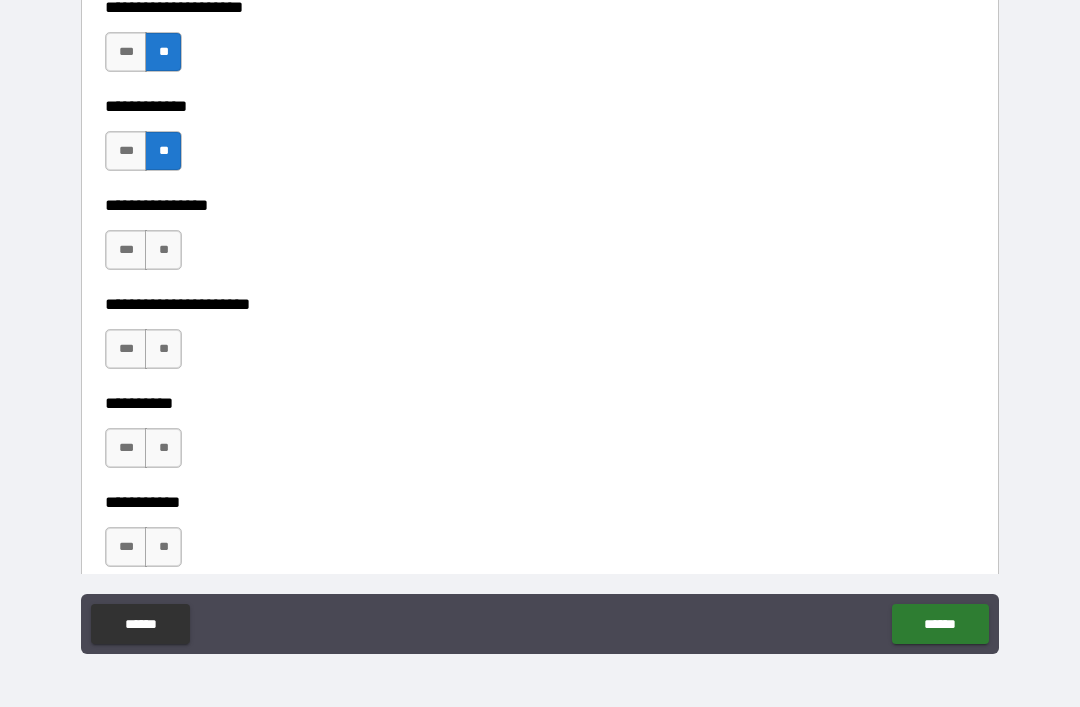 scroll, scrollTop: 6307, scrollLeft: 0, axis: vertical 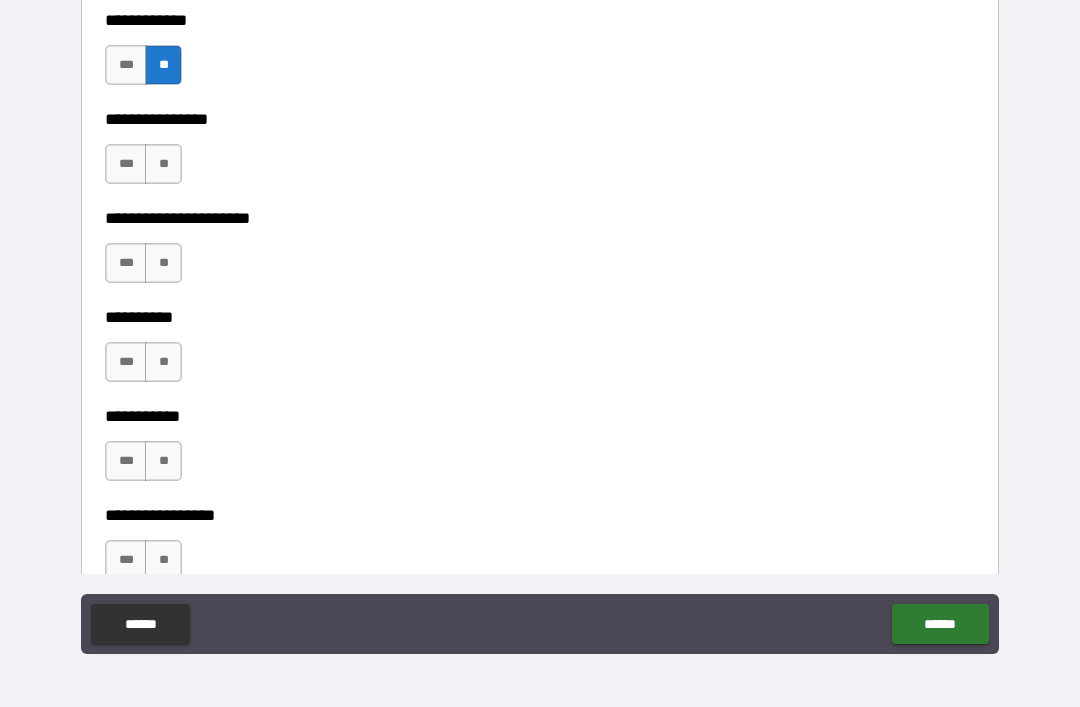 click on "**" at bounding box center (163, 164) 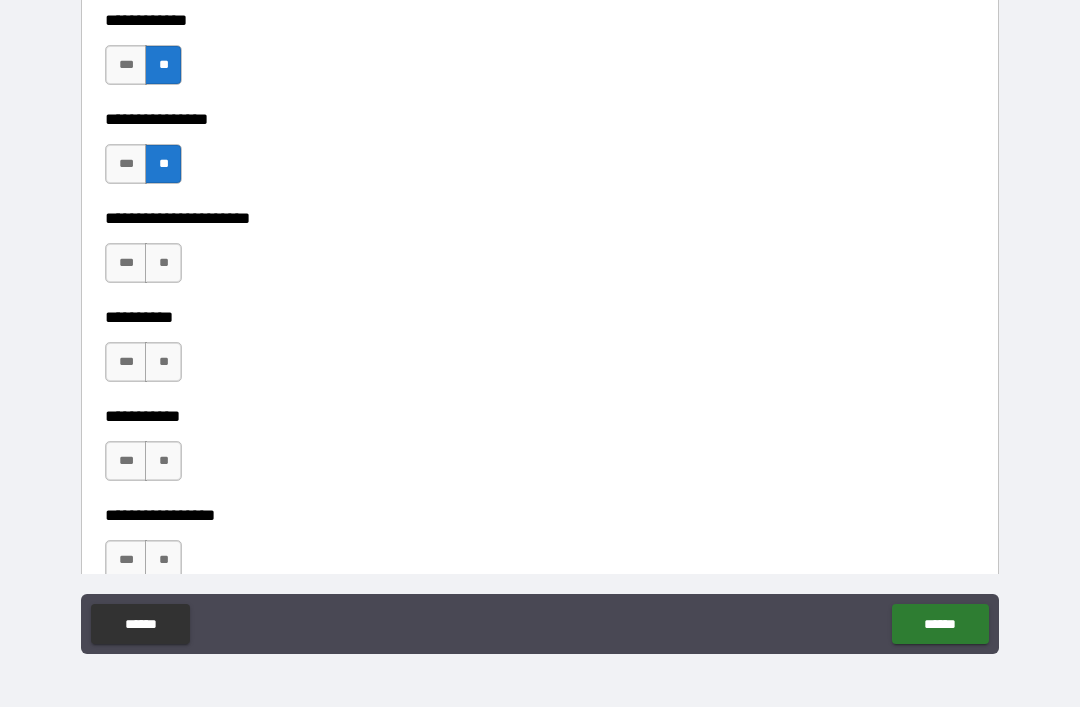 click on "**" at bounding box center (163, 263) 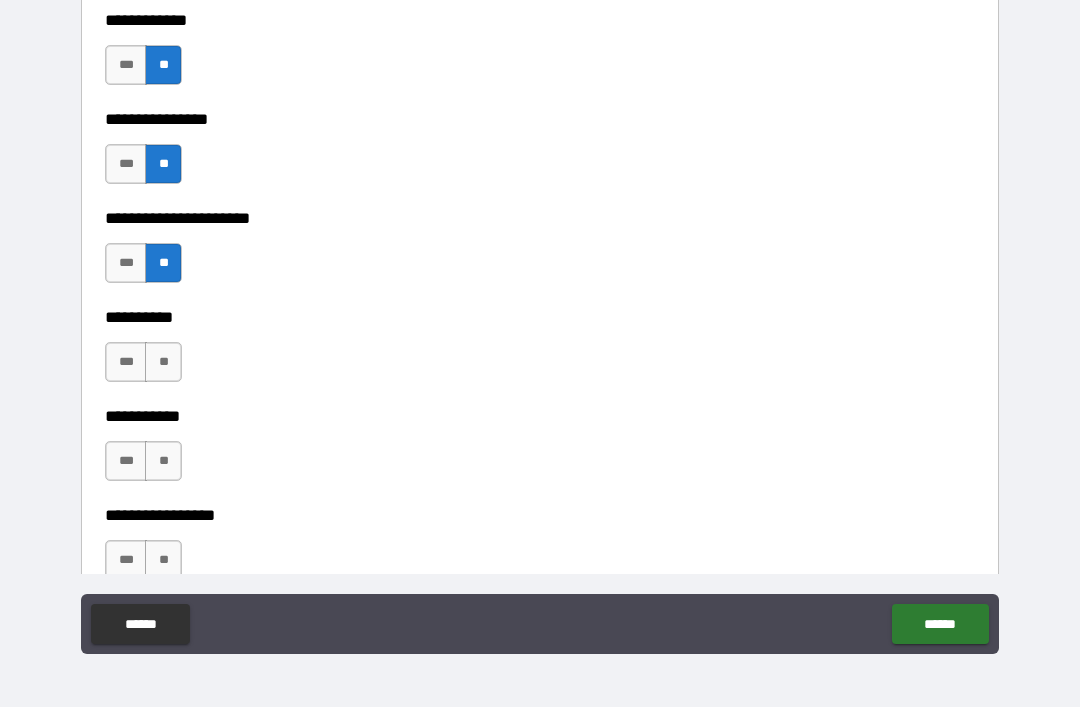click on "**" at bounding box center [163, 362] 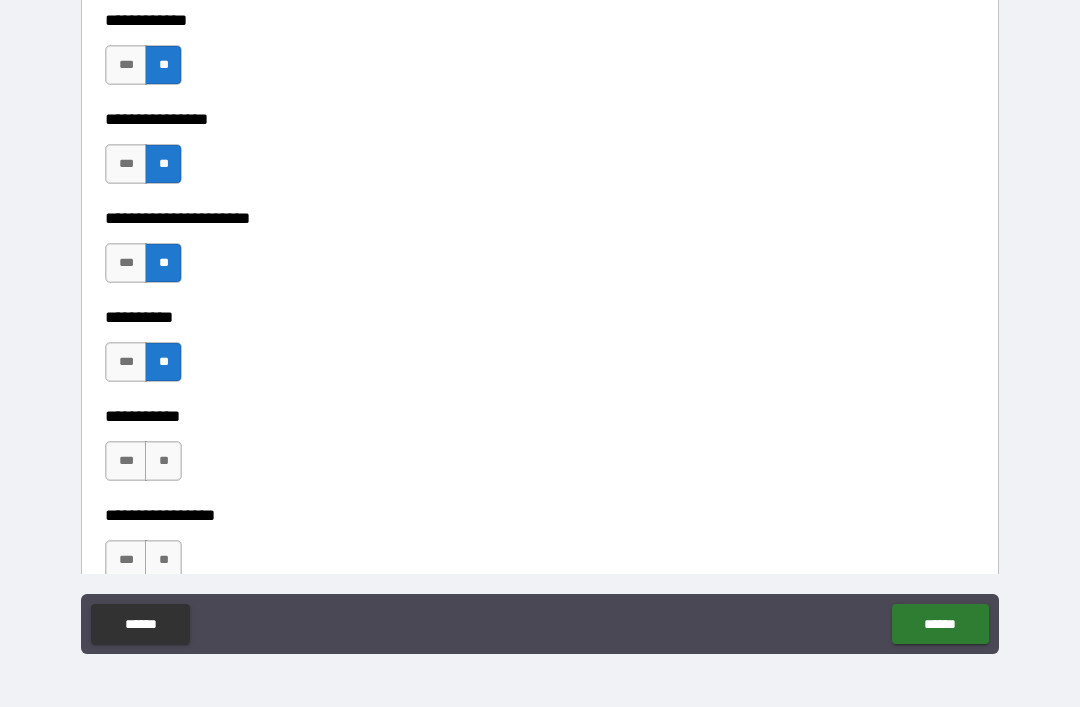 click on "**" at bounding box center (163, 461) 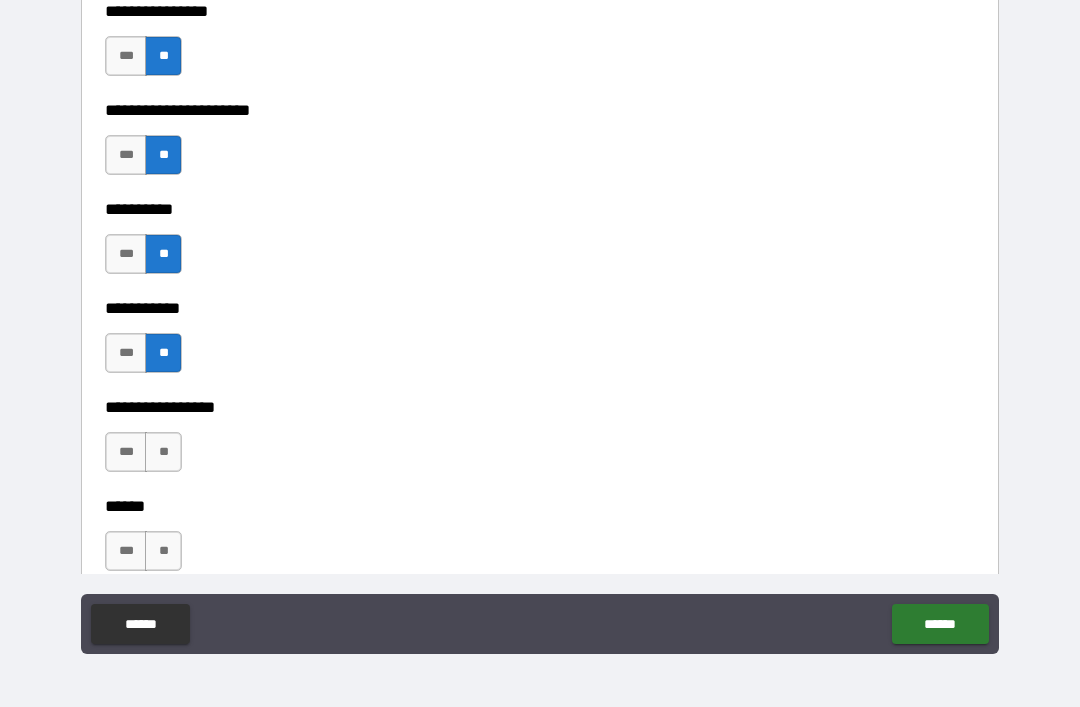 scroll, scrollTop: 6584, scrollLeft: 0, axis: vertical 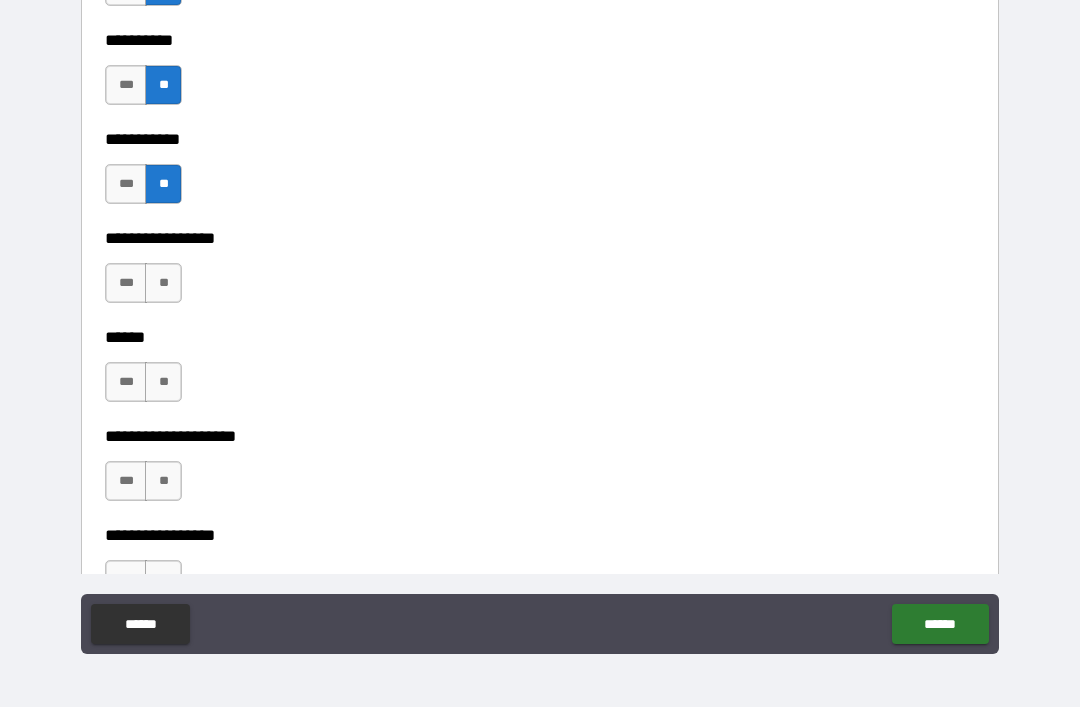 click on "**" at bounding box center (163, 283) 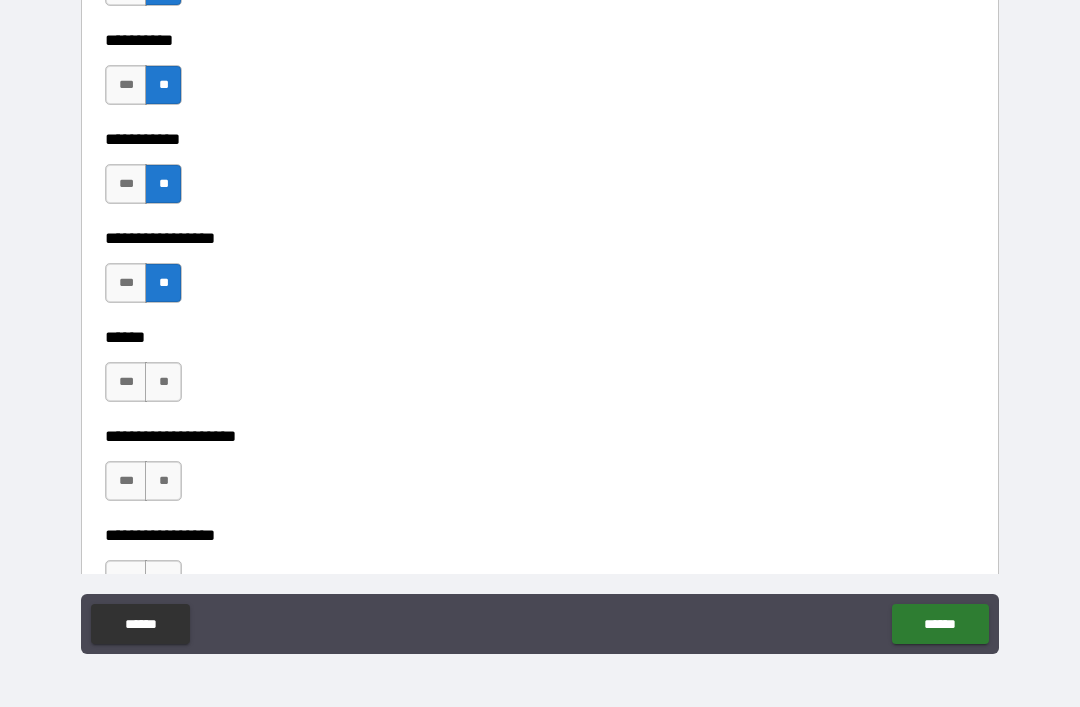 click on "**" at bounding box center [163, 382] 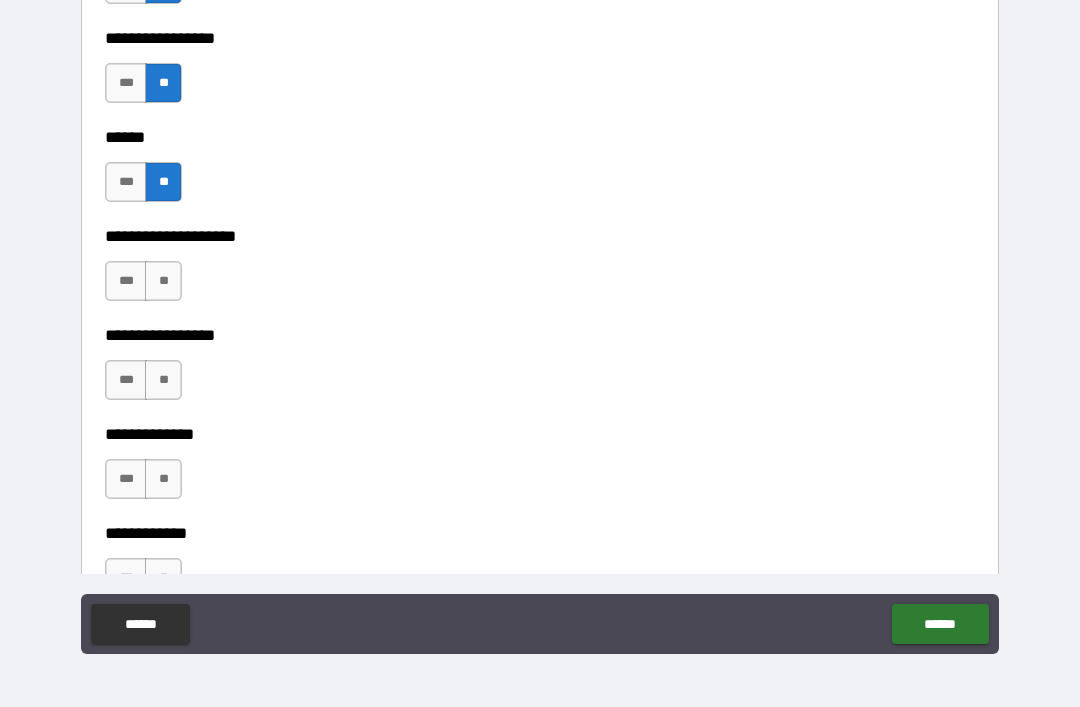 scroll, scrollTop: 6809, scrollLeft: 0, axis: vertical 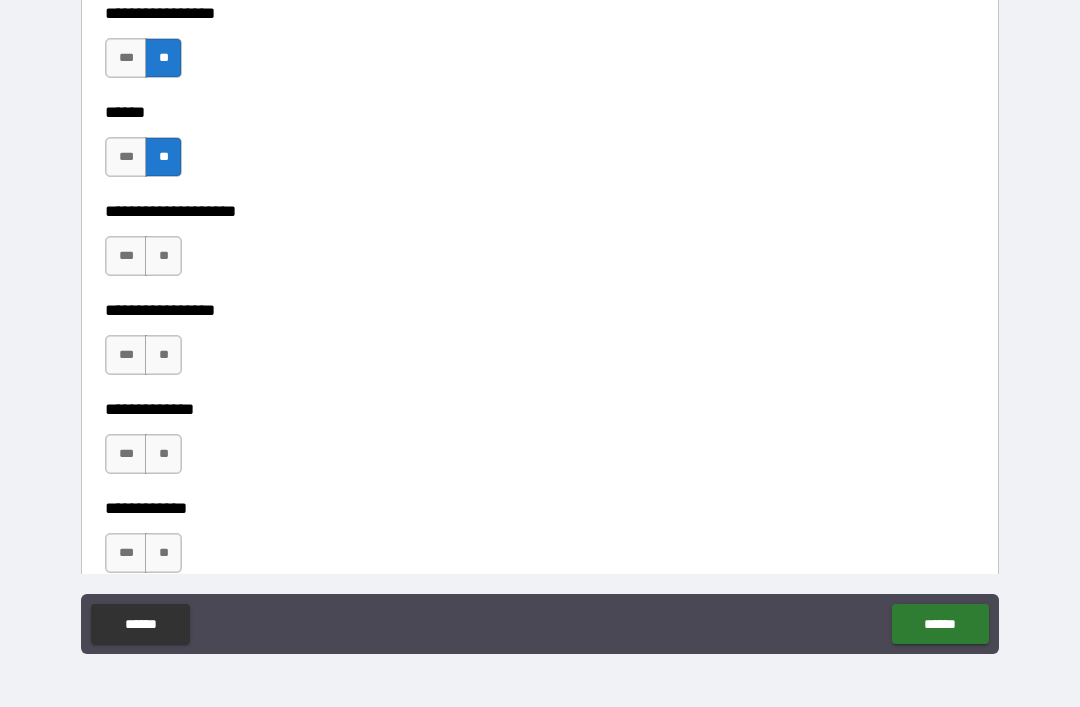 click on "**" at bounding box center [163, 256] 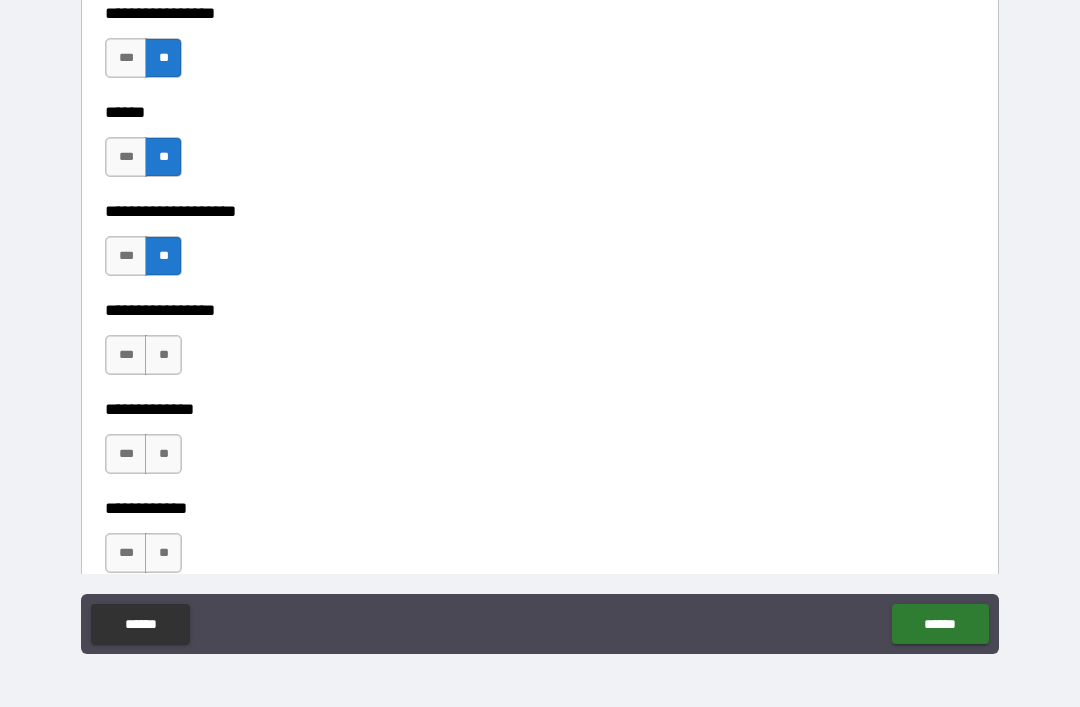 click on "**" at bounding box center [163, 355] 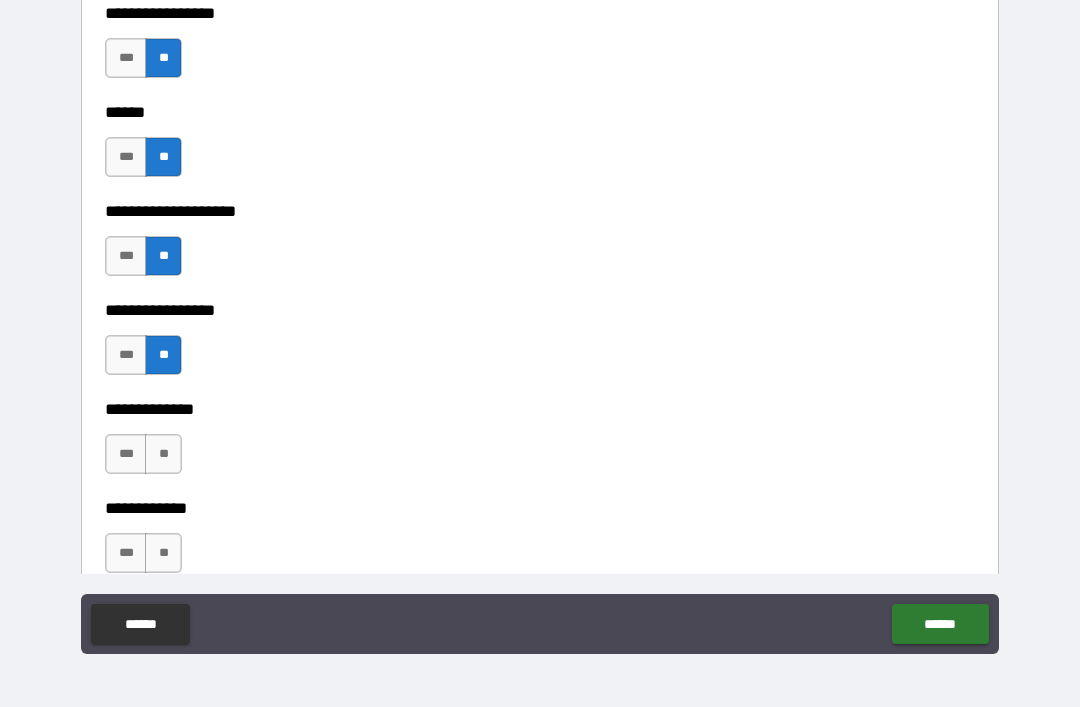 click on "**" at bounding box center [163, 454] 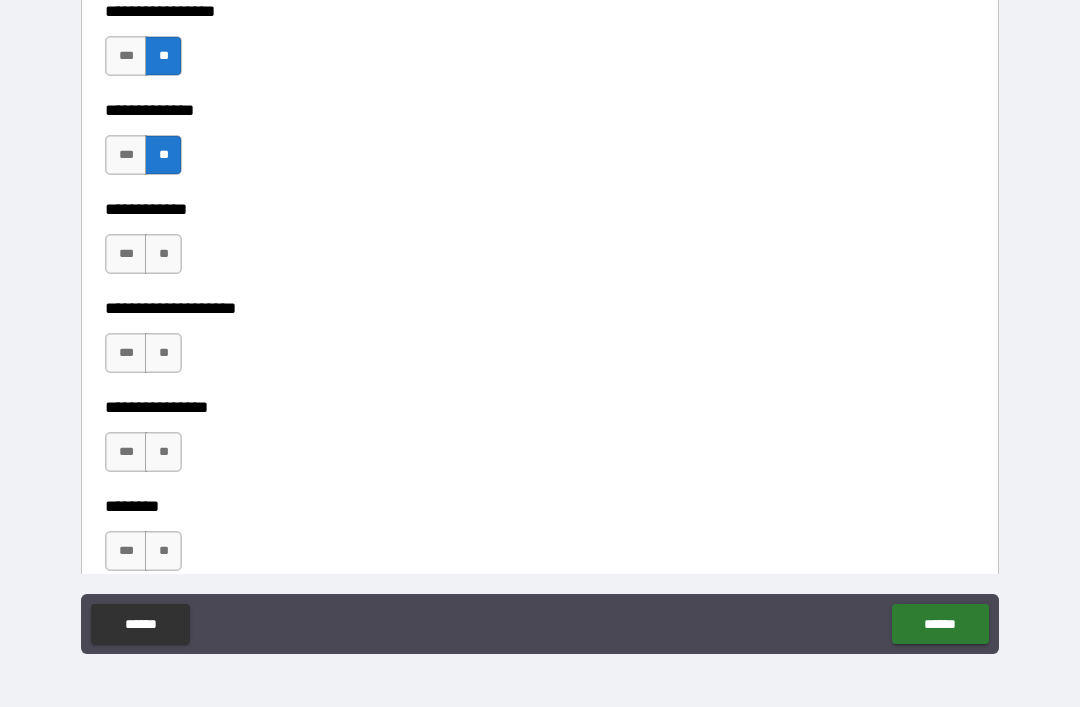 scroll, scrollTop: 7112, scrollLeft: 0, axis: vertical 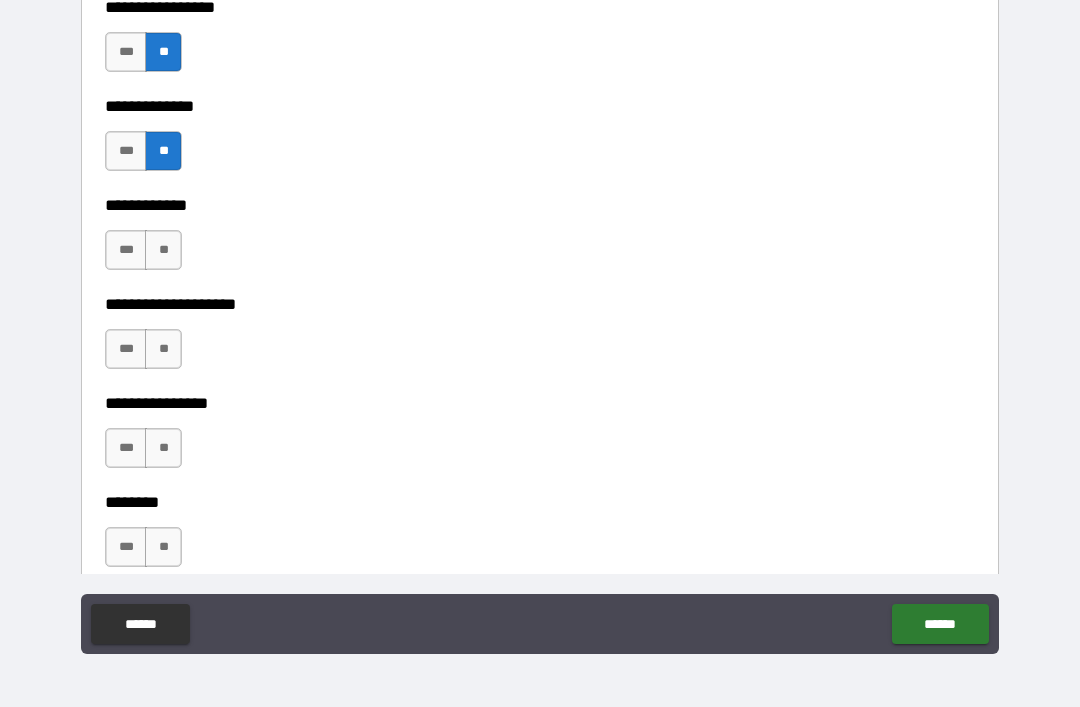 click on "**" at bounding box center [163, 250] 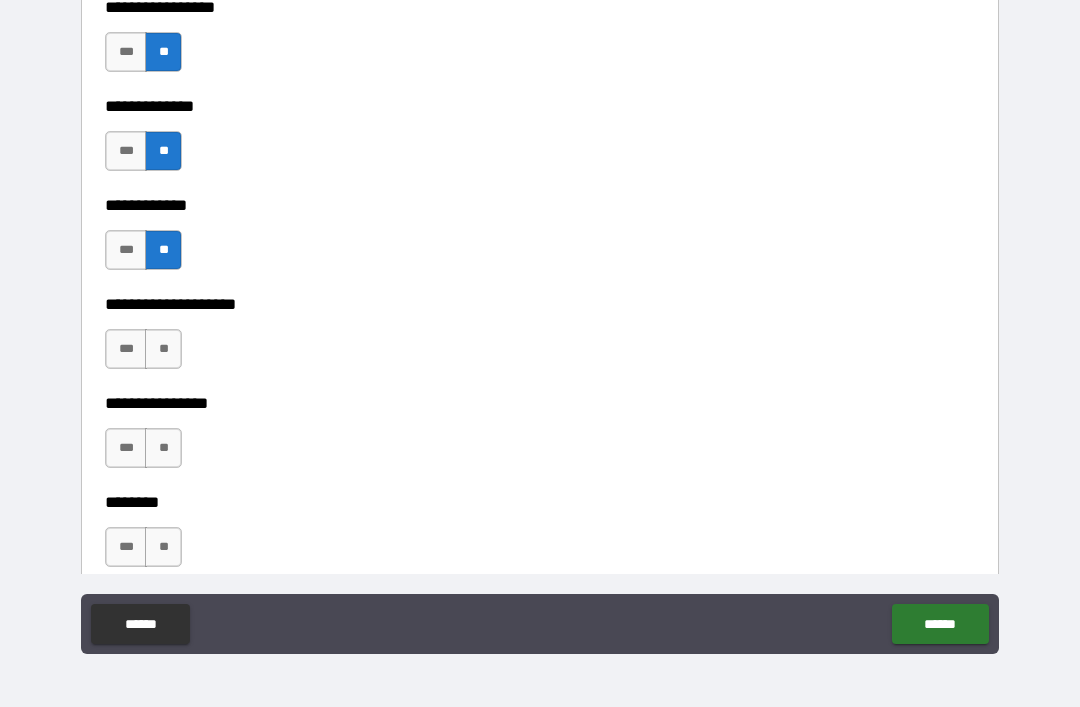 click on "**" at bounding box center (163, 349) 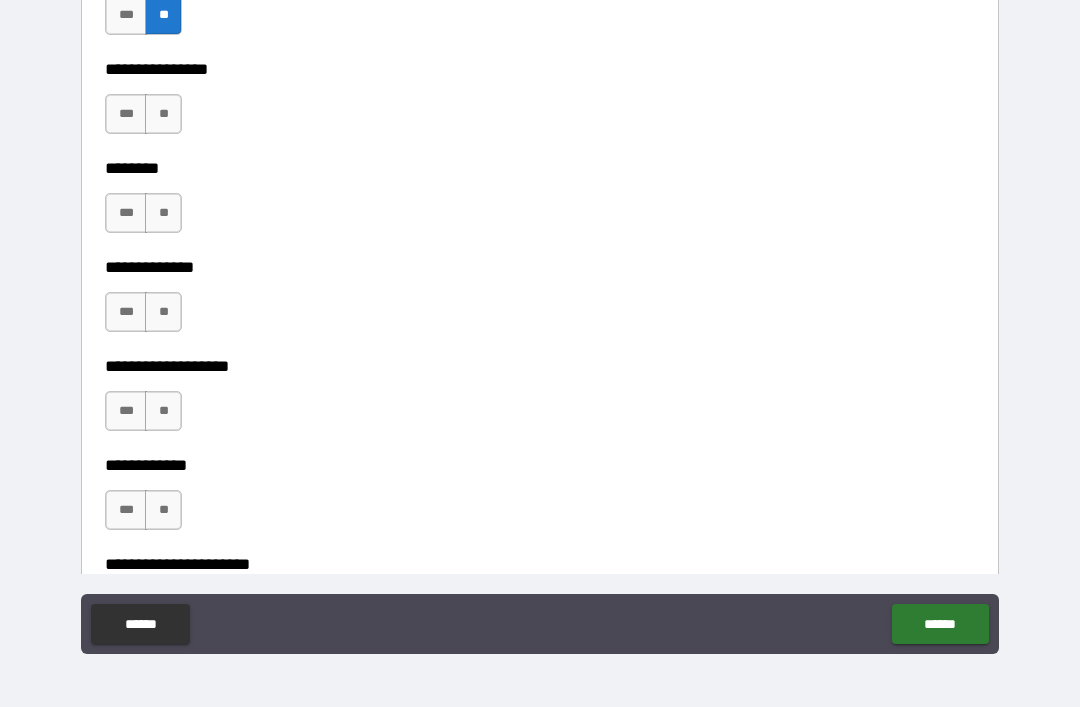 scroll, scrollTop: 7404, scrollLeft: 0, axis: vertical 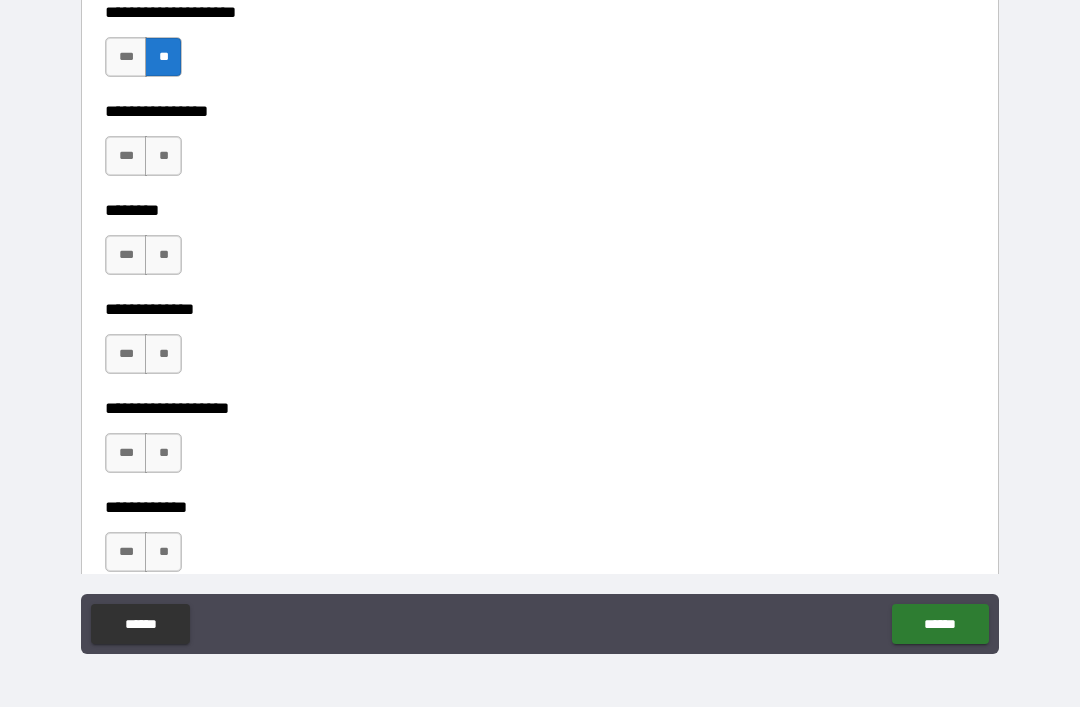 click on "**" at bounding box center (163, 156) 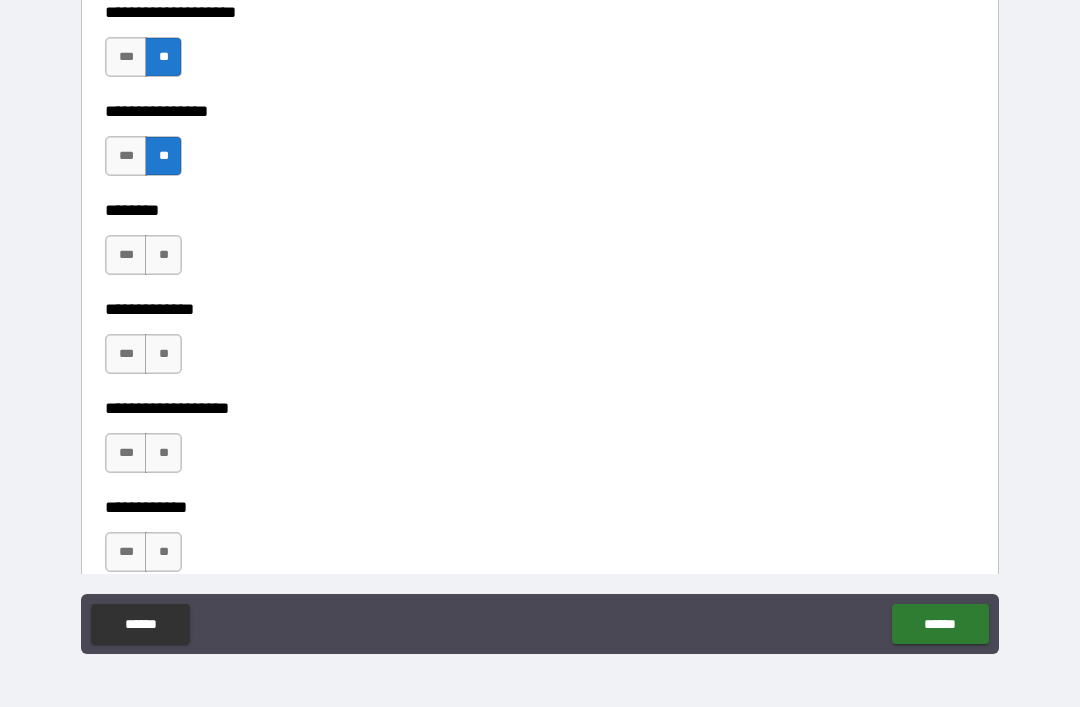 click on "**" at bounding box center [163, 255] 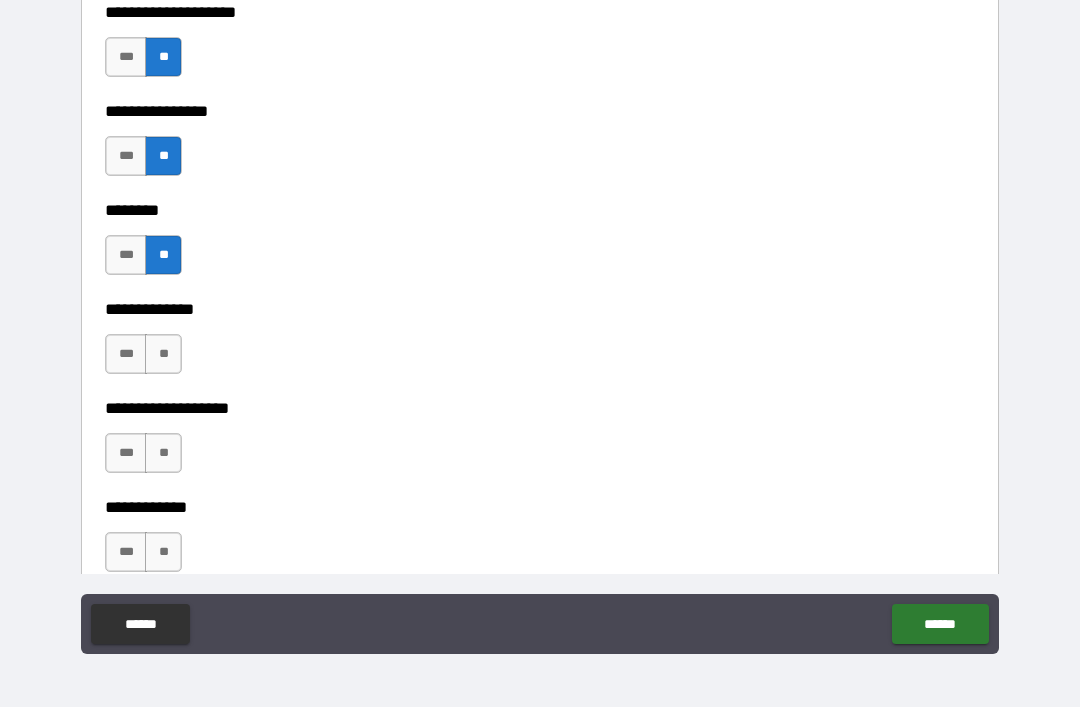 click on "**" at bounding box center [163, 354] 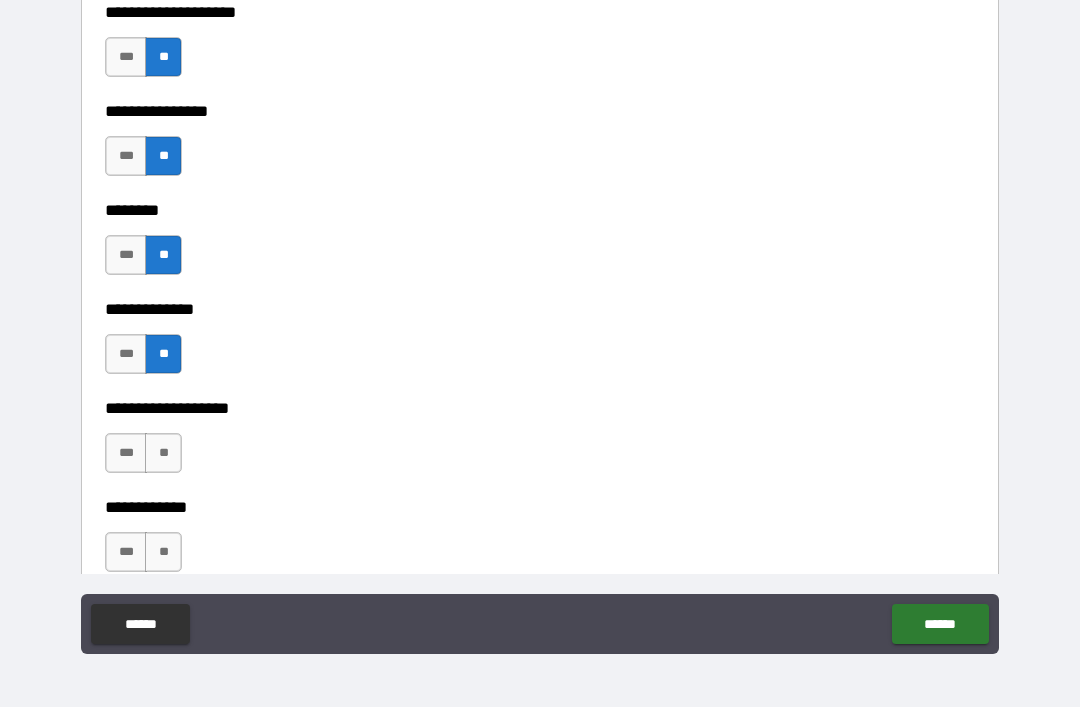click on "**" at bounding box center (163, 453) 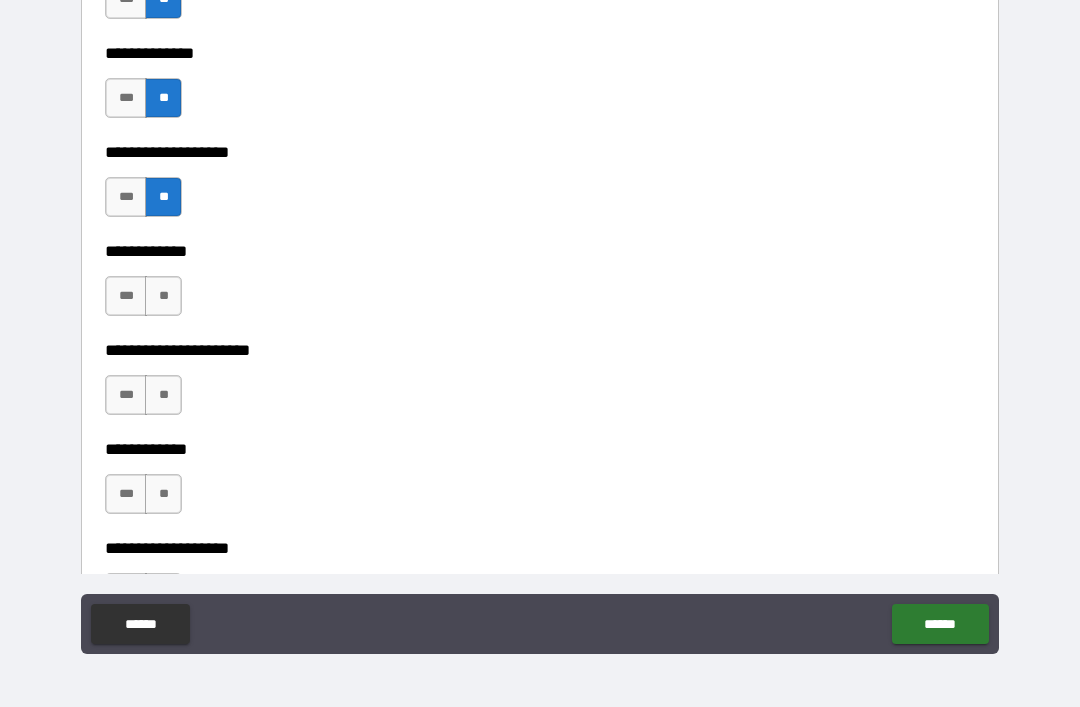 scroll, scrollTop: 7677, scrollLeft: 0, axis: vertical 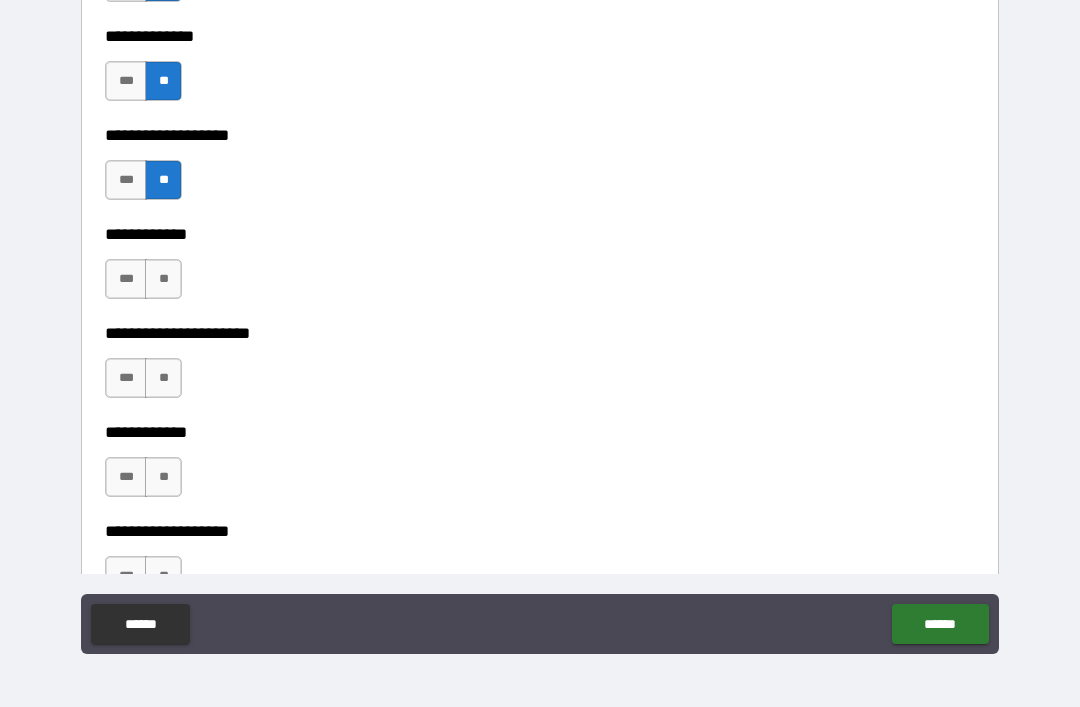 click on "**" at bounding box center (163, 279) 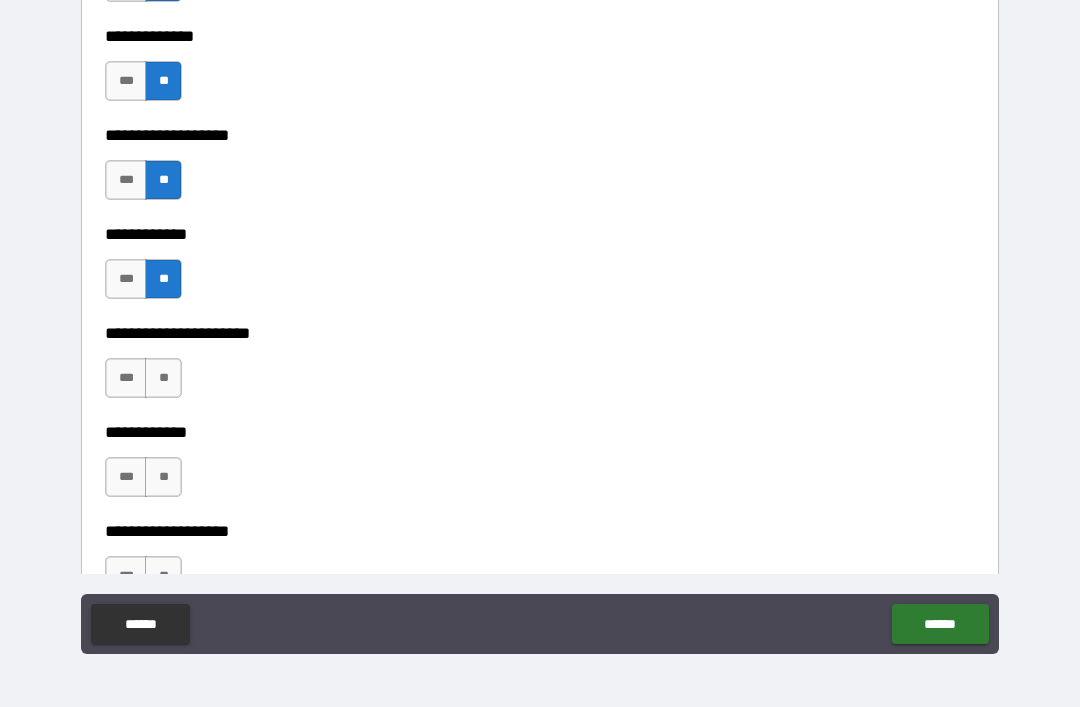 click on "**" at bounding box center (163, 378) 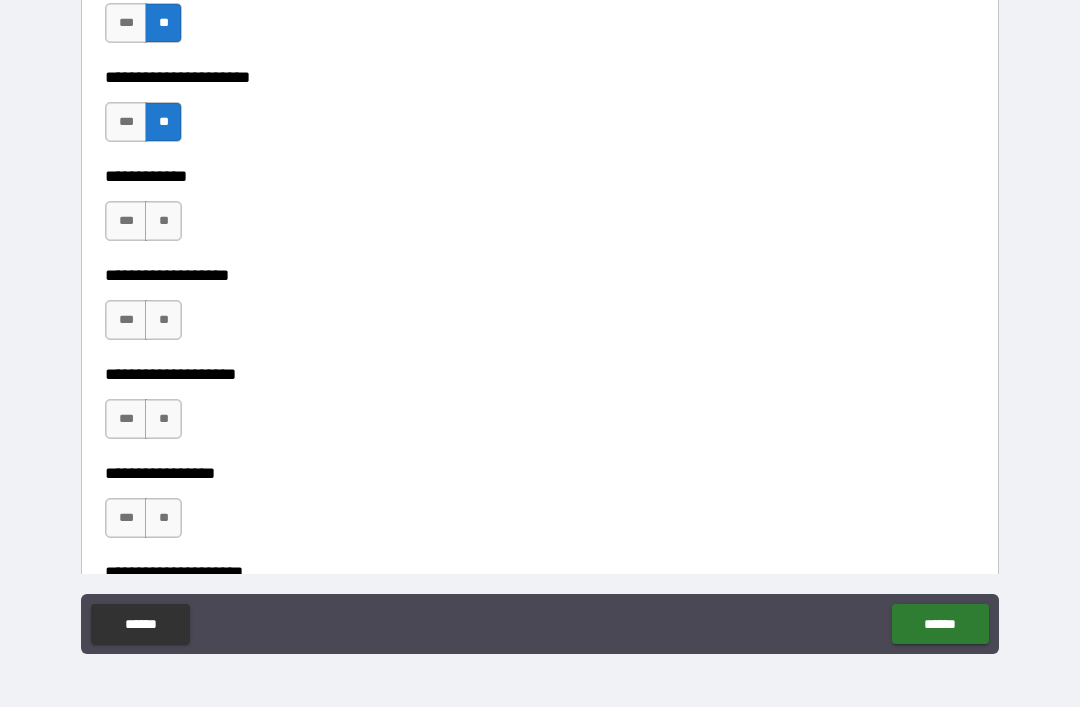 scroll, scrollTop: 7955, scrollLeft: 0, axis: vertical 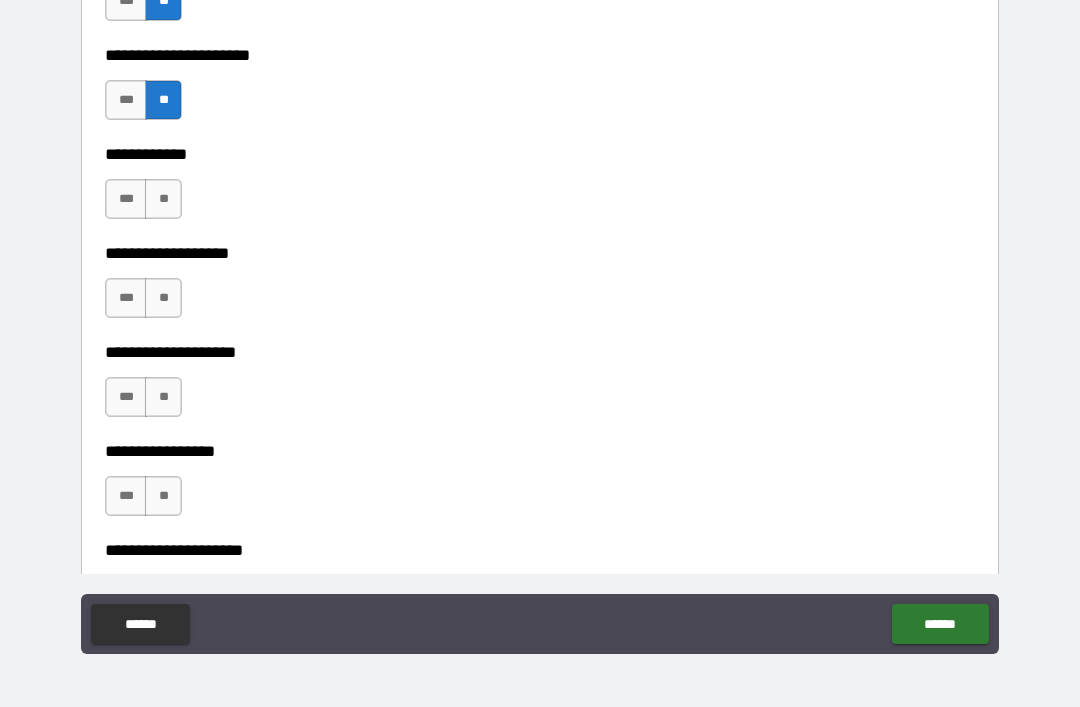 click on "**" at bounding box center (163, 199) 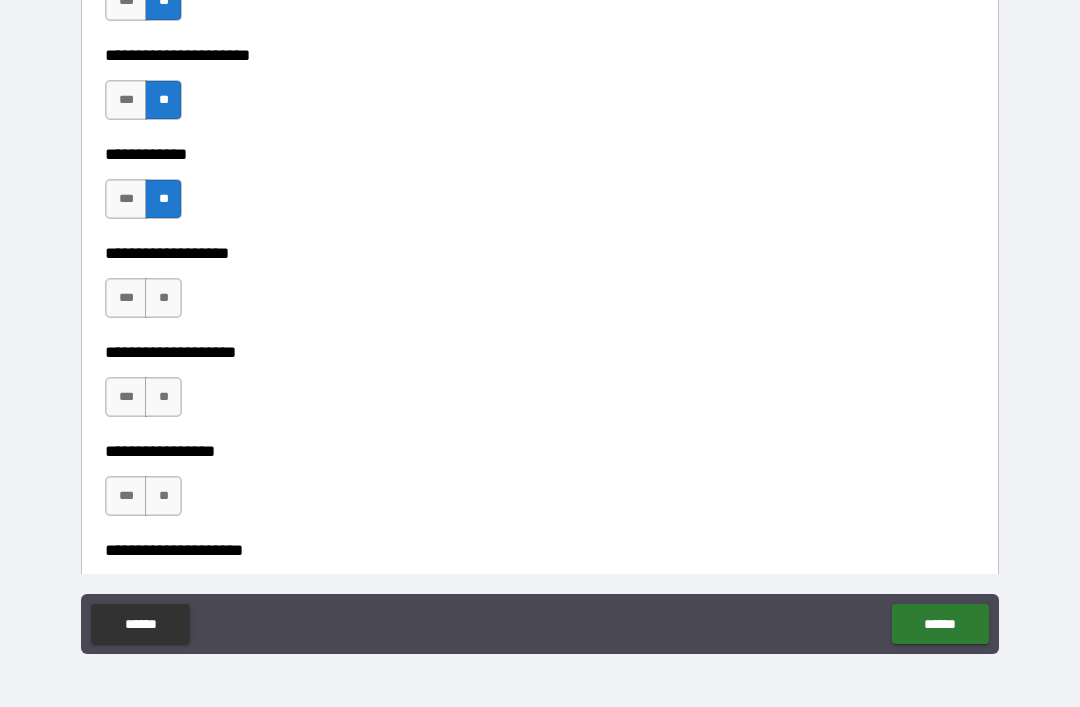 click on "**" at bounding box center [163, 298] 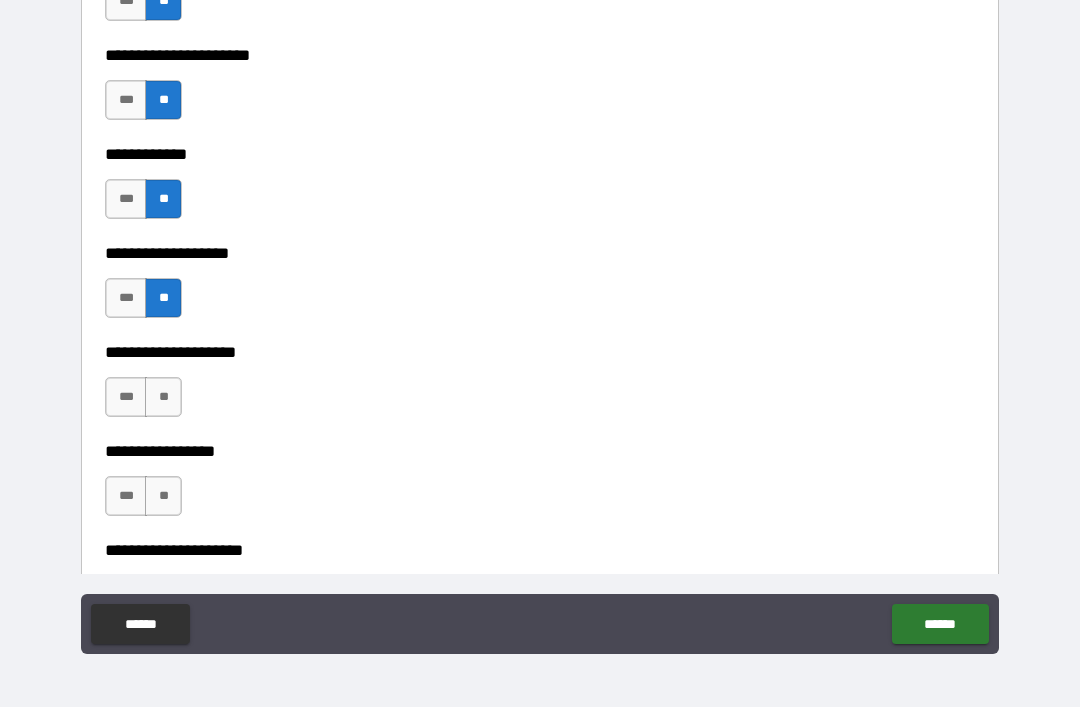 click on "**" at bounding box center [163, 397] 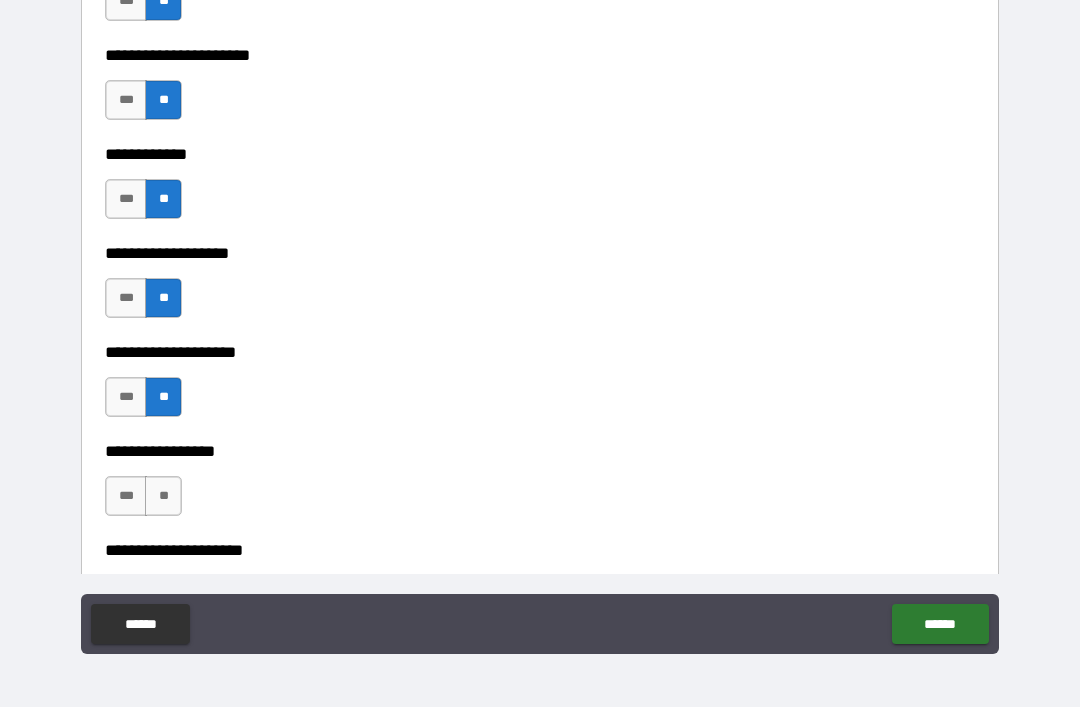 click on "**" at bounding box center (163, 496) 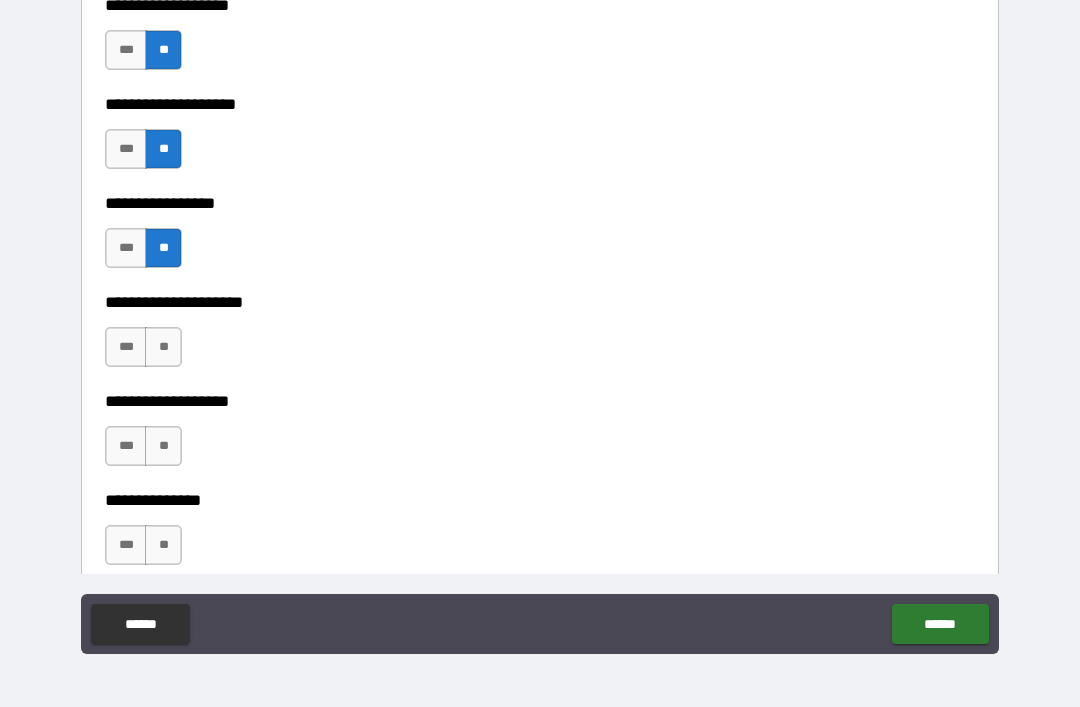 scroll, scrollTop: 8246, scrollLeft: 0, axis: vertical 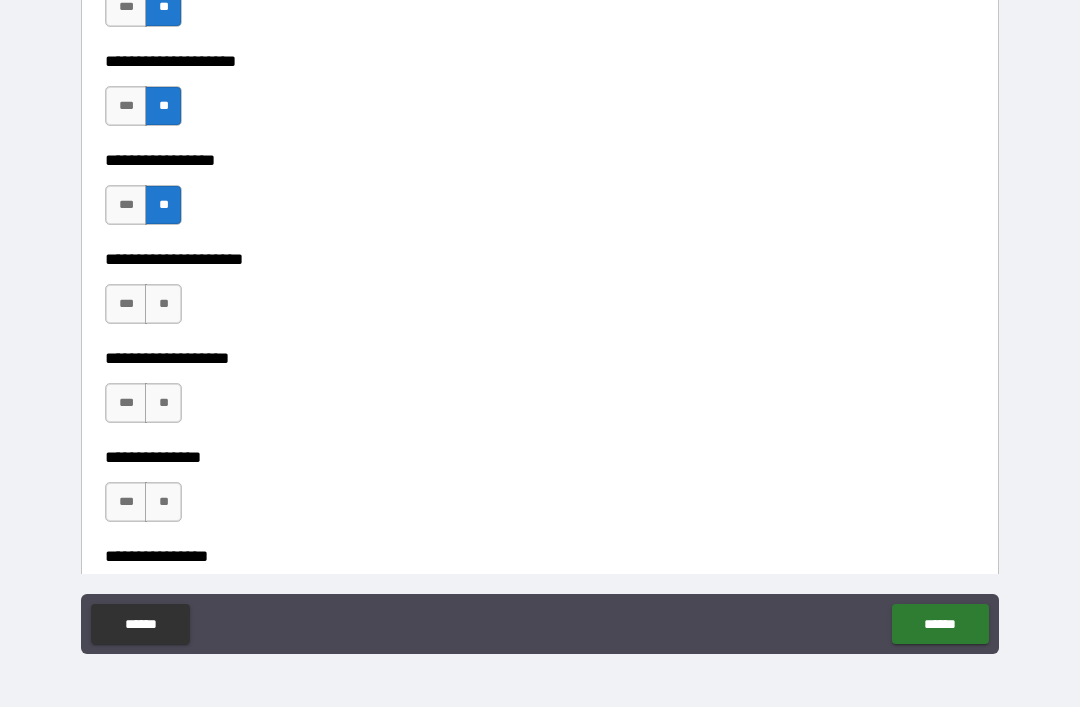 click on "**" at bounding box center [163, 304] 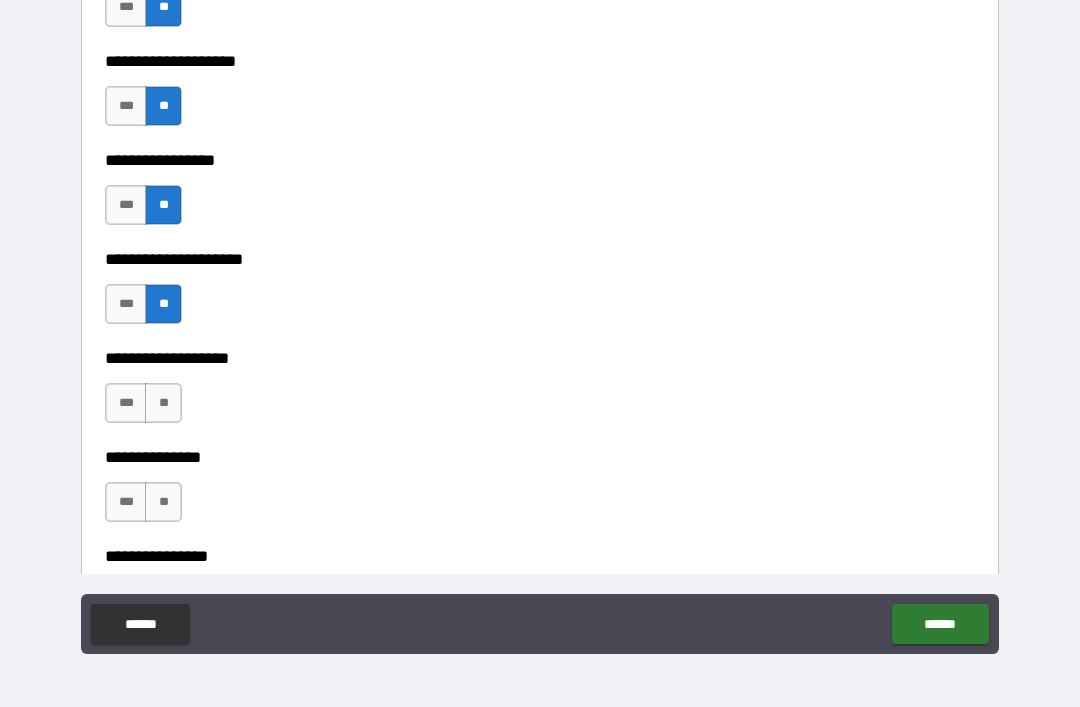 click on "**" at bounding box center (163, 403) 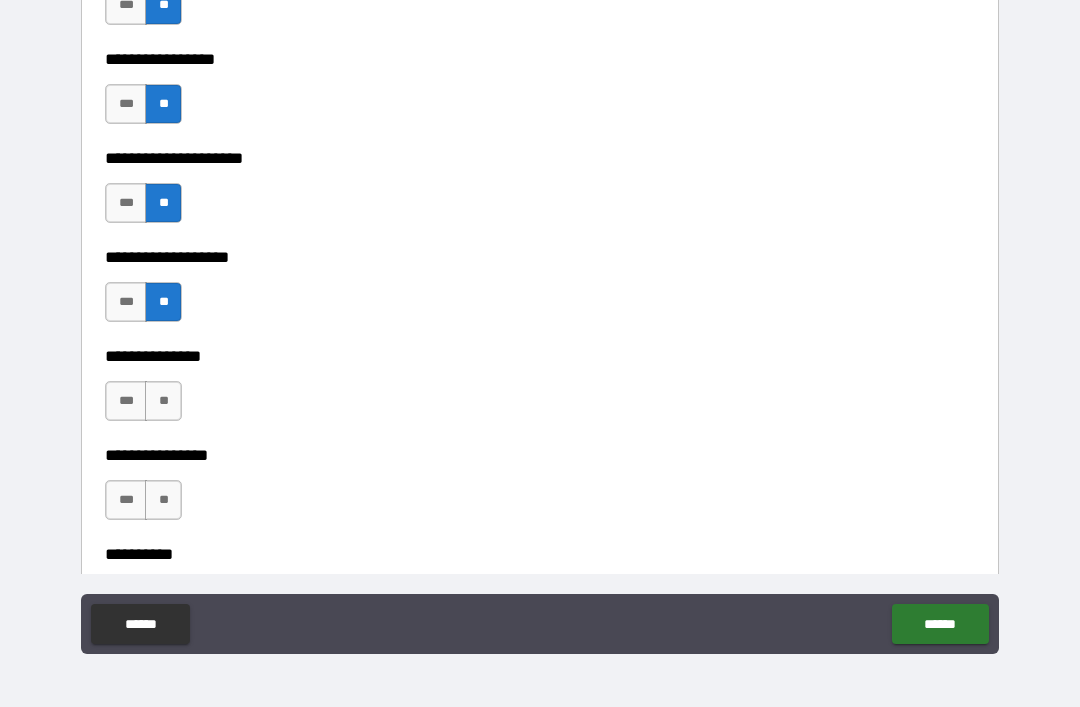 scroll, scrollTop: 8547, scrollLeft: 0, axis: vertical 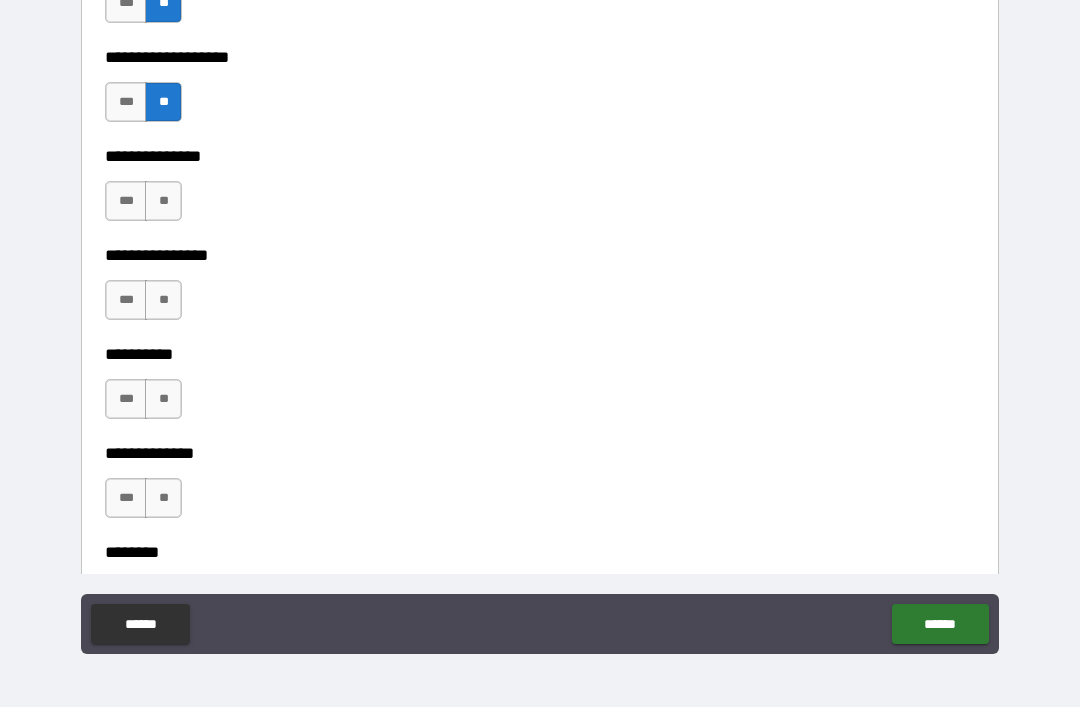click on "**" at bounding box center [163, 201] 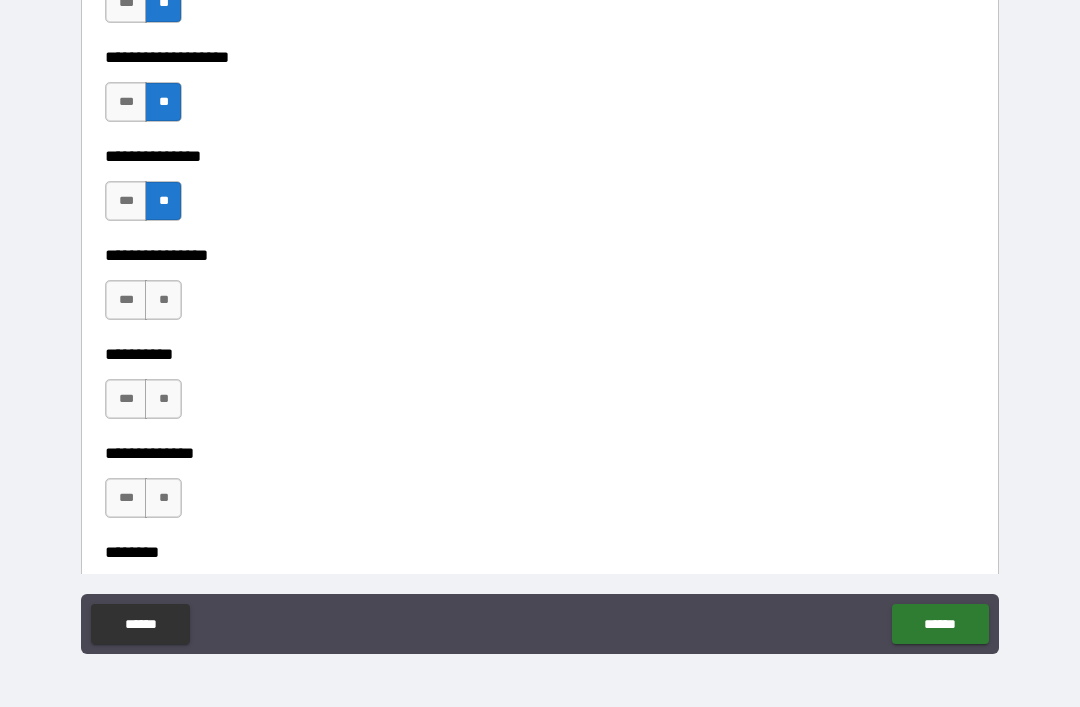 click on "**" at bounding box center (163, 399) 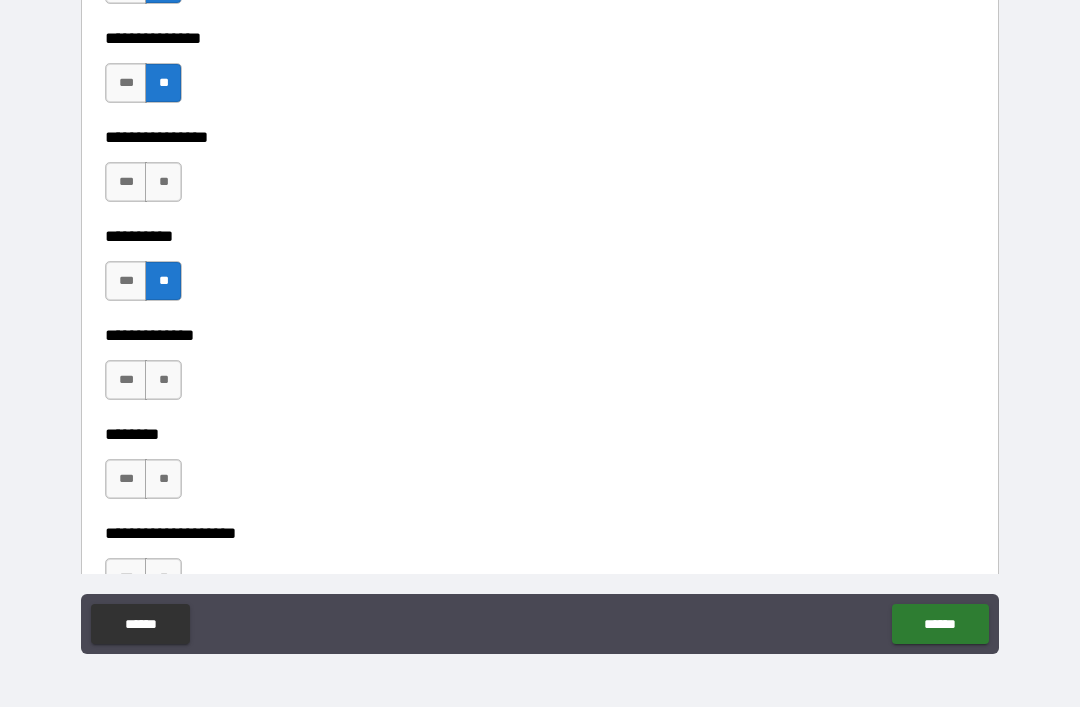 scroll, scrollTop: 8779, scrollLeft: 0, axis: vertical 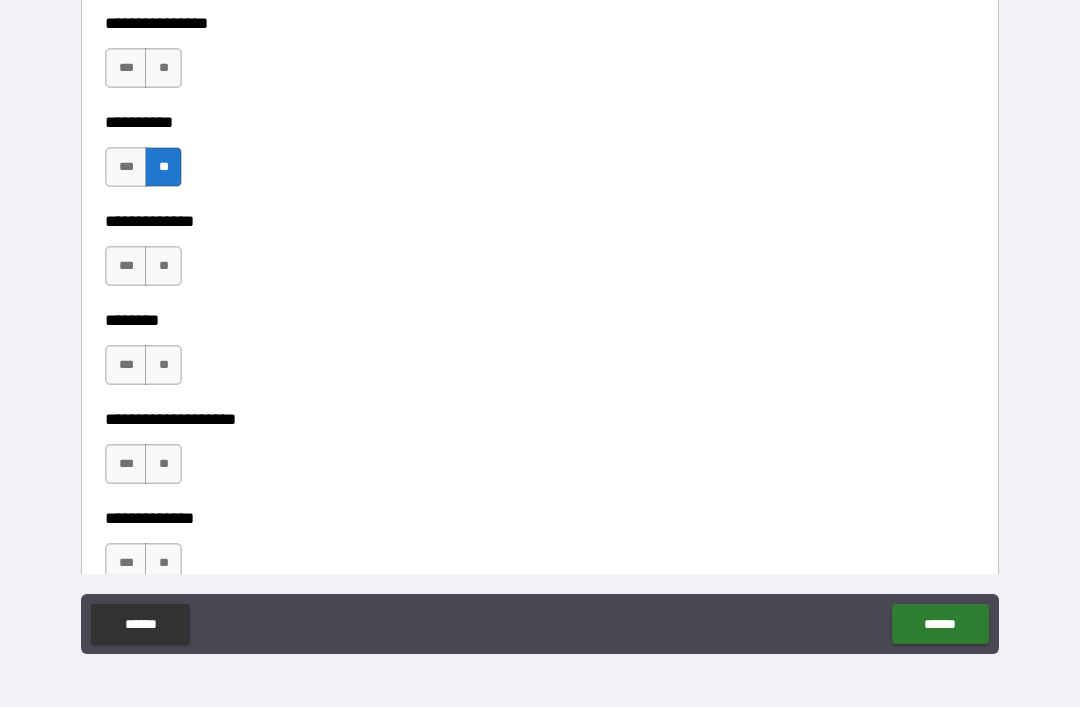 click on "**" at bounding box center (163, 68) 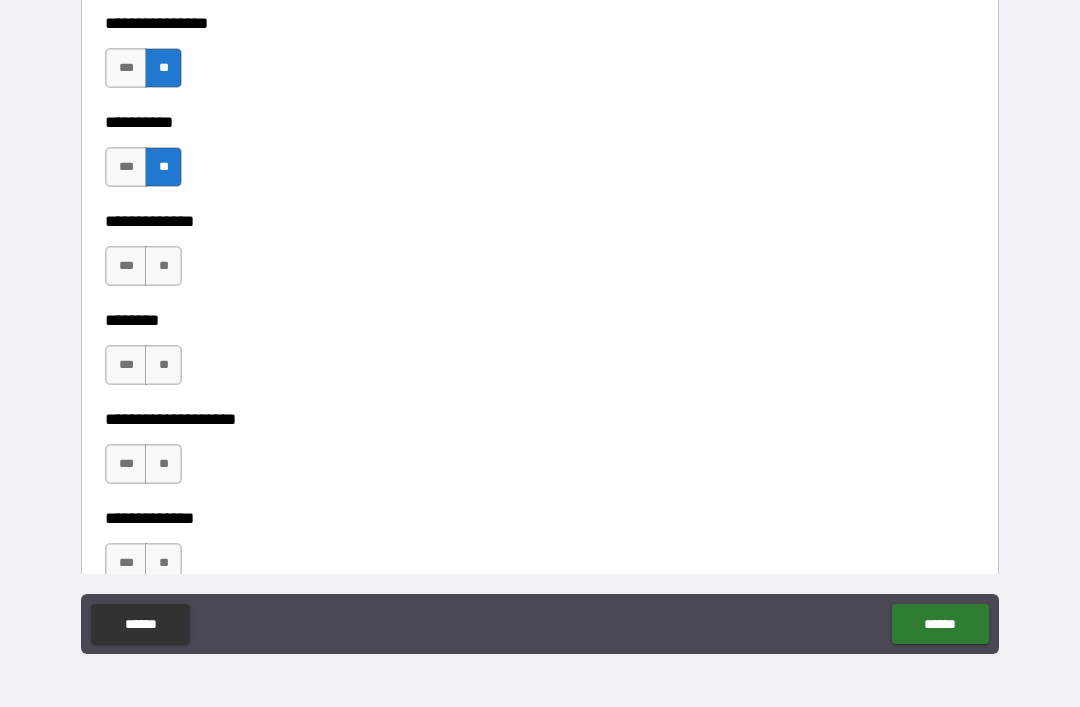 click on "**" at bounding box center (163, 266) 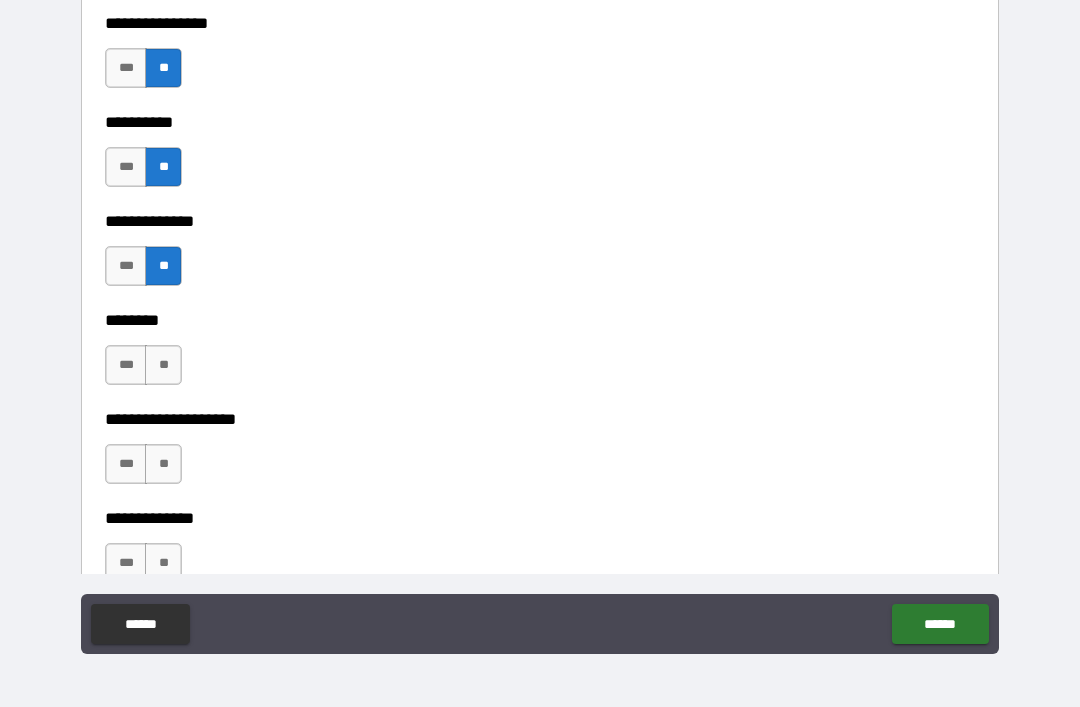 click on "**" at bounding box center (163, 365) 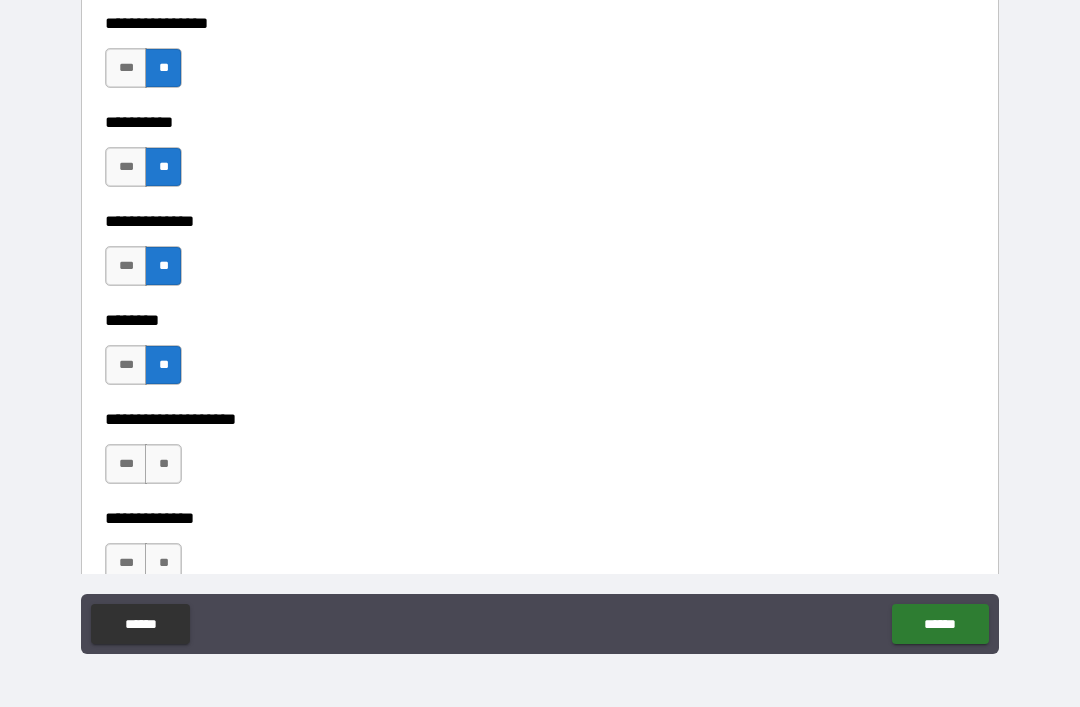 click on "**" at bounding box center [163, 464] 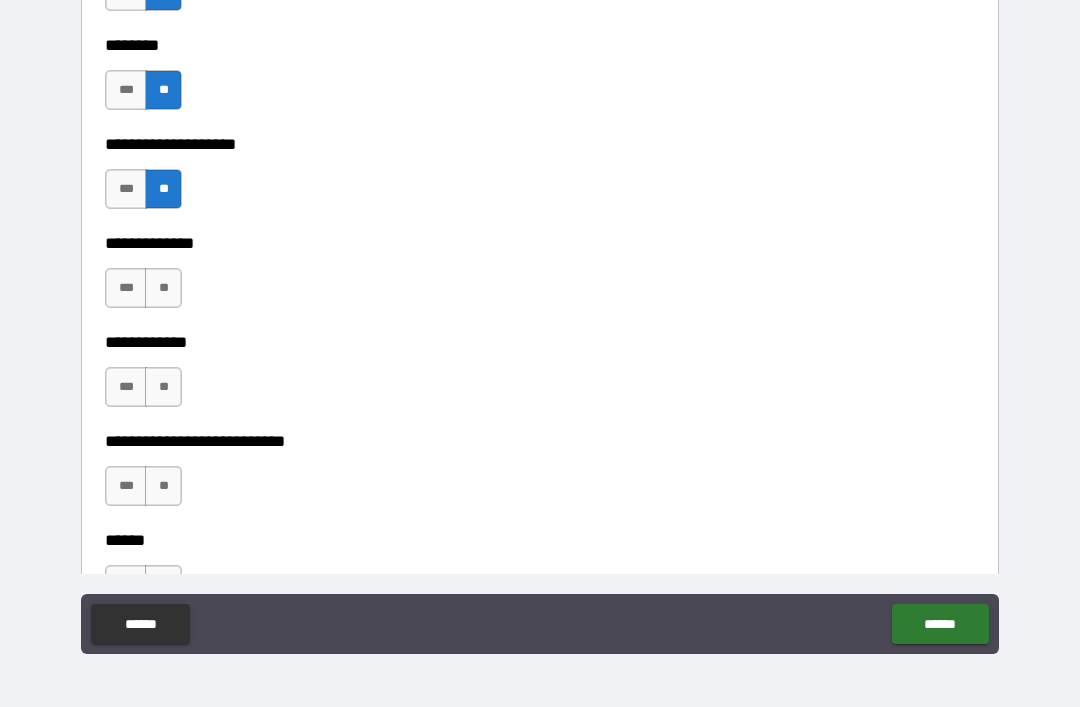 scroll, scrollTop: 9062, scrollLeft: 0, axis: vertical 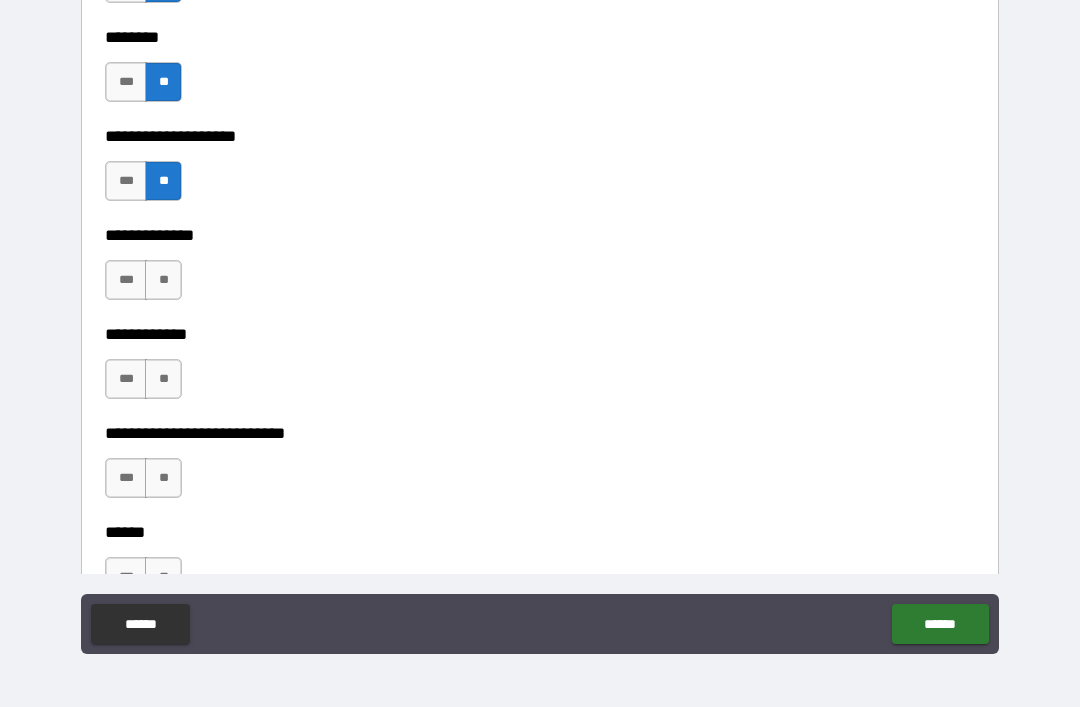 click on "**" at bounding box center [163, 280] 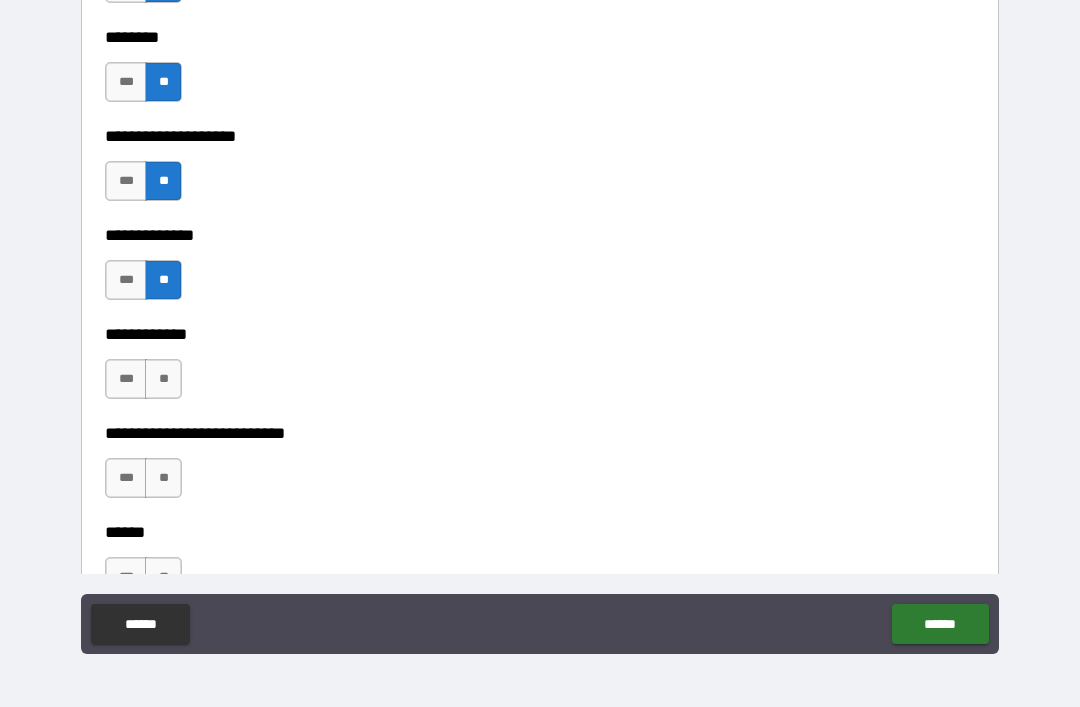 click on "**" at bounding box center [163, 379] 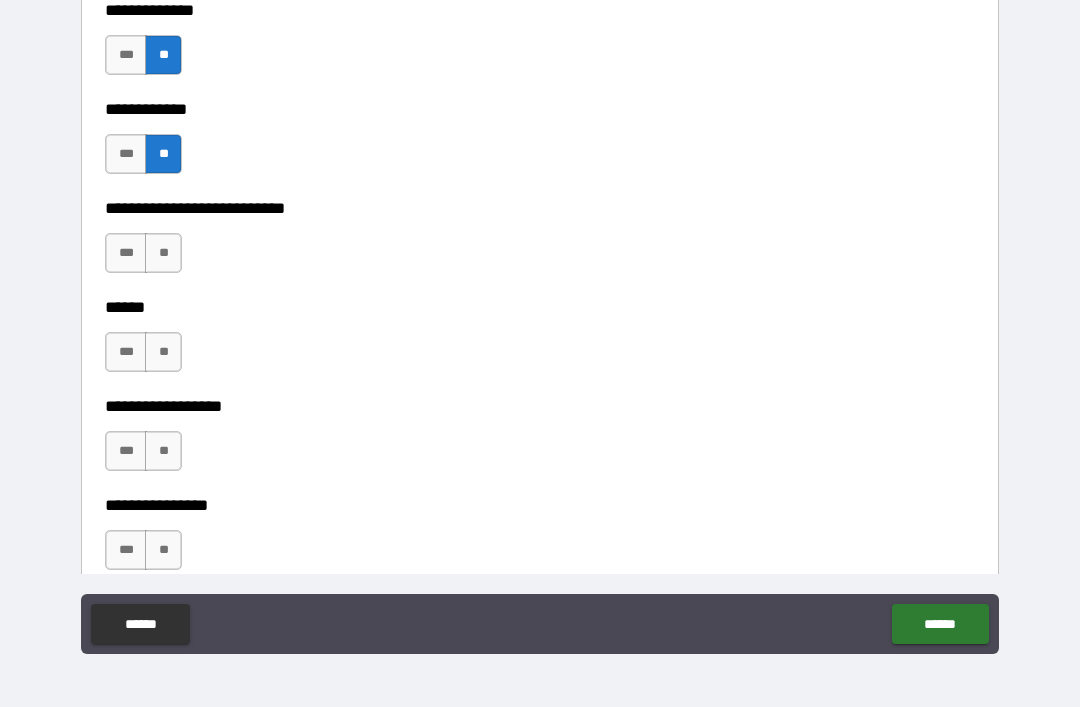 scroll, scrollTop: 9318, scrollLeft: 0, axis: vertical 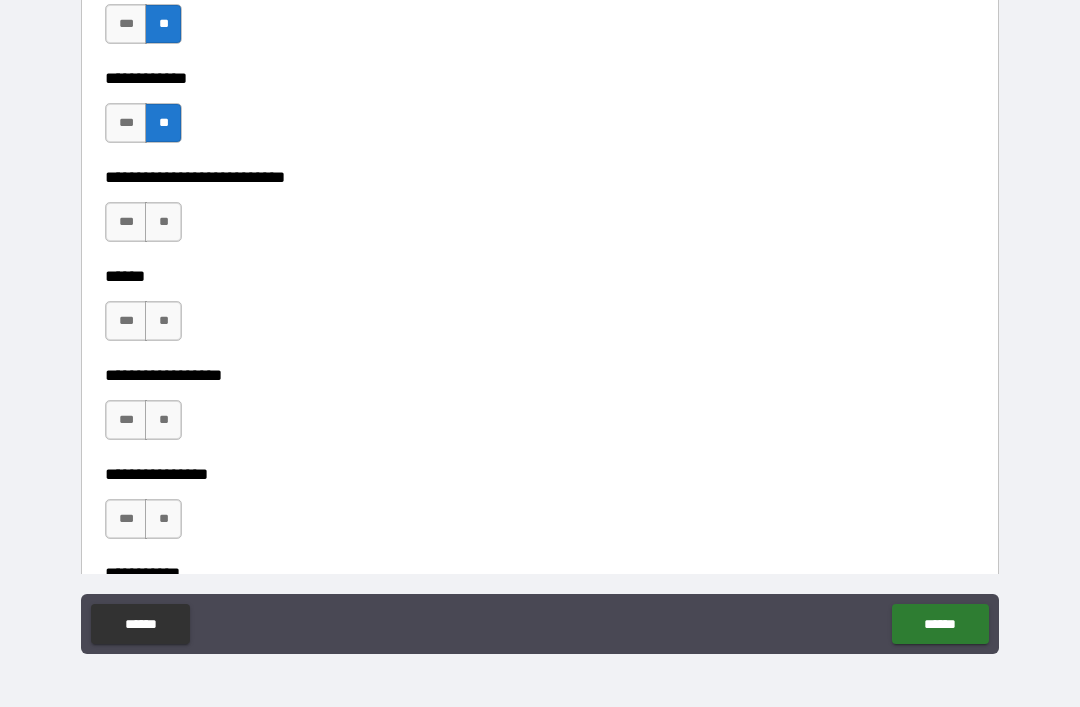 click on "**" at bounding box center [163, 222] 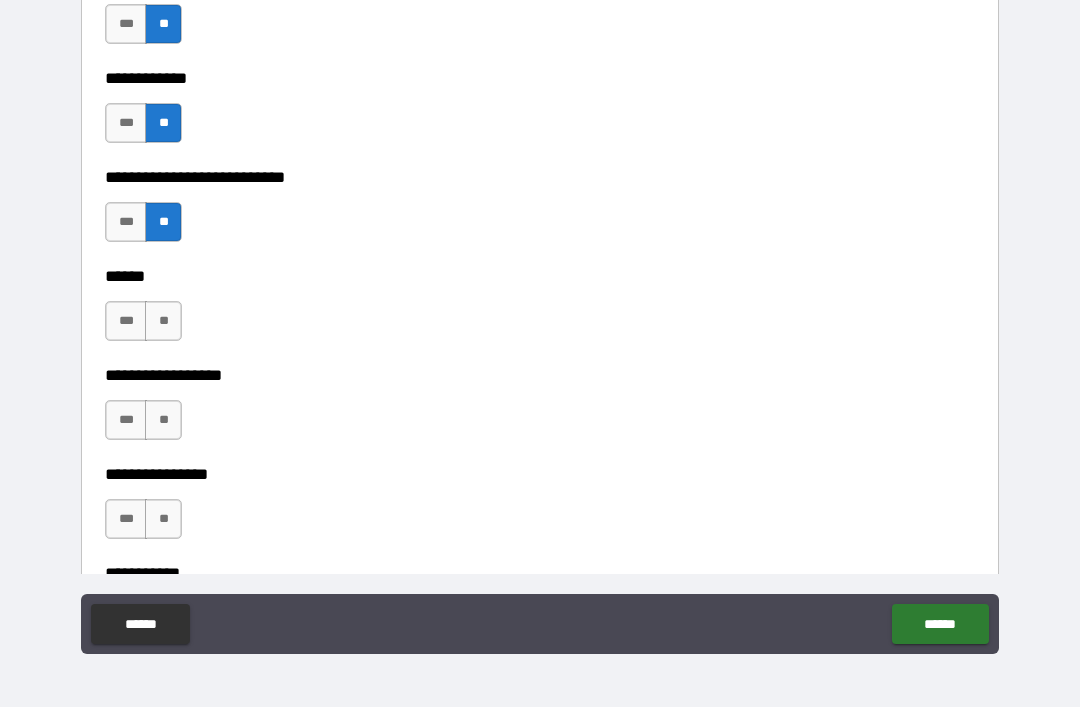 click on "**" at bounding box center [163, 321] 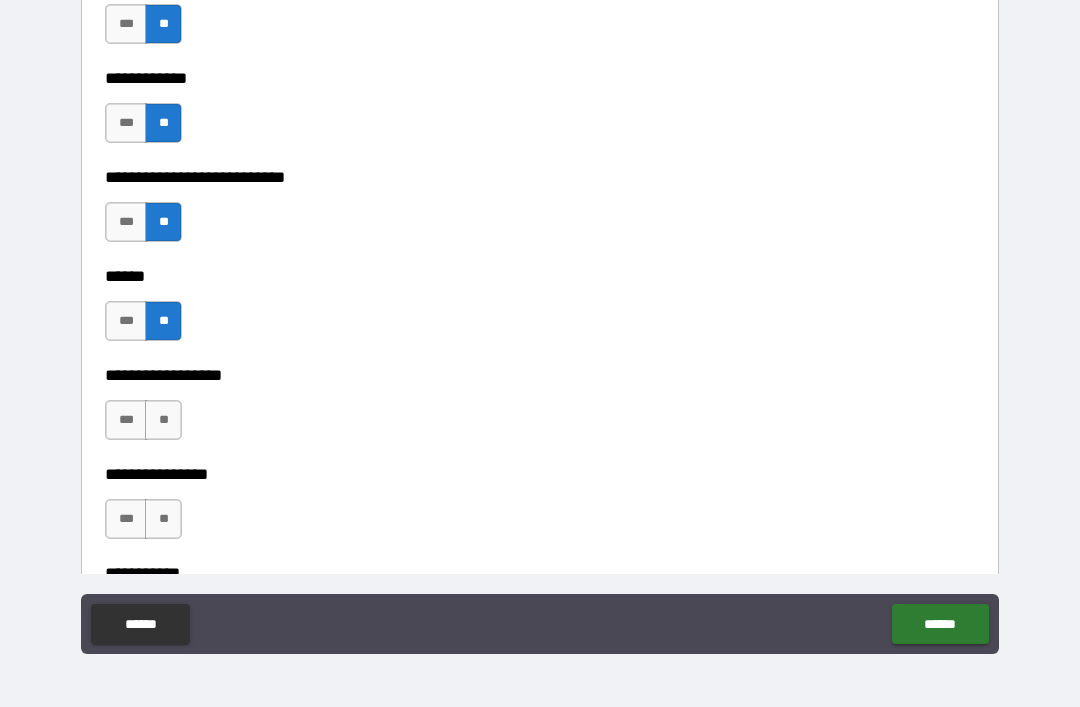 click on "**" at bounding box center [163, 420] 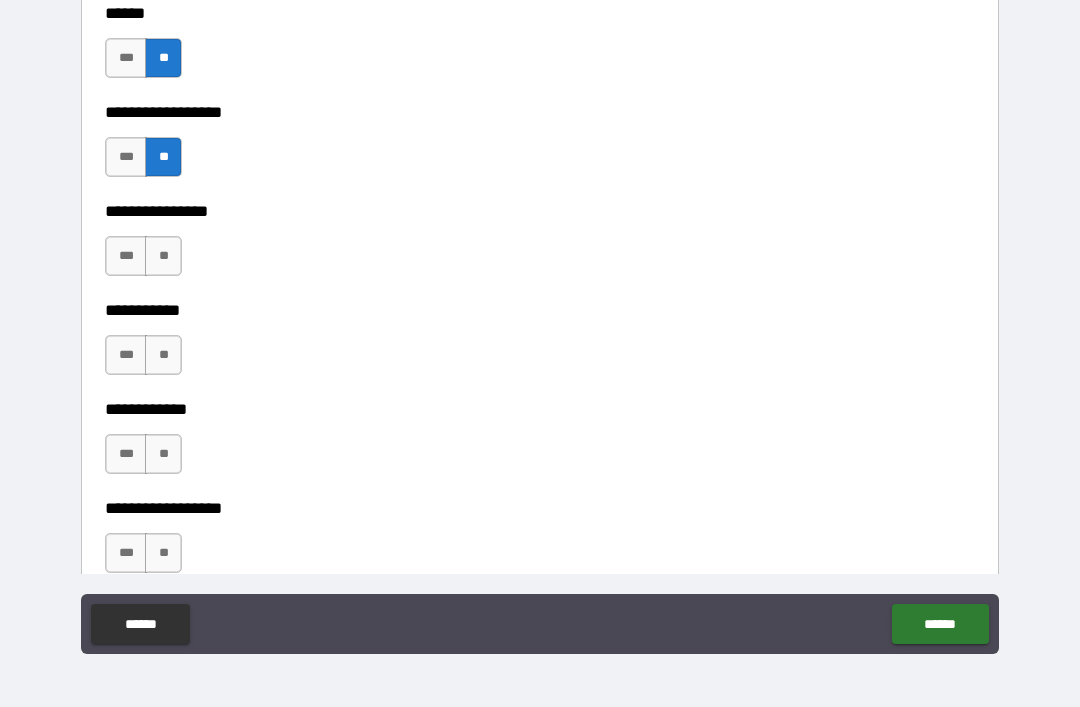 scroll, scrollTop: 9606, scrollLeft: 0, axis: vertical 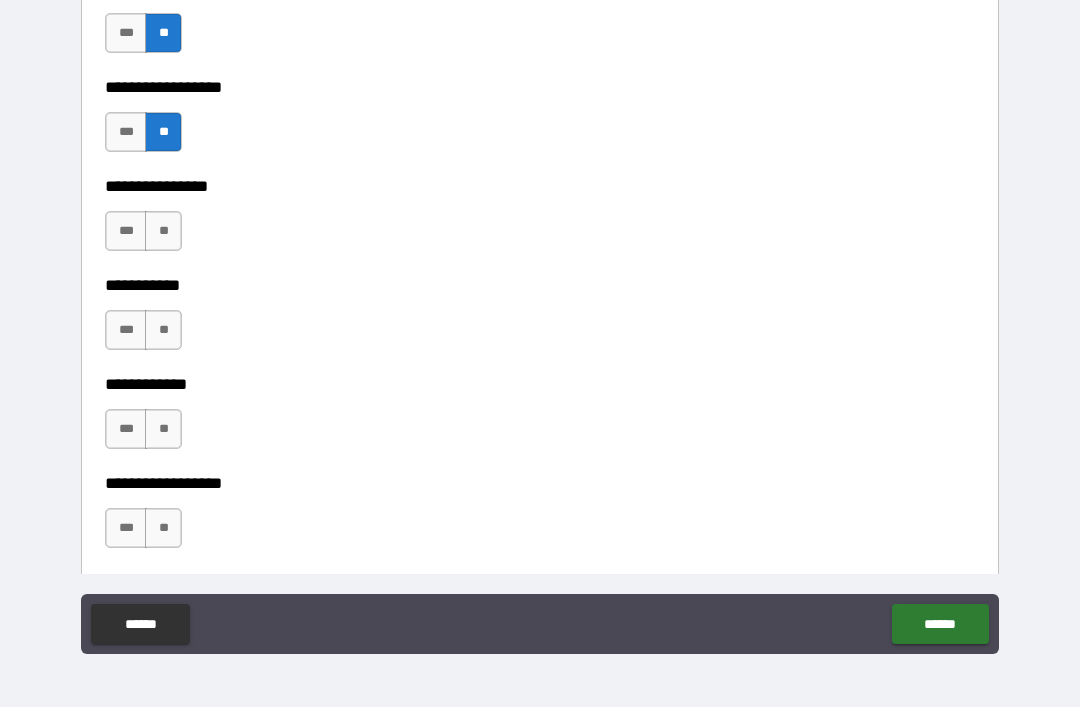click on "**" at bounding box center [163, 231] 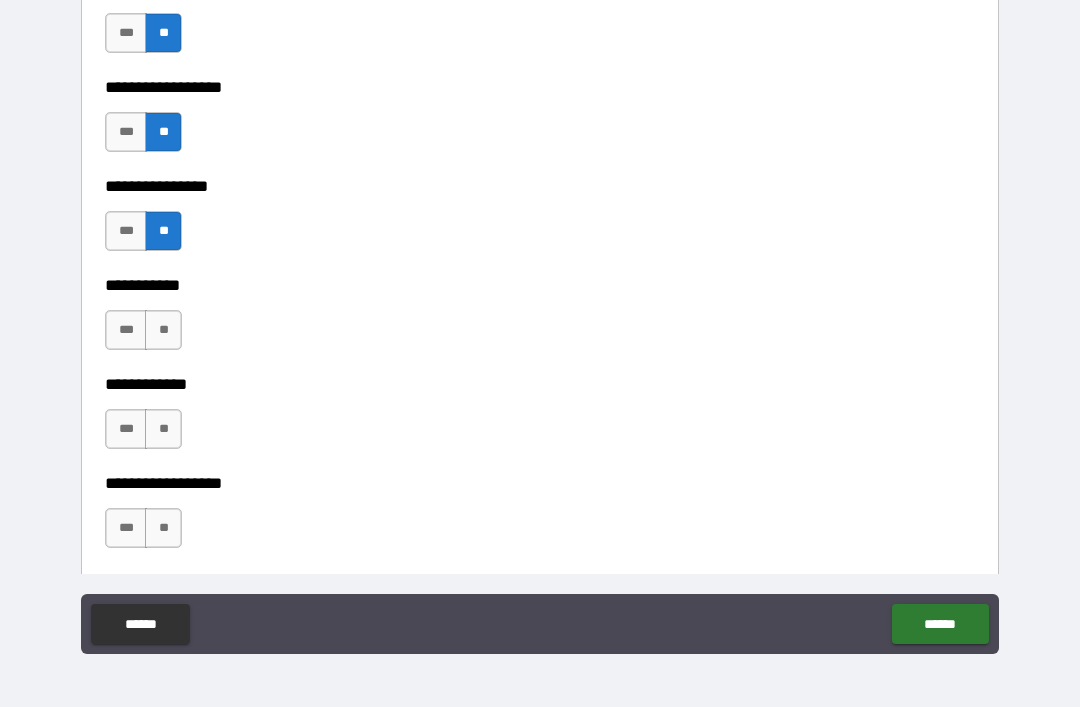 click on "**" at bounding box center (163, 330) 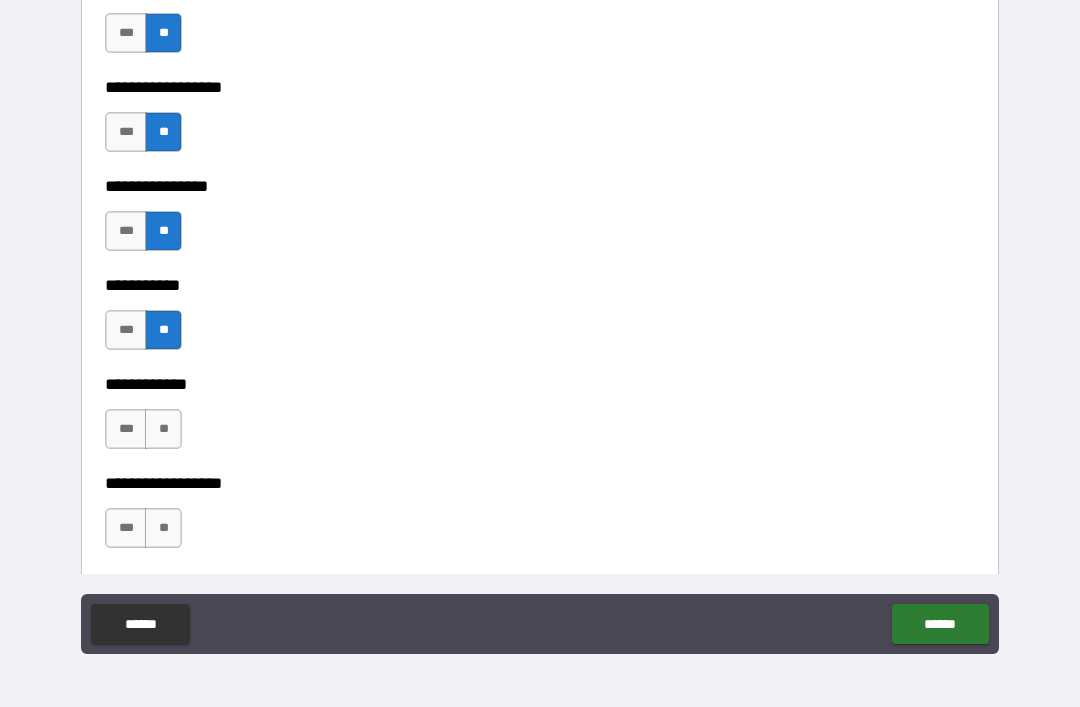 click on "**" at bounding box center (163, 429) 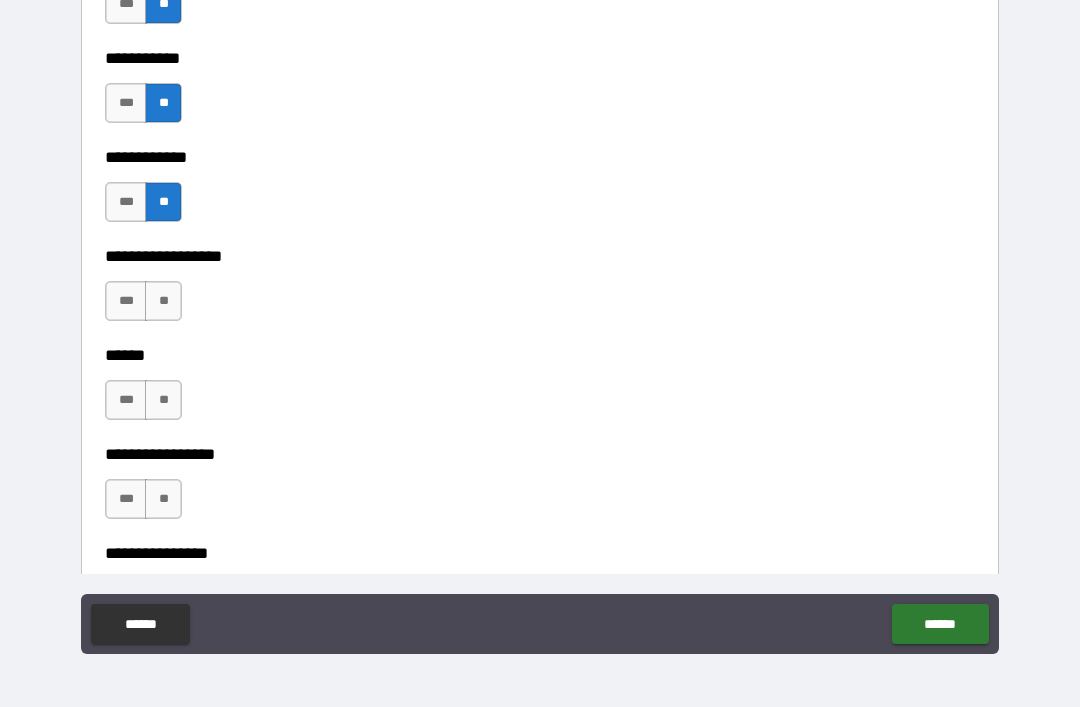 scroll, scrollTop: 9838, scrollLeft: 0, axis: vertical 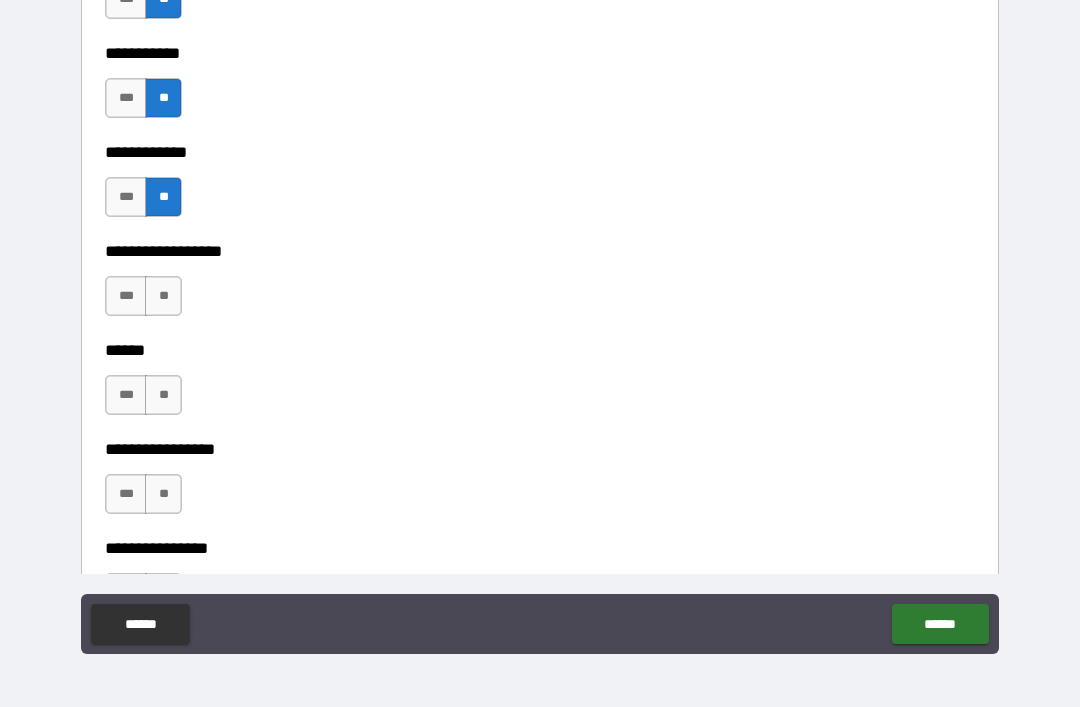 click on "**" at bounding box center (163, 296) 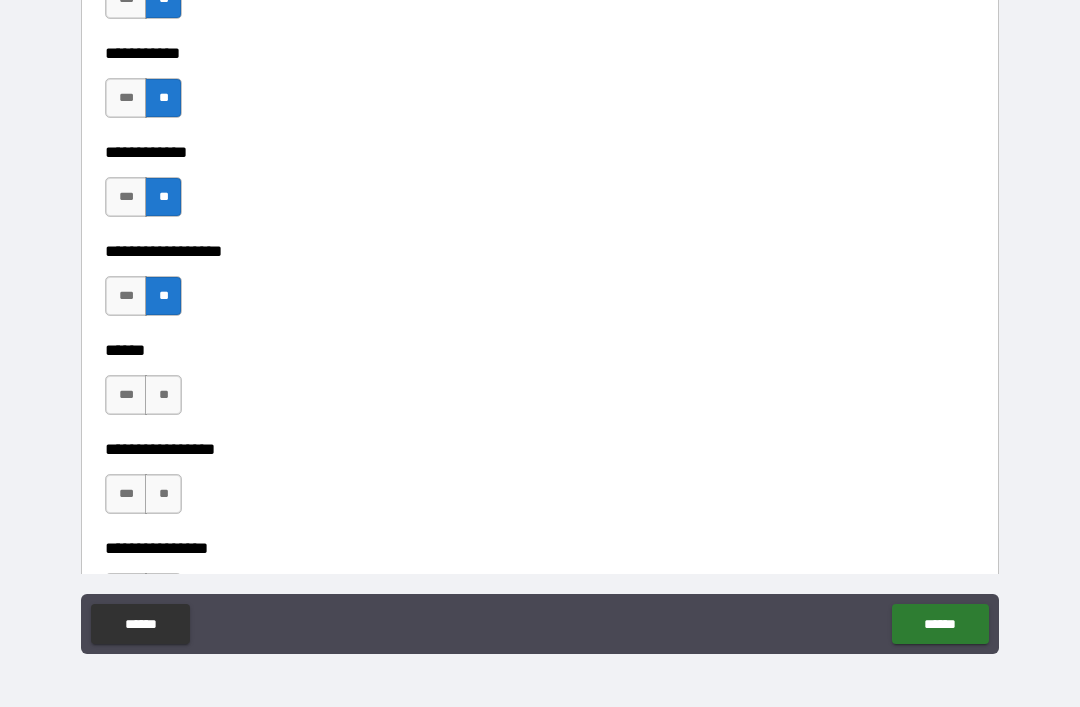 click on "**" at bounding box center (163, 395) 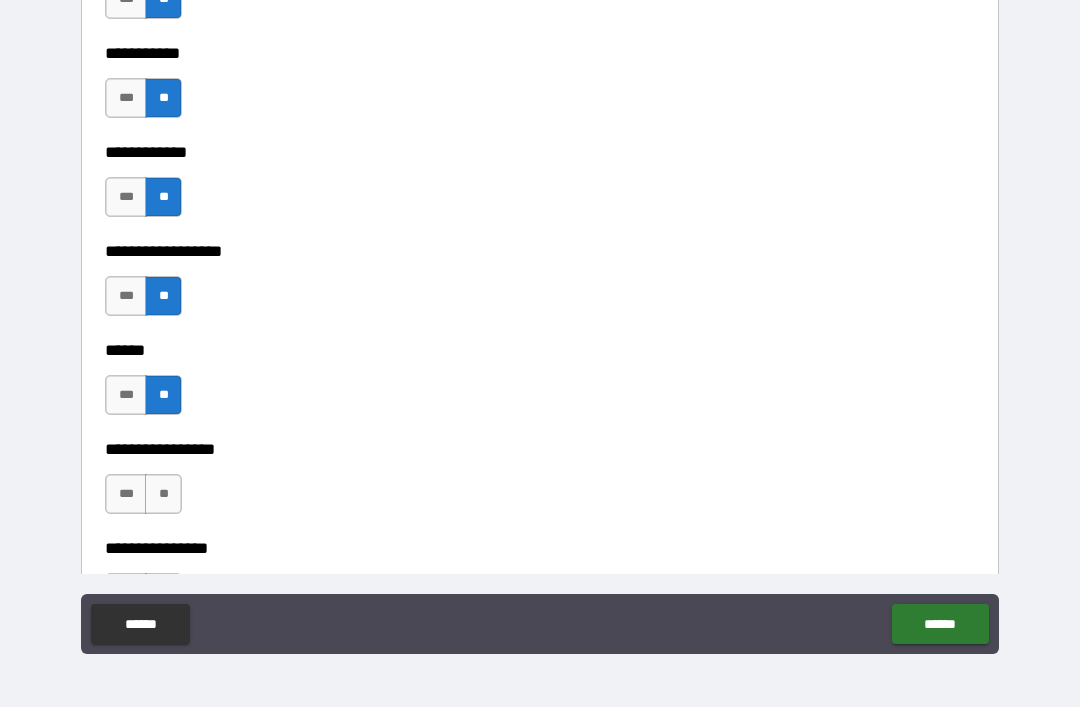 click on "**" at bounding box center [163, 494] 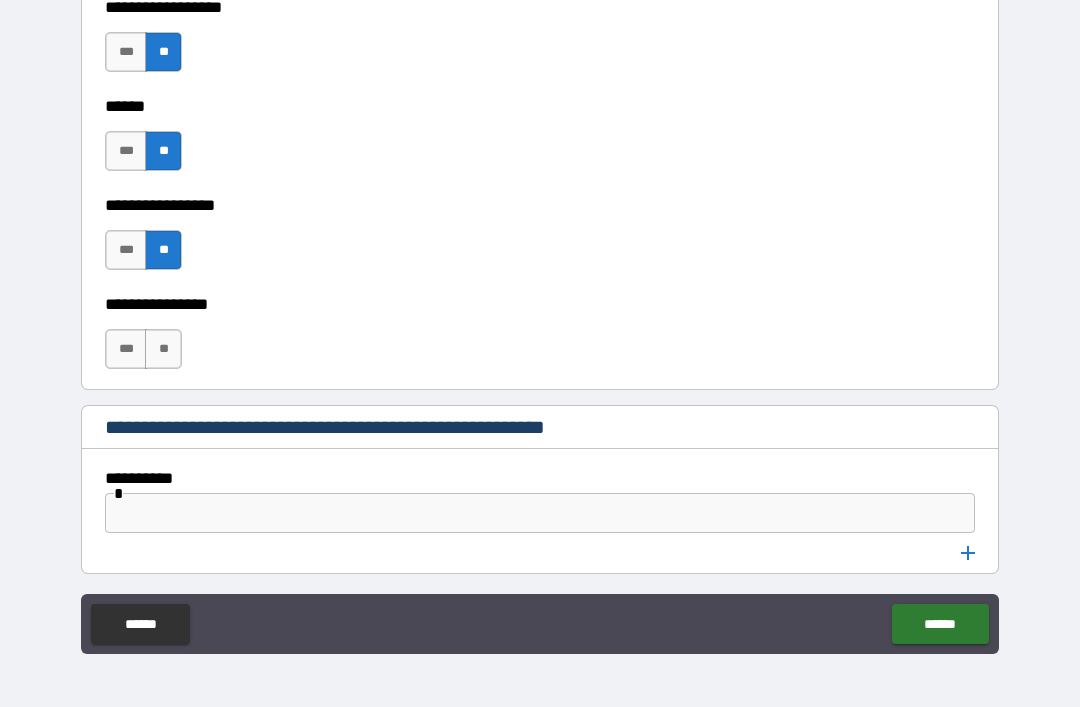 scroll, scrollTop: 10099, scrollLeft: 0, axis: vertical 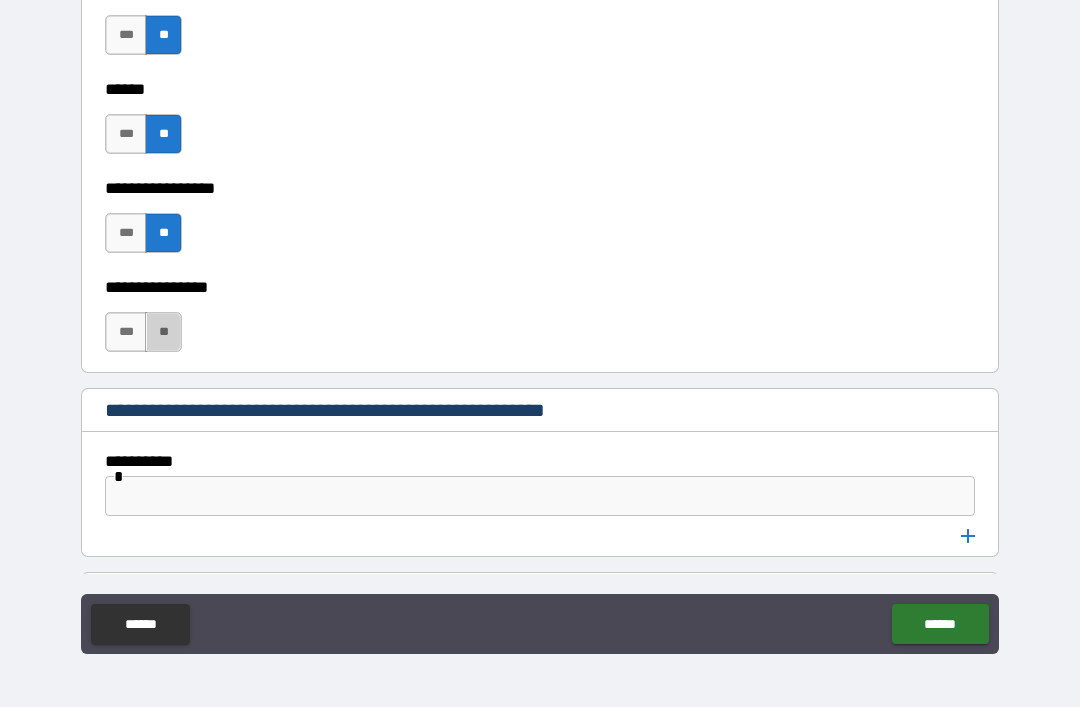 click on "**" at bounding box center (163, 332) 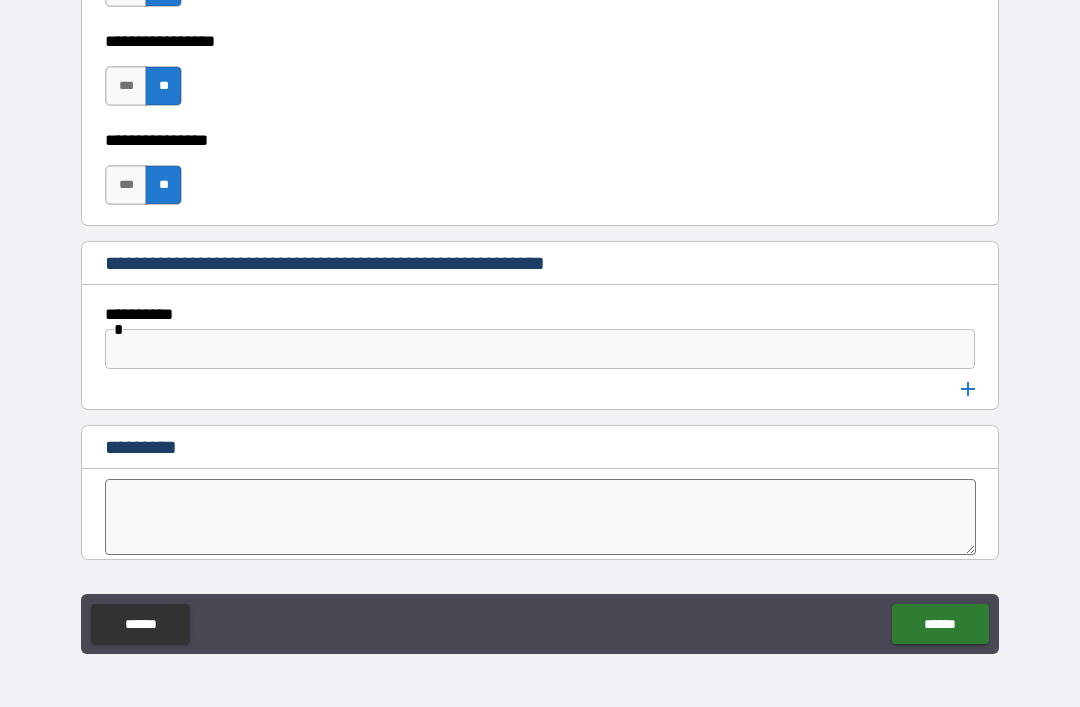 scroll, scrollTop: 10251, scrollLeft: 0, axis: vertical 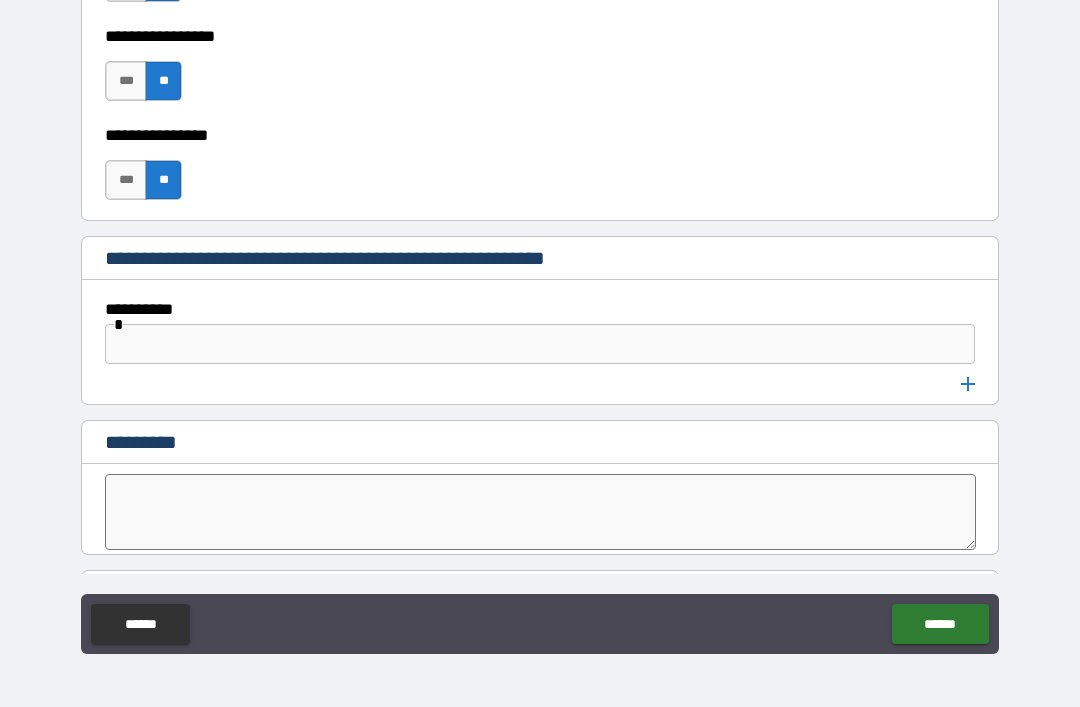 click at bounding box center (540, 344) 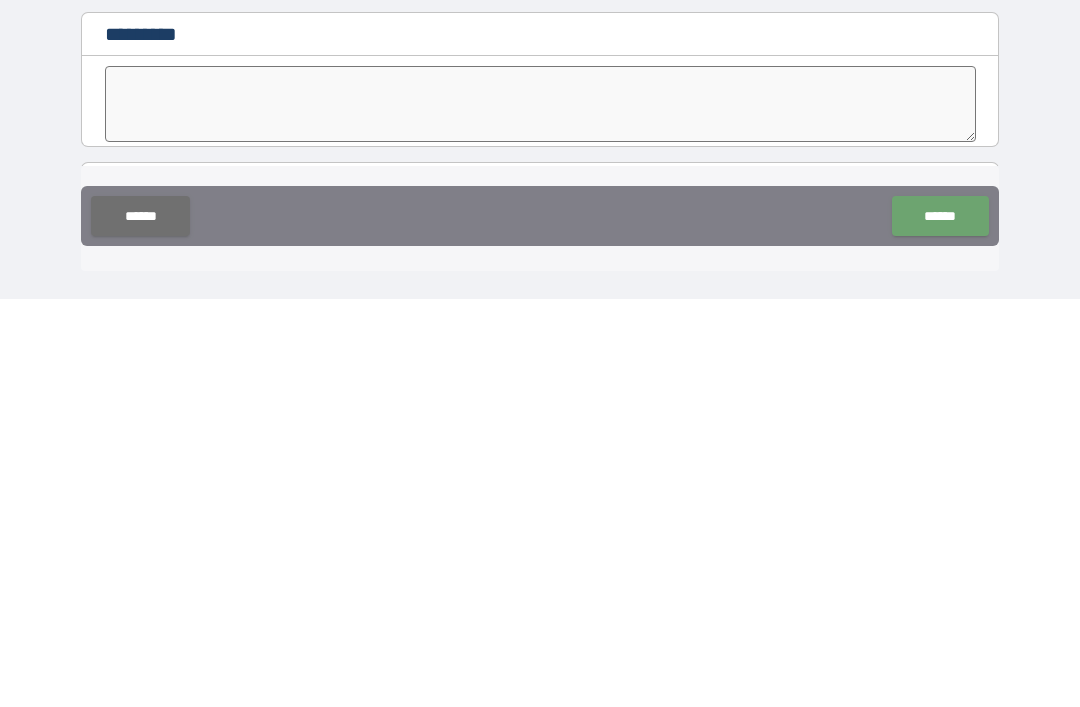 click on "******" at bounding box center [940, 624] 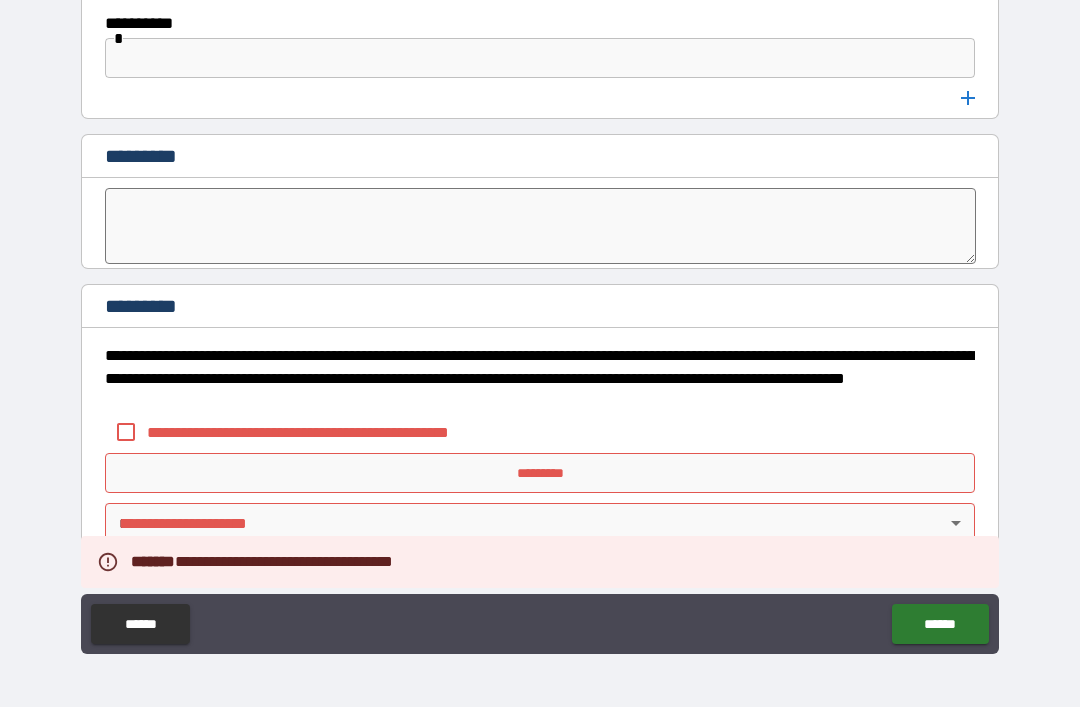 scroll, scrollTop: 10537, scrollLeft: 0, axis: vertical 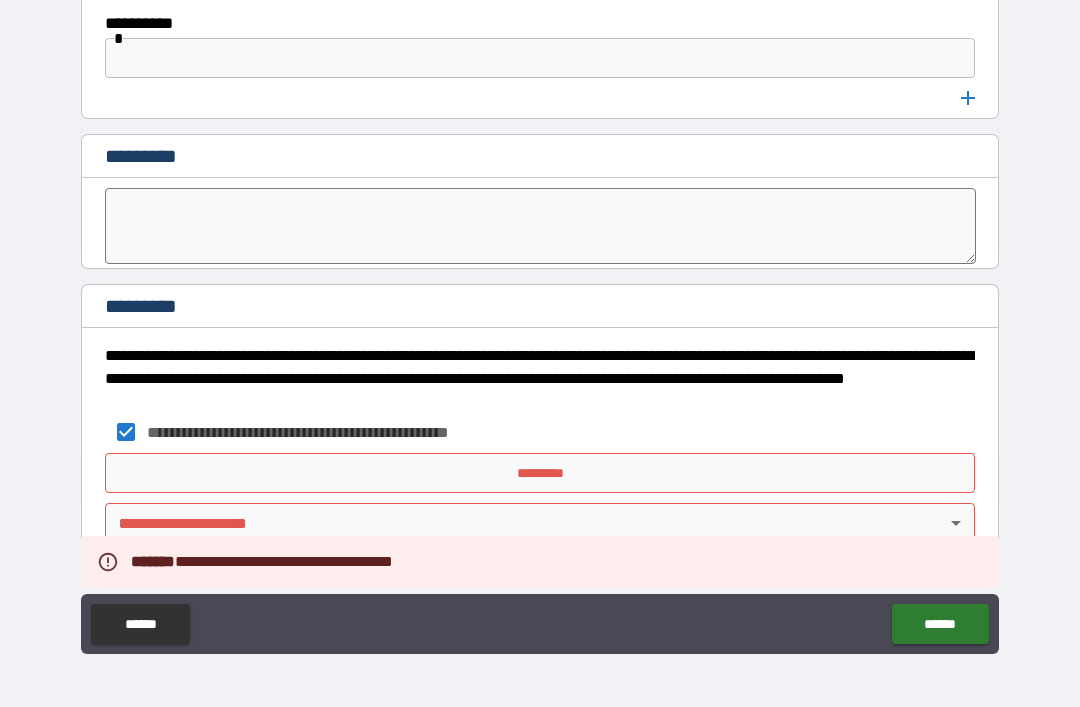 click on "*********" at bounding box center (540, 473) 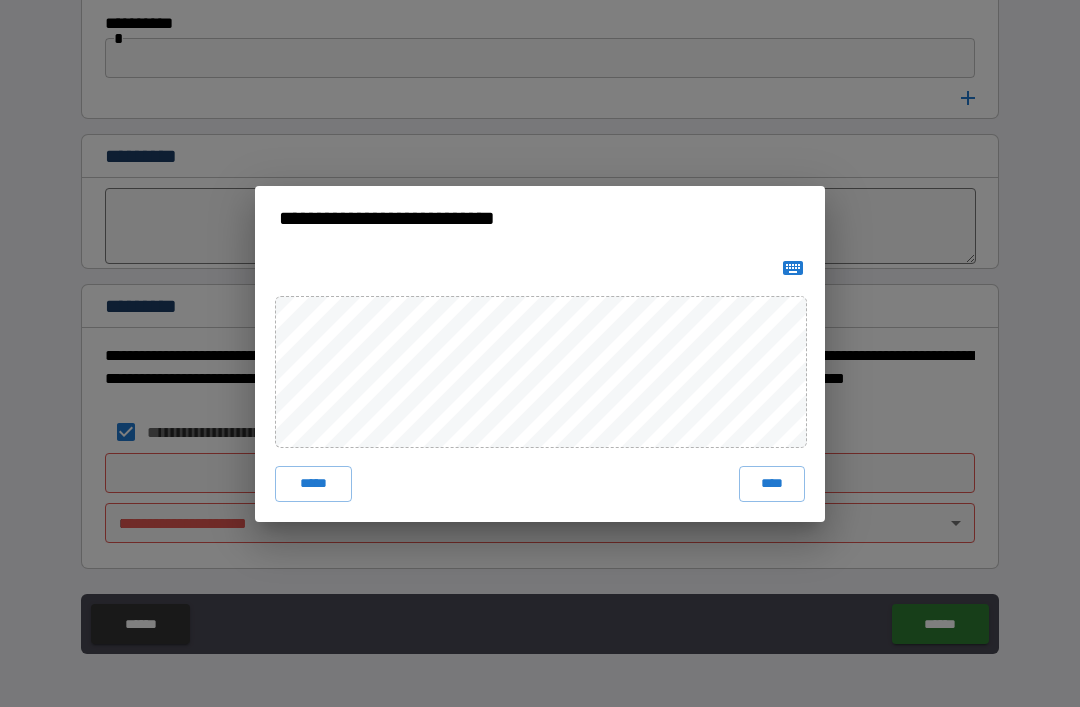 click on "****" at bounding box center [772, 484] 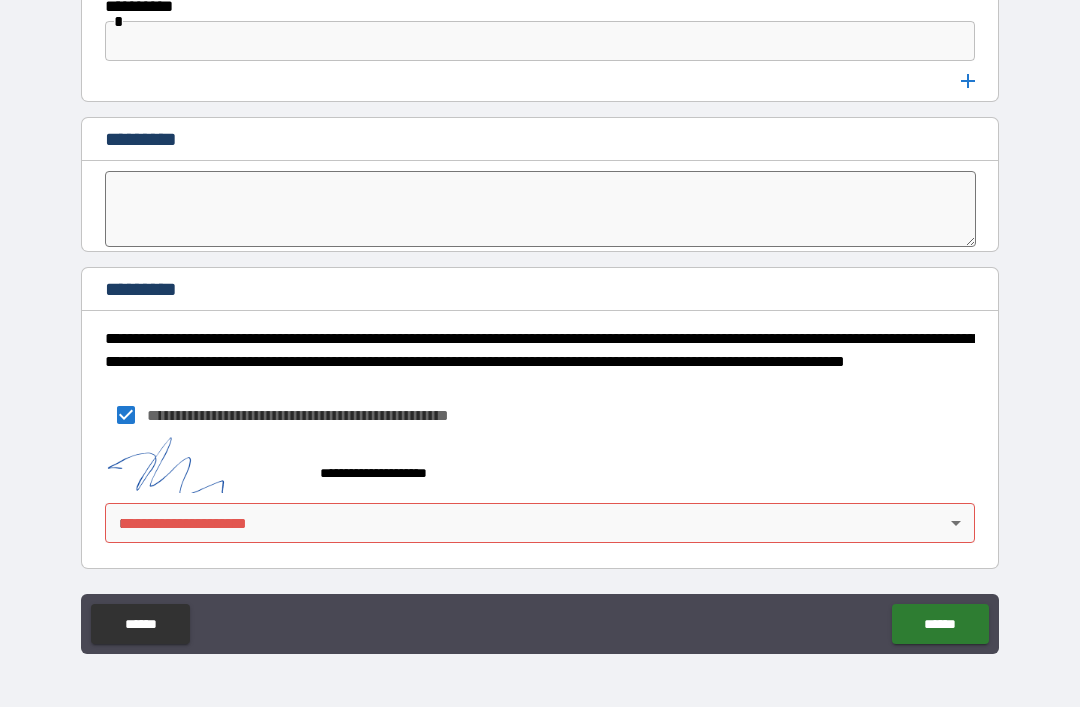 click on "**********" at bounding box center (540, 321) 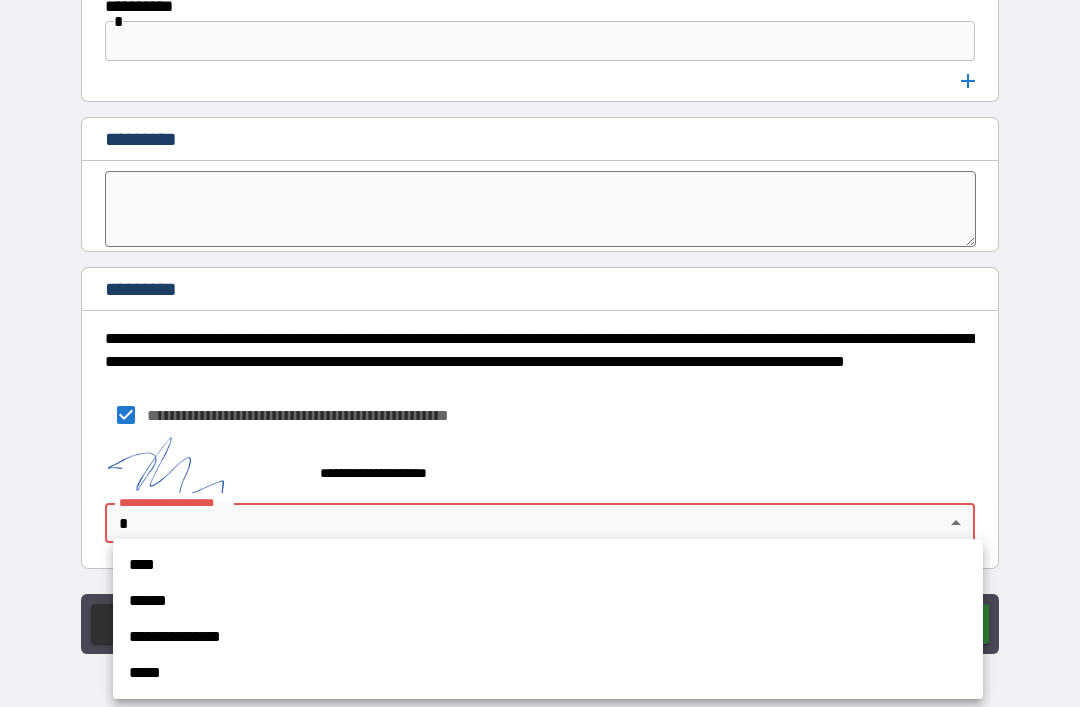 click on "****" at bounding box center [548, 565] 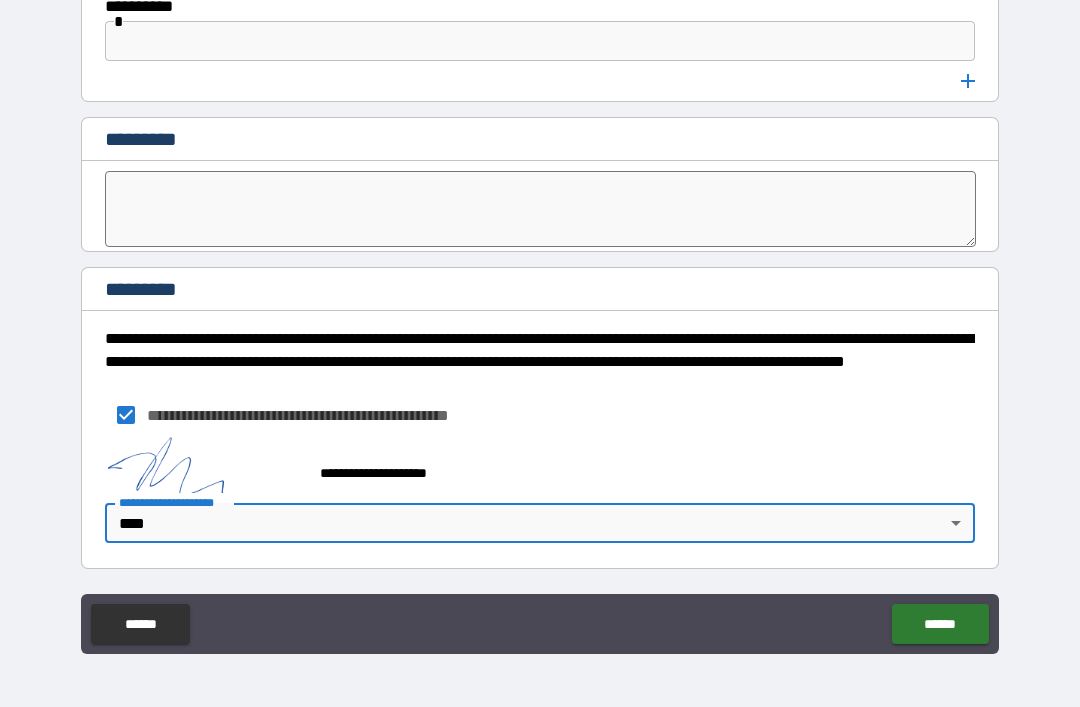 click on "******" at bounding box center (940, 624) 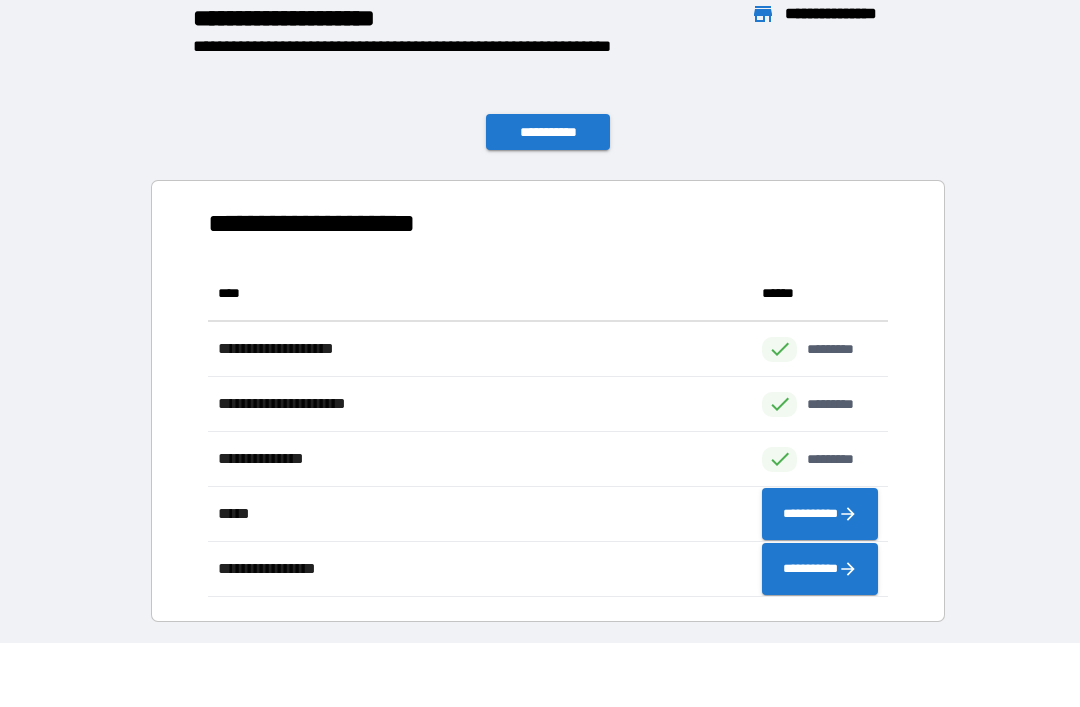 scroll, scrollTop: 1, scrollLeft: 1, axis: both 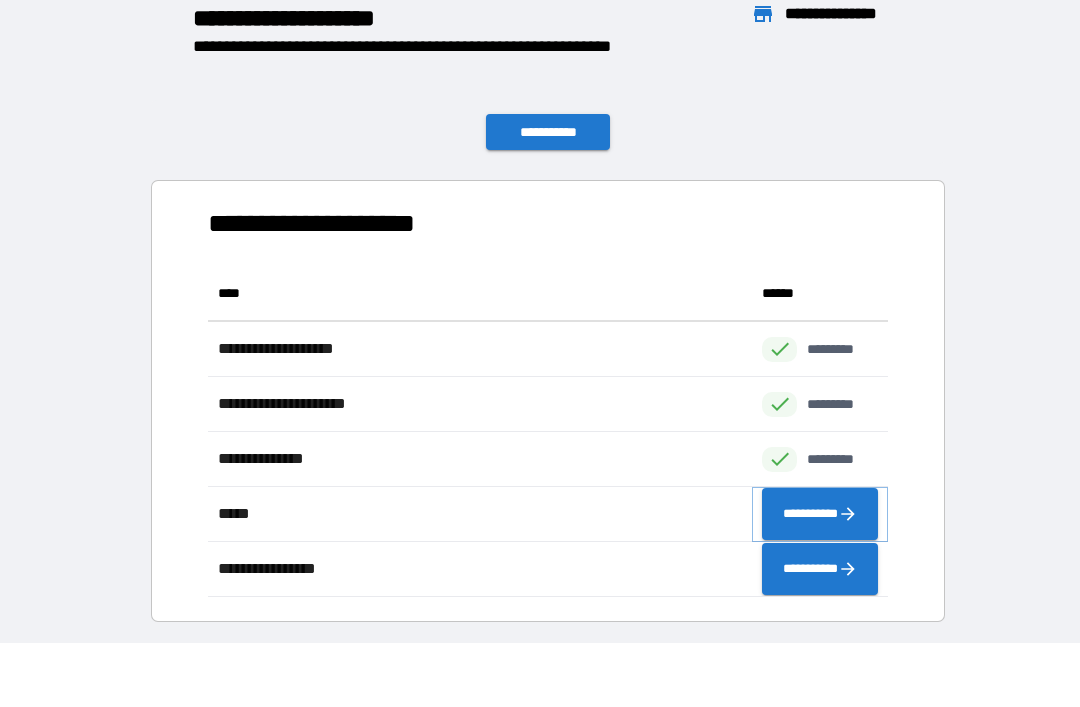 click 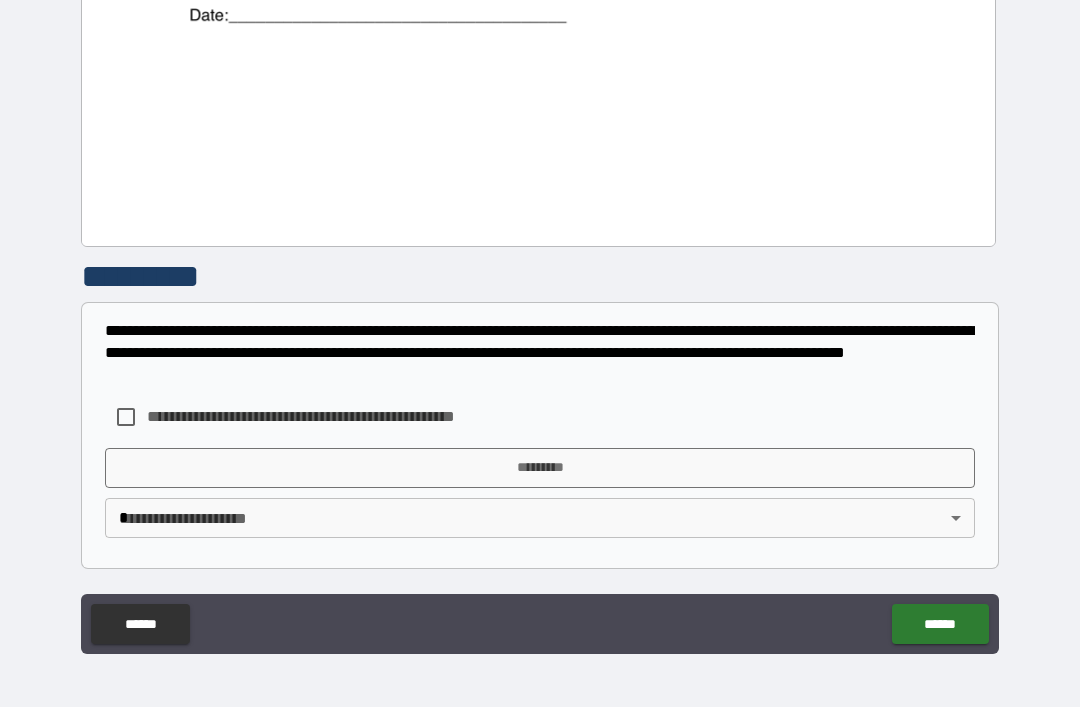 scroll, scrollTop: 955, scrollLeft: 0, axis: vertical 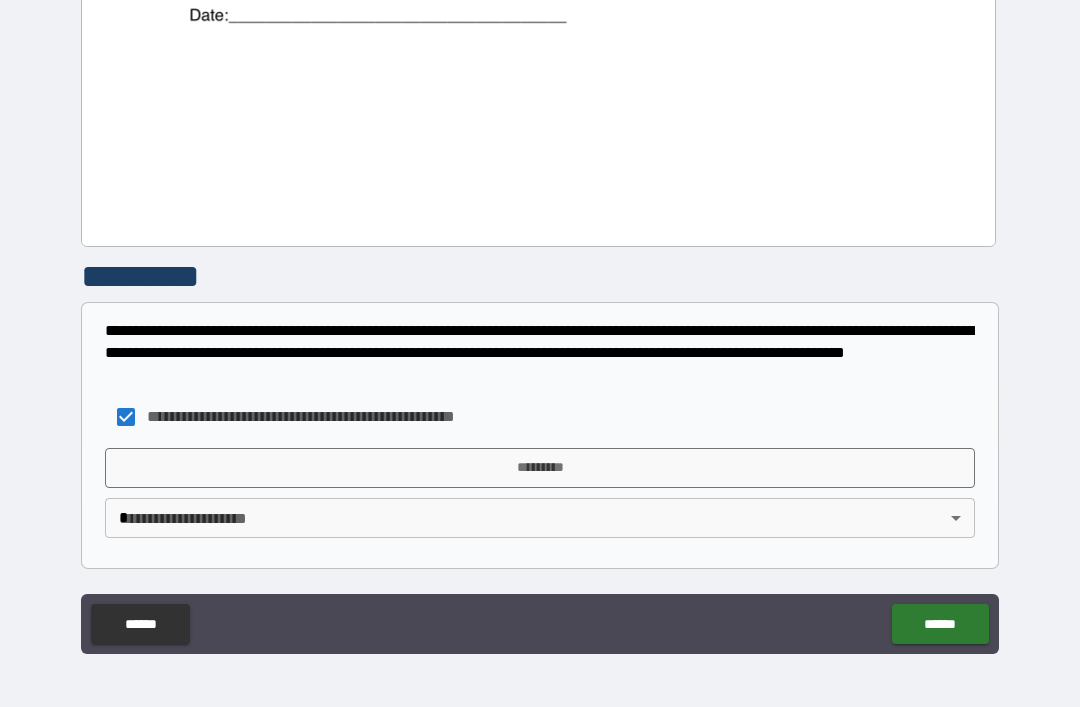 click on "*********" at bounding box center (540, 468) 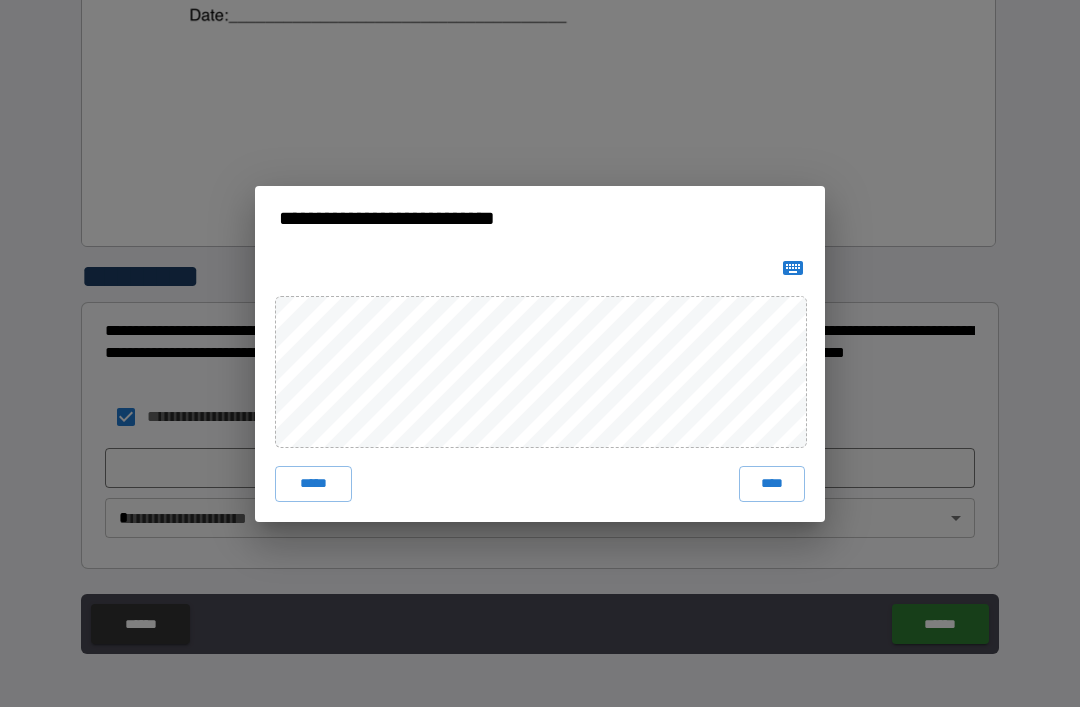 click on "****" at bounding box center [772, 484] 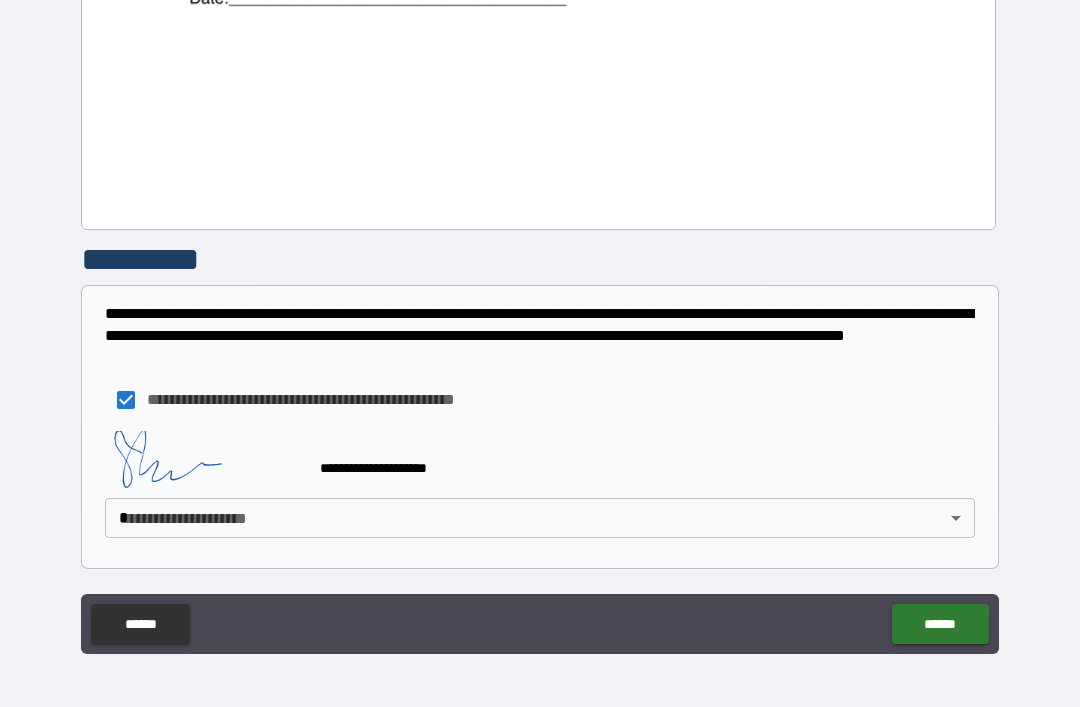 scroll, scrollTop: 972, scrollLeft: 0, axis: vertical 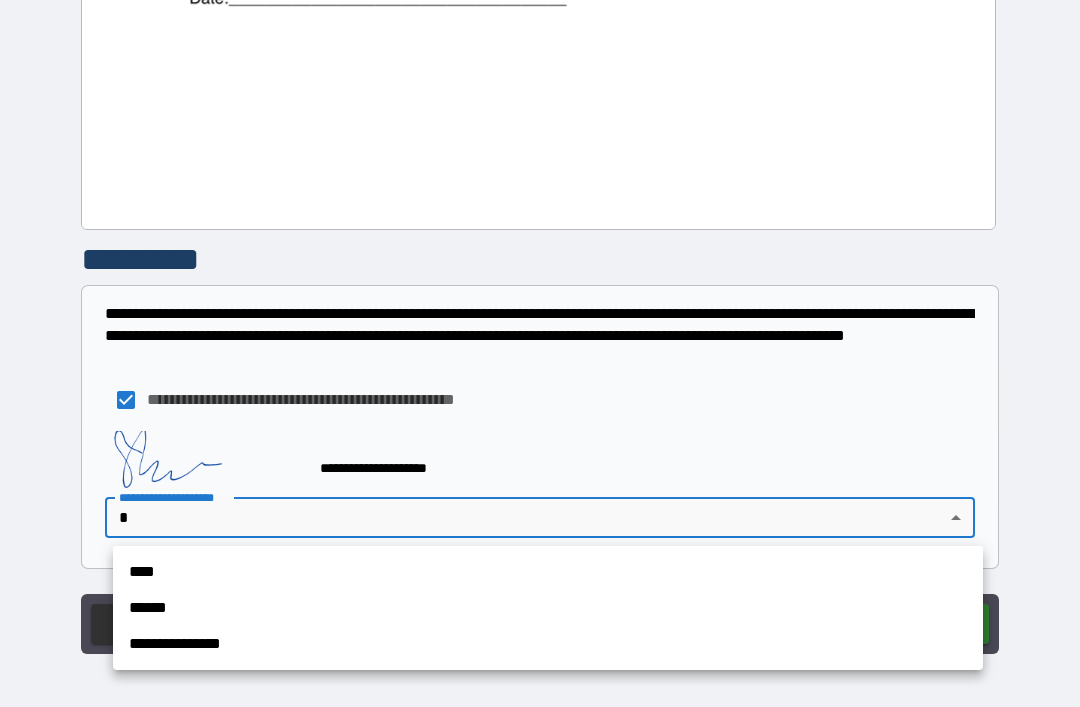click on "****" at bounding box center [548, 572] 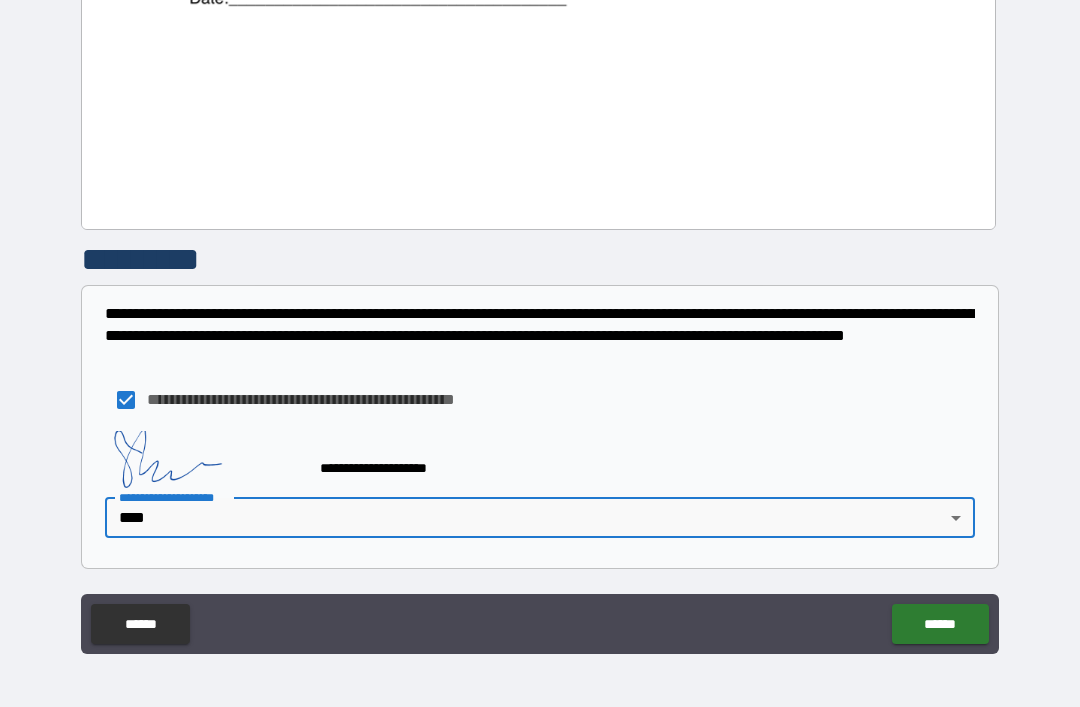 click on "******" at bounding box center [940, 624] 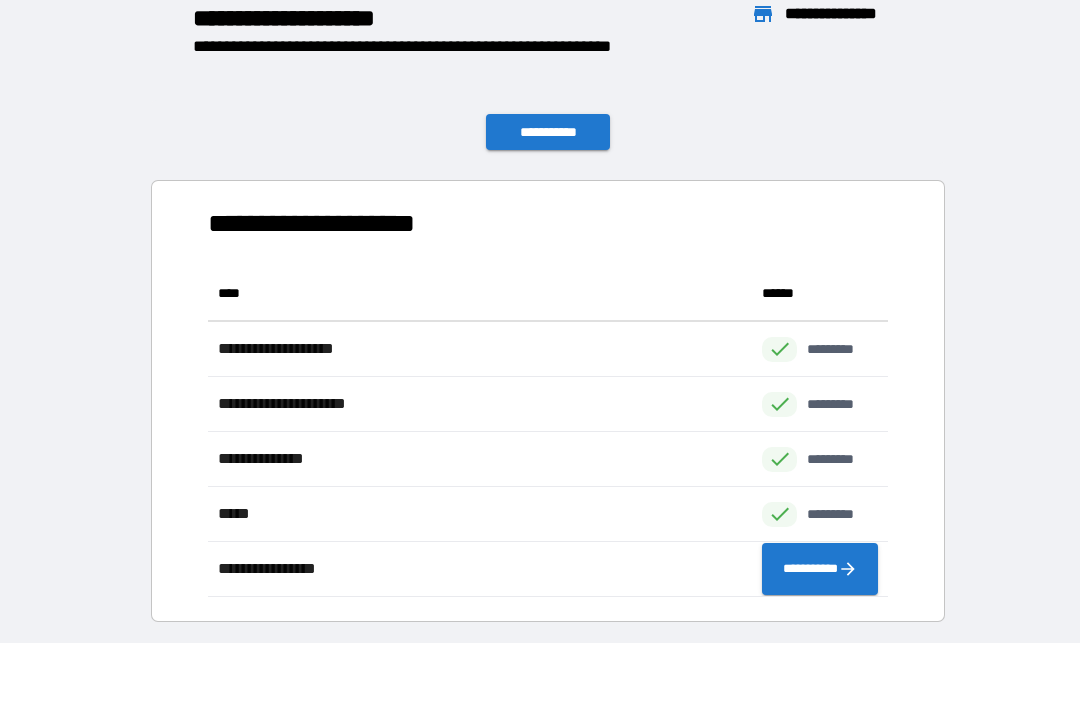scroll, scrollTop: 331, scrollLeft: 680, axis: both 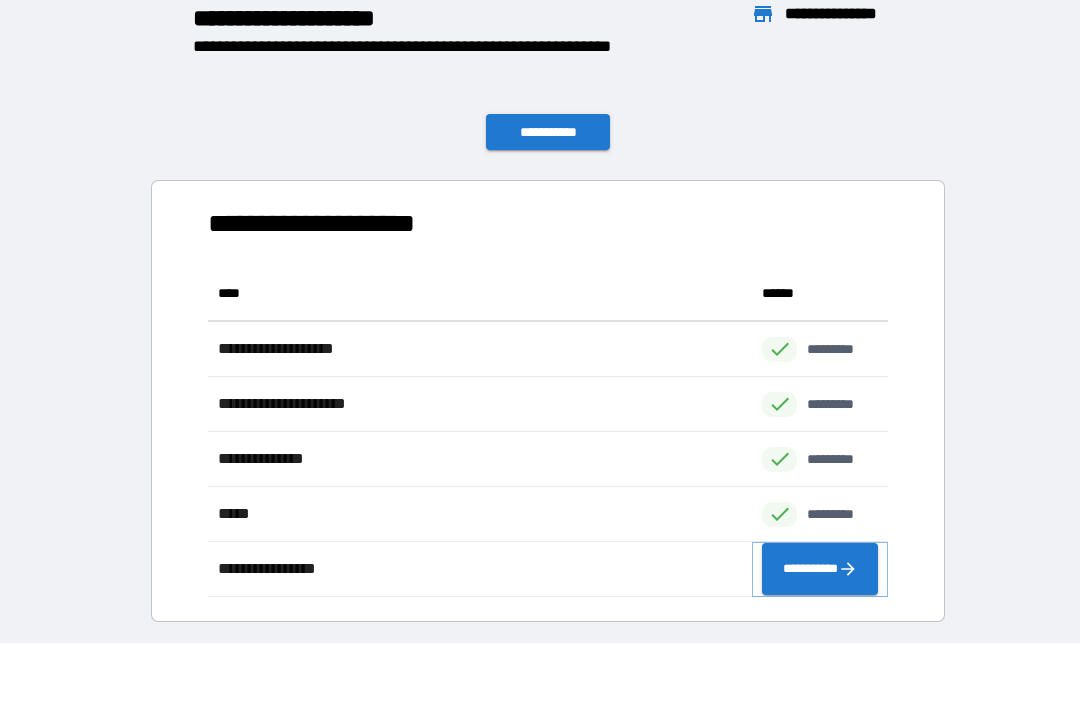 click on "**********" at bounding box center [820, 569] 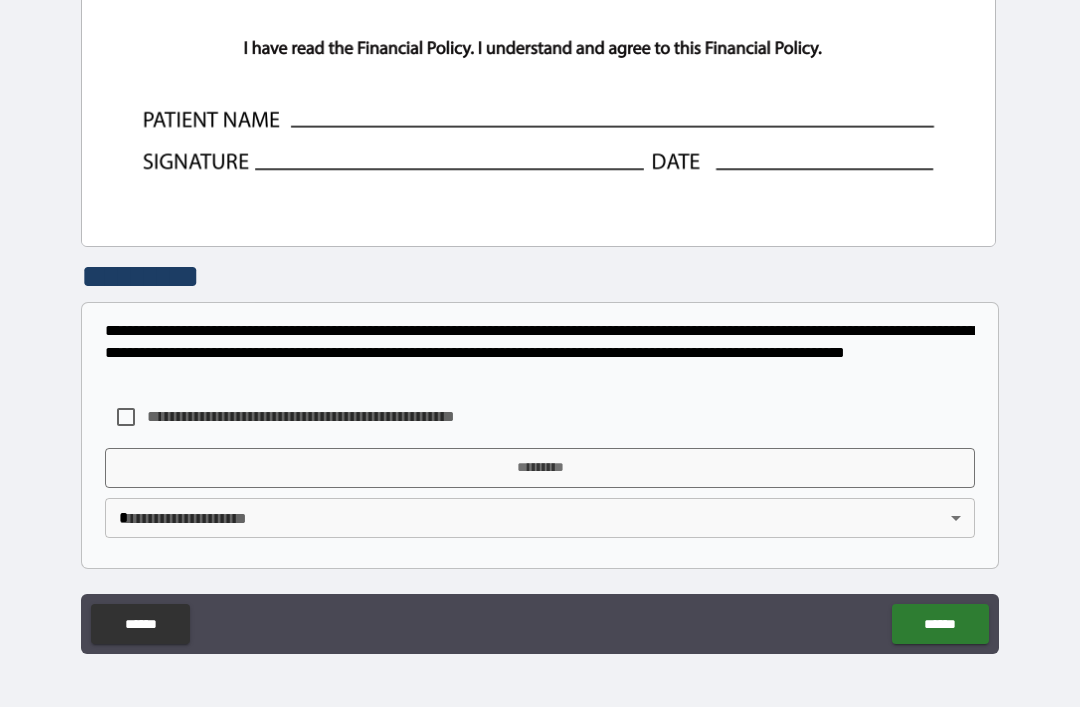 scroll, scrollTop: 955, scrollLeft: 0, axis: vertical 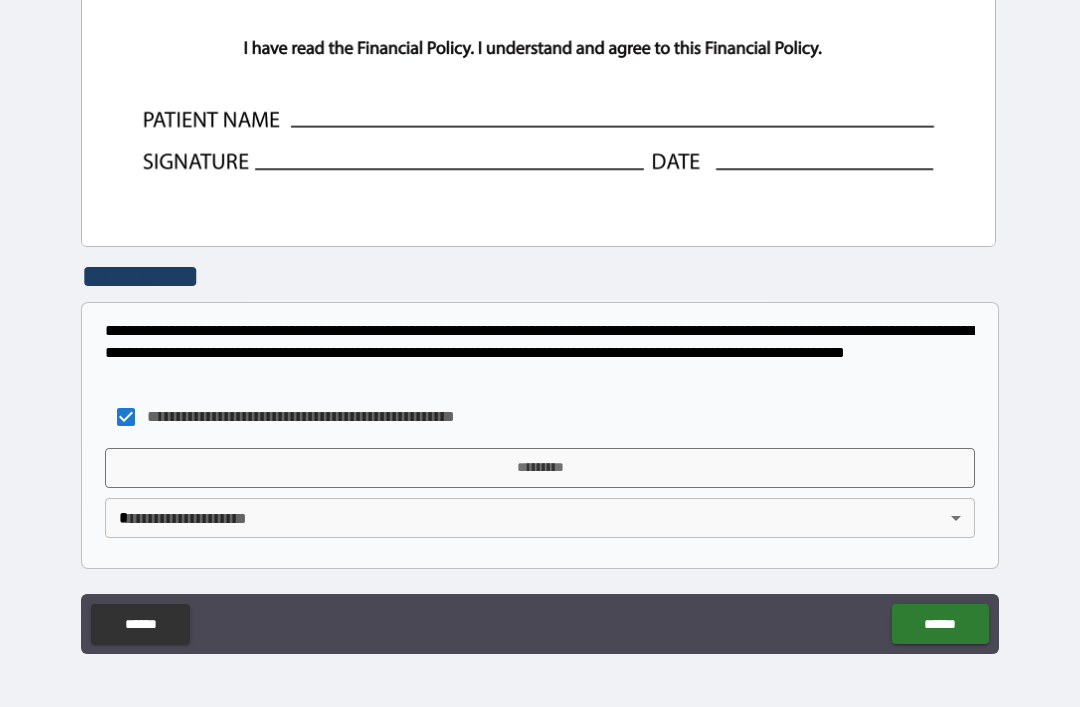 click on "*********" at bounding box center (540, 468) 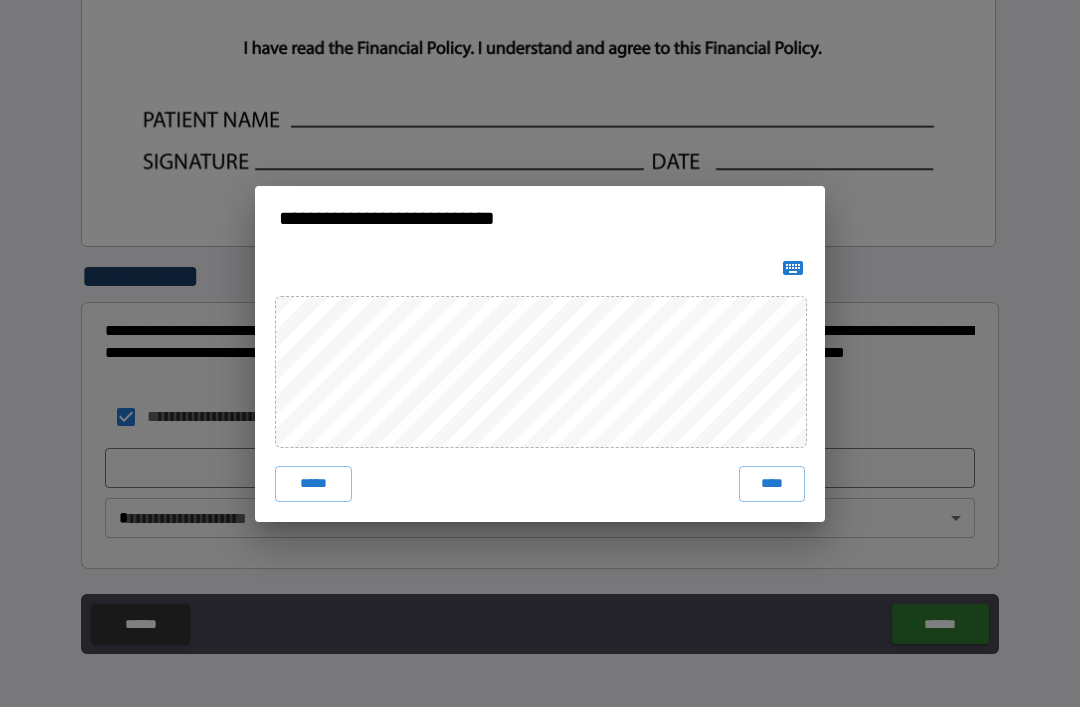 click on "****" at bounding box center (772, 484) 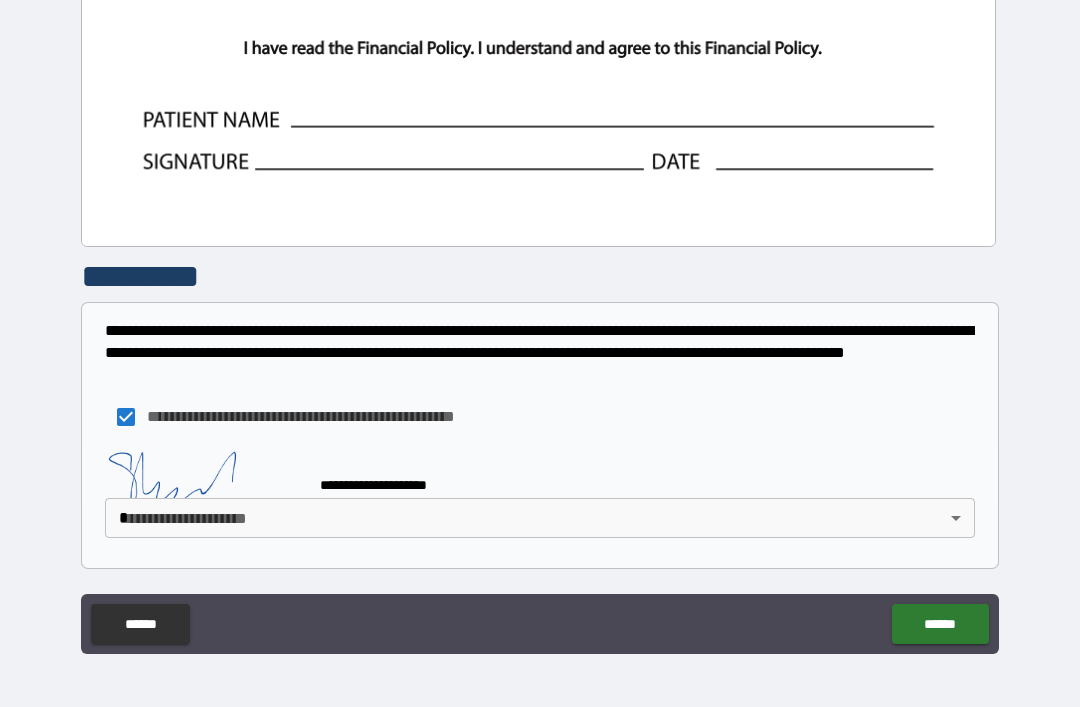 scroll, scrollTop: 945, scrollLeft: 0, axis: vertical 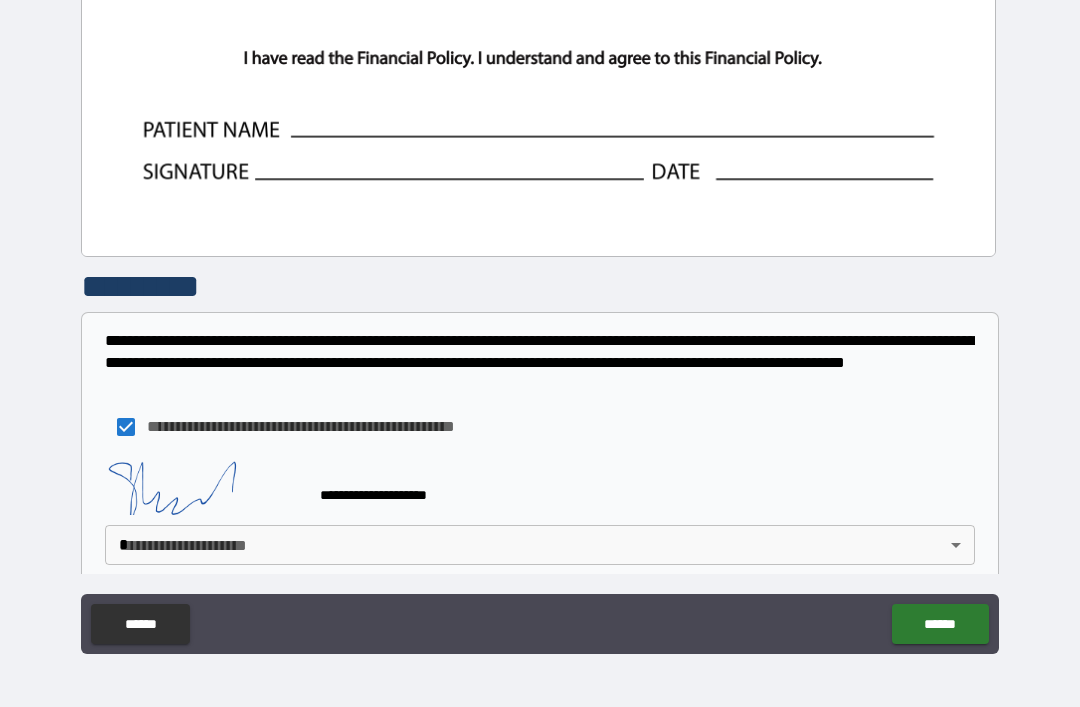 click on "**********" at bounding box center (540, 321) 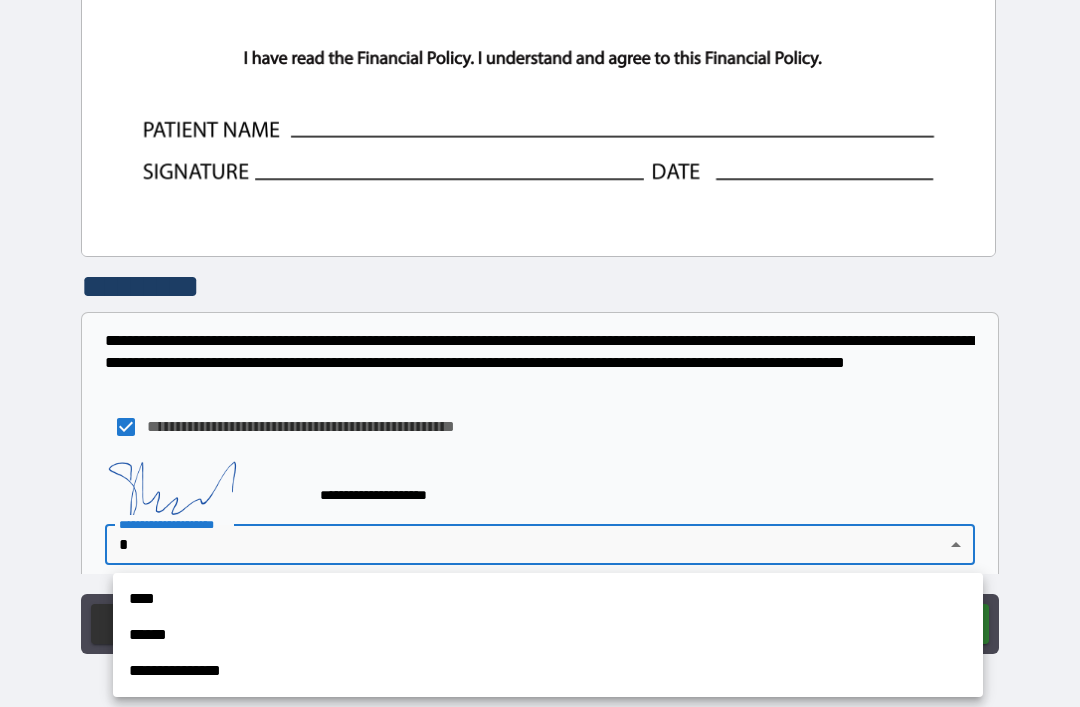 click on "****" at bounding box center [548, 599] 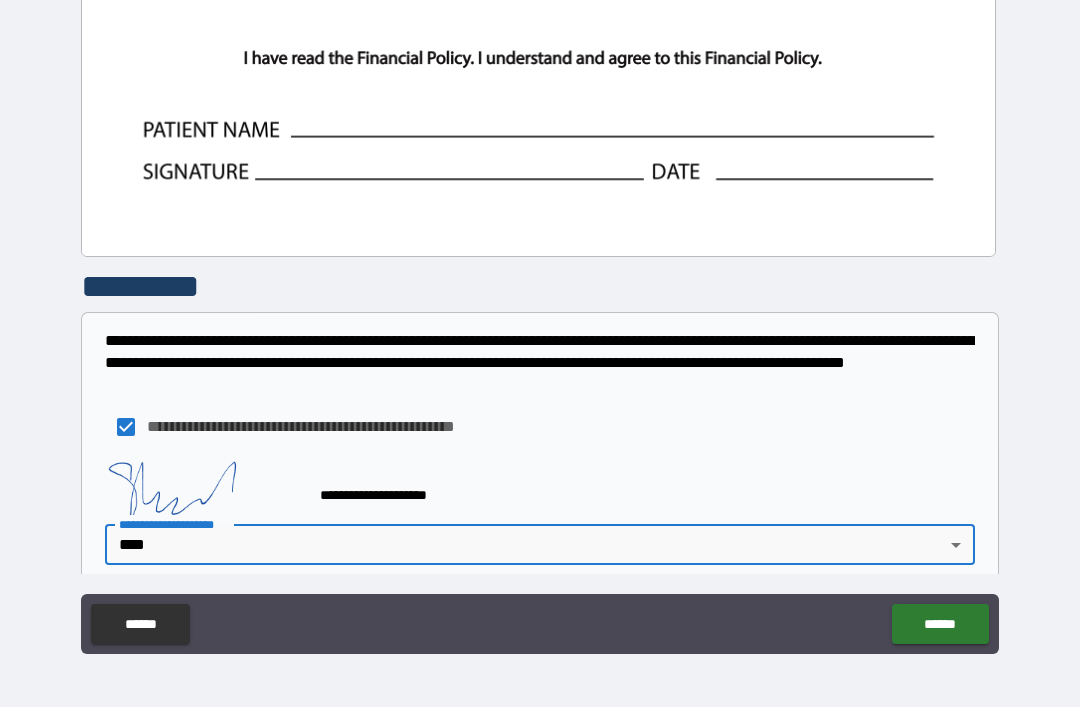 click on "******" at bounding box center [940, 624] 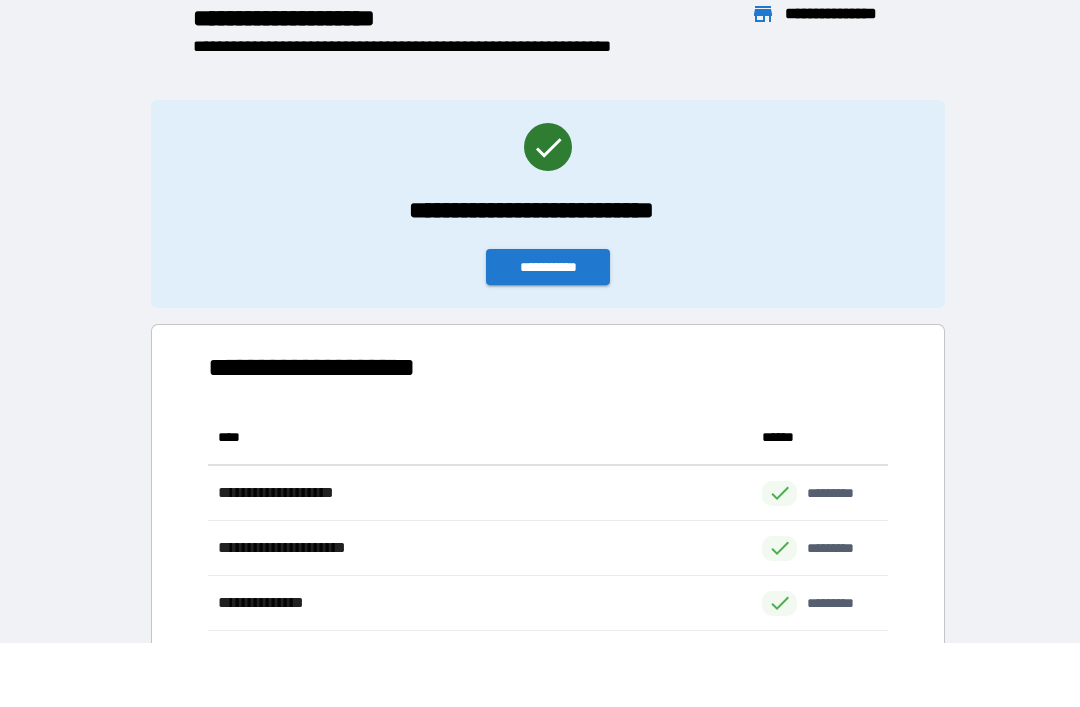 scroll, scrollTop: 331, scrollLeft: 680, axis: both 